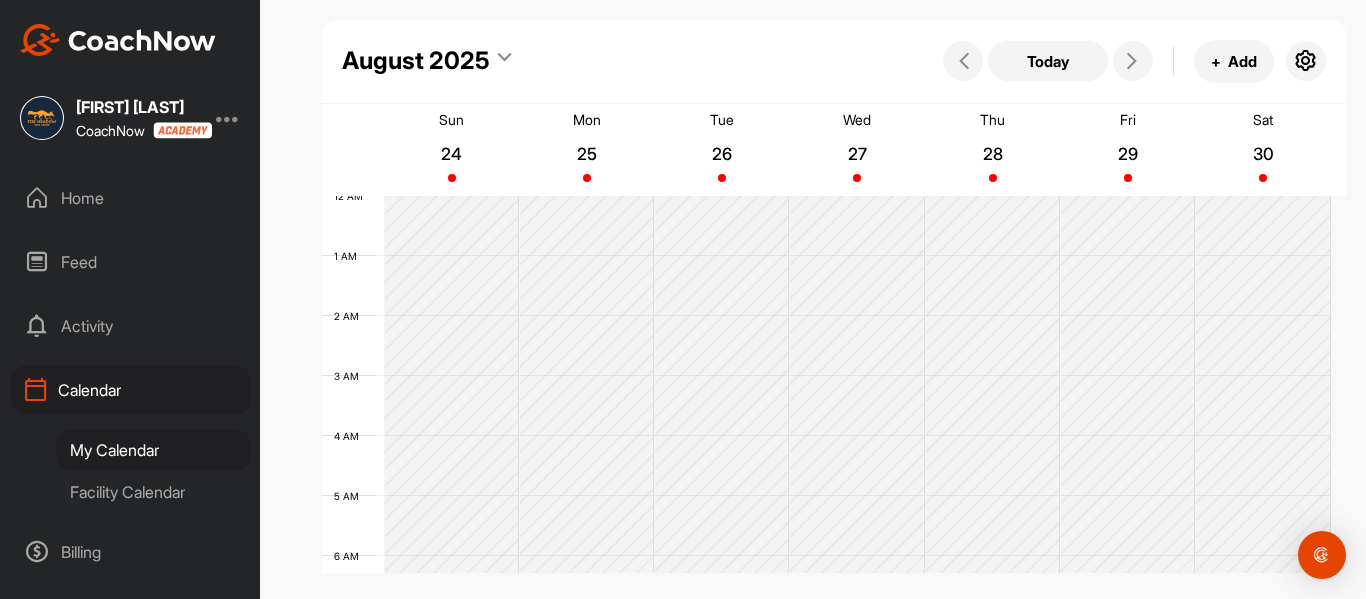 scroll, scrollTop: 0, scrollLeft: 0, axis: both 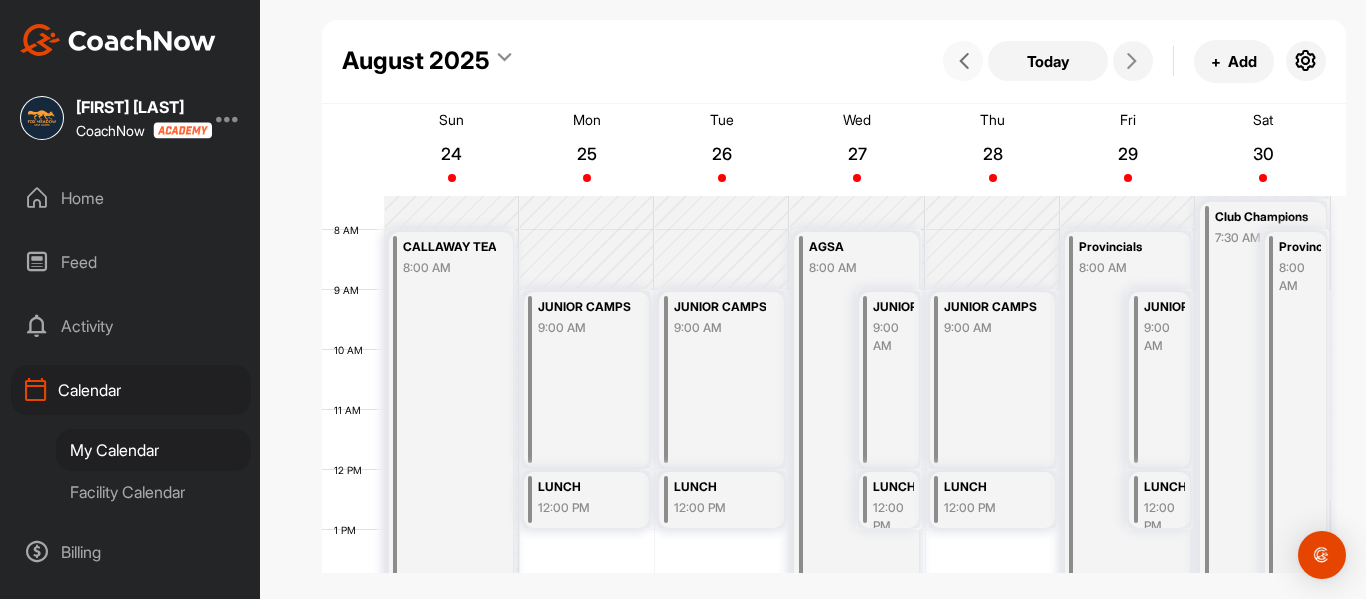 click at bounding box center [964, 61] 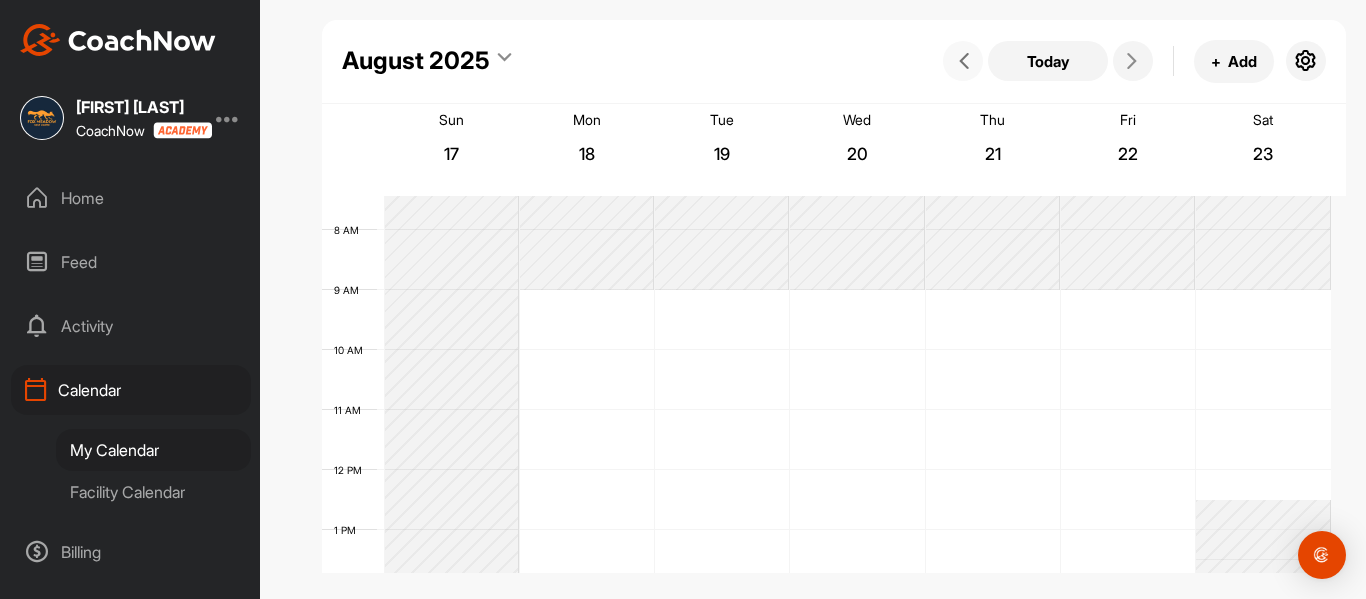 scroll, scrollTop: 346, scrollLeft: 0, axis: vertical 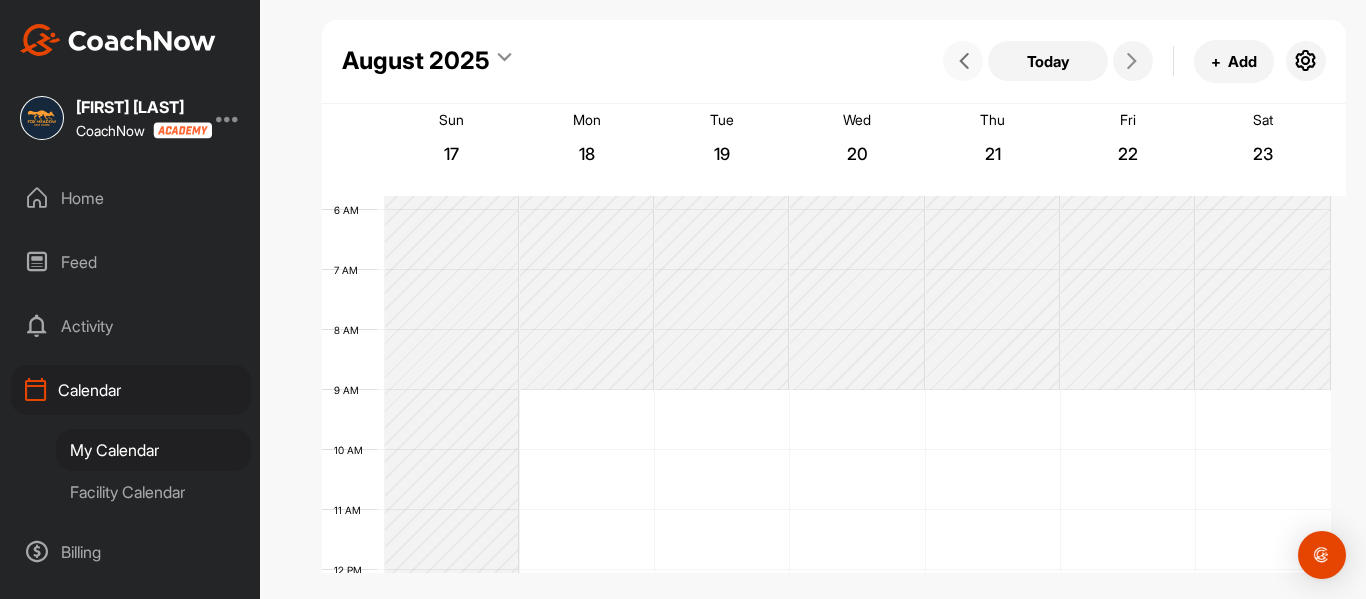 click at bounding box center [964, 61] 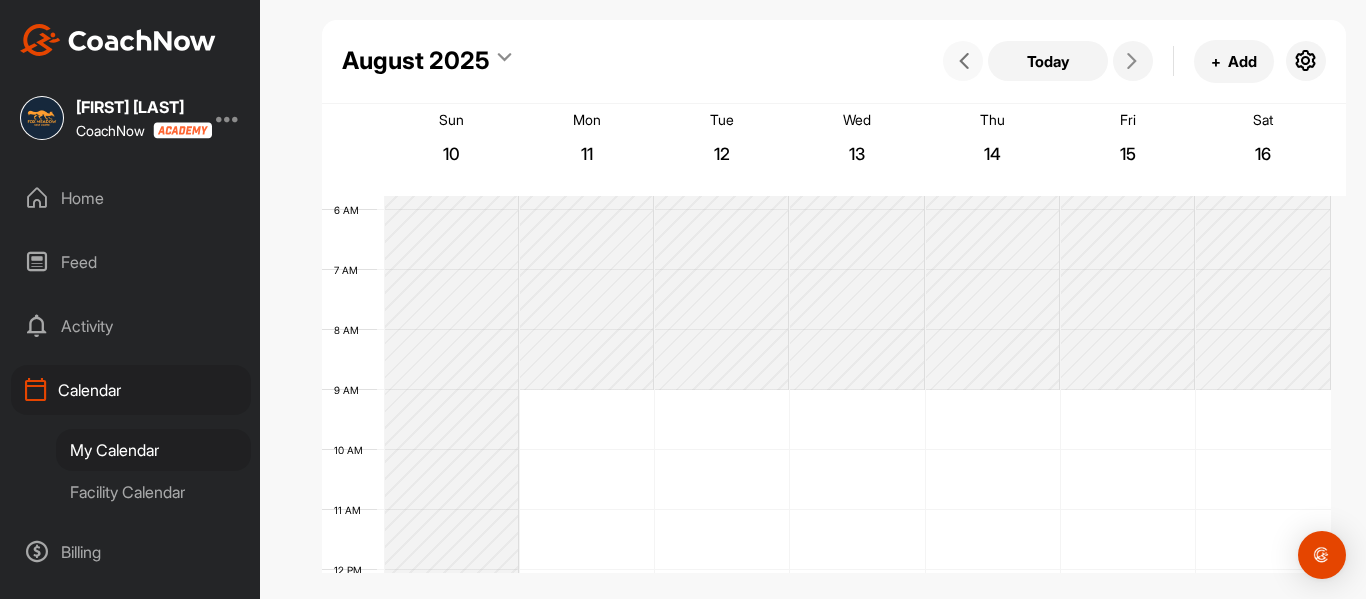 click at bounding box center (964, 61) 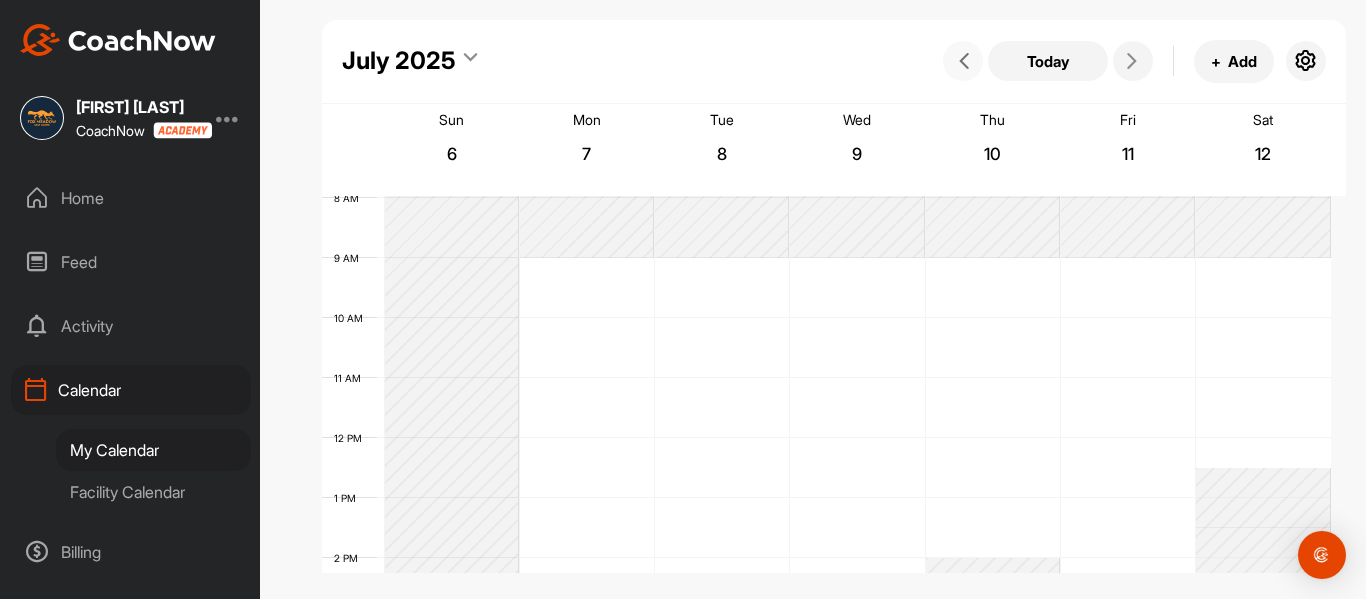scroll, scrollTop: 446, scrollLeft: 0, axis: vertical 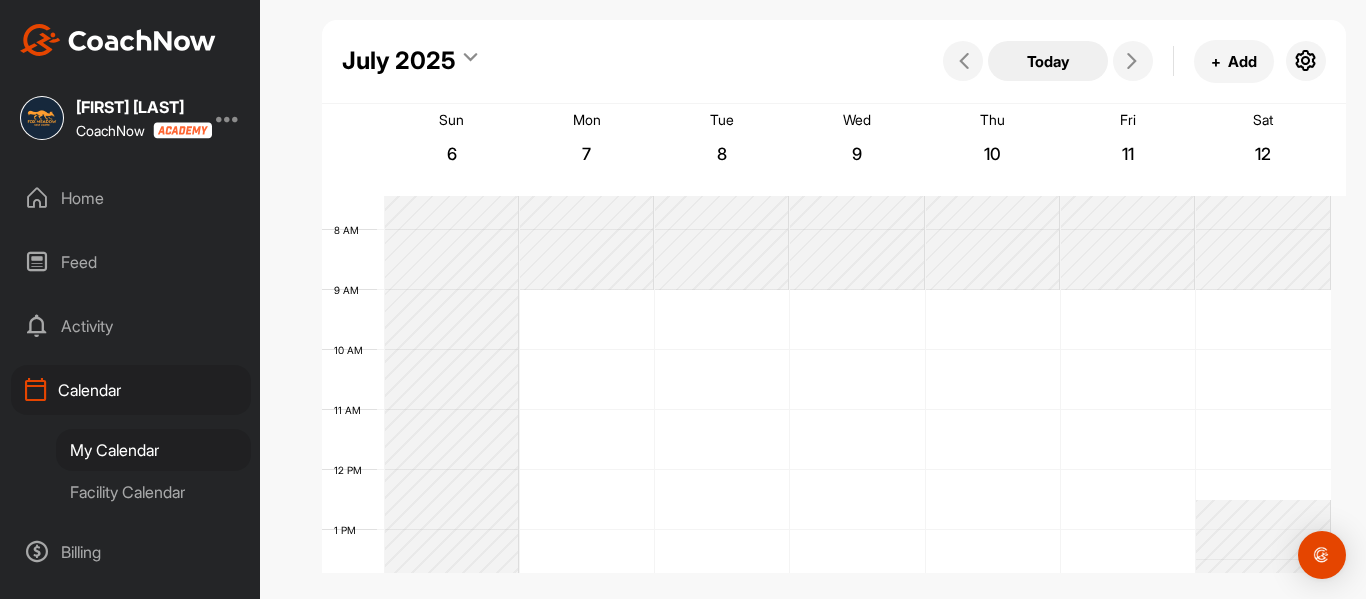 click on "Today" at bounding box center [1048, 61] 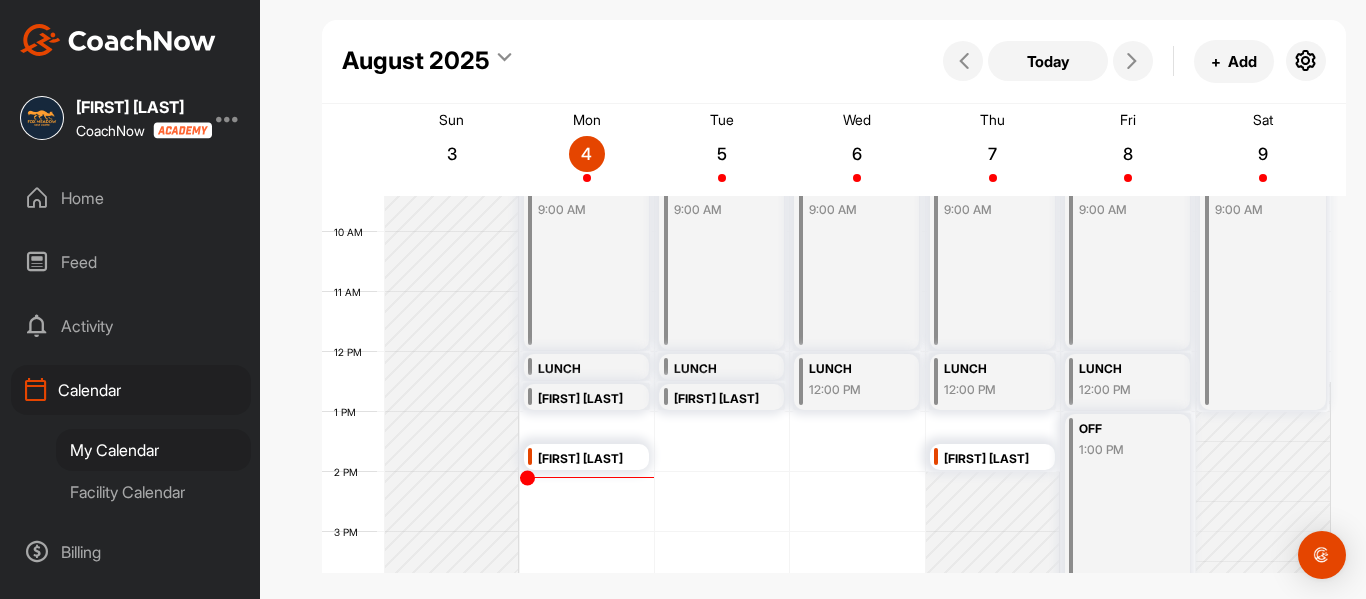 scroll, scrollTop: 746, scrollLeft: 0, axis: vertical 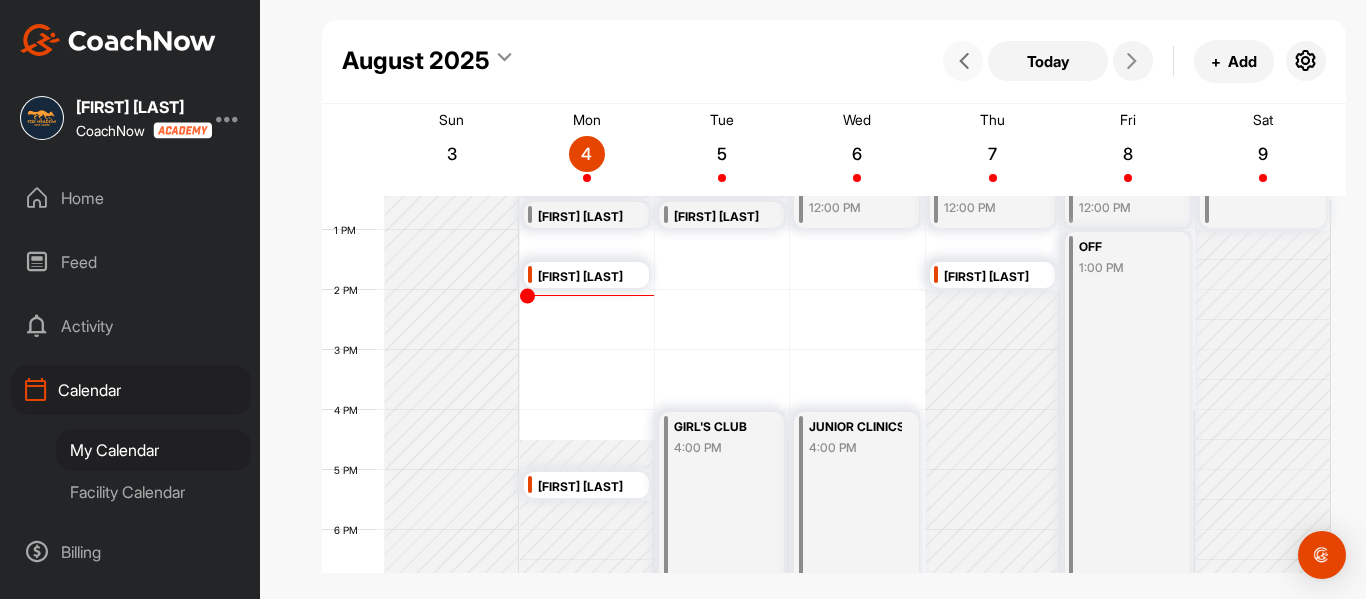 click at bounding box center (964, 61) 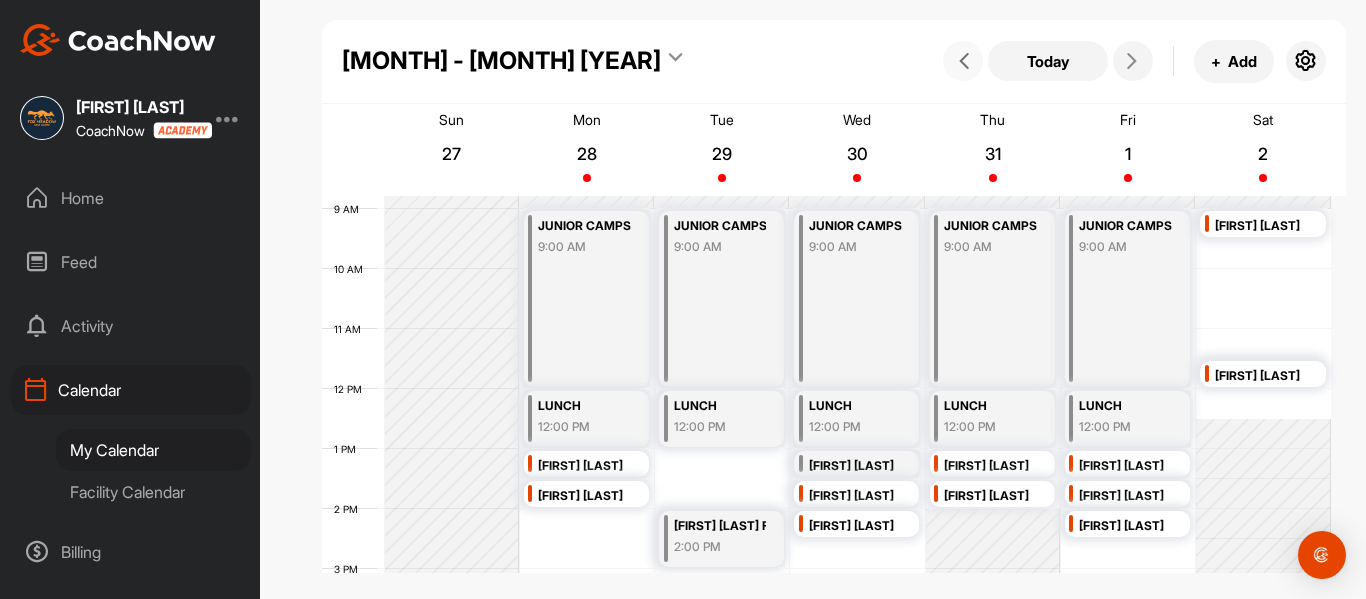 scroll, scrollTop: 646, scrollLeft: 0, axis: vertical 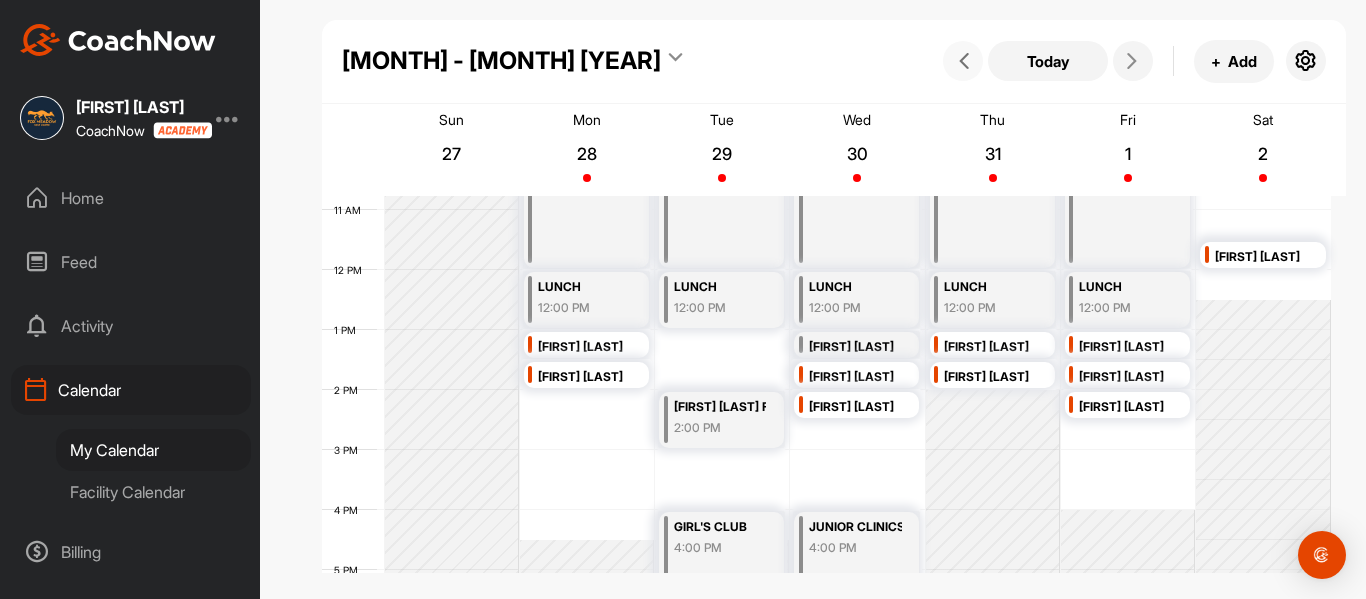 click at bounding box center [964, 61] 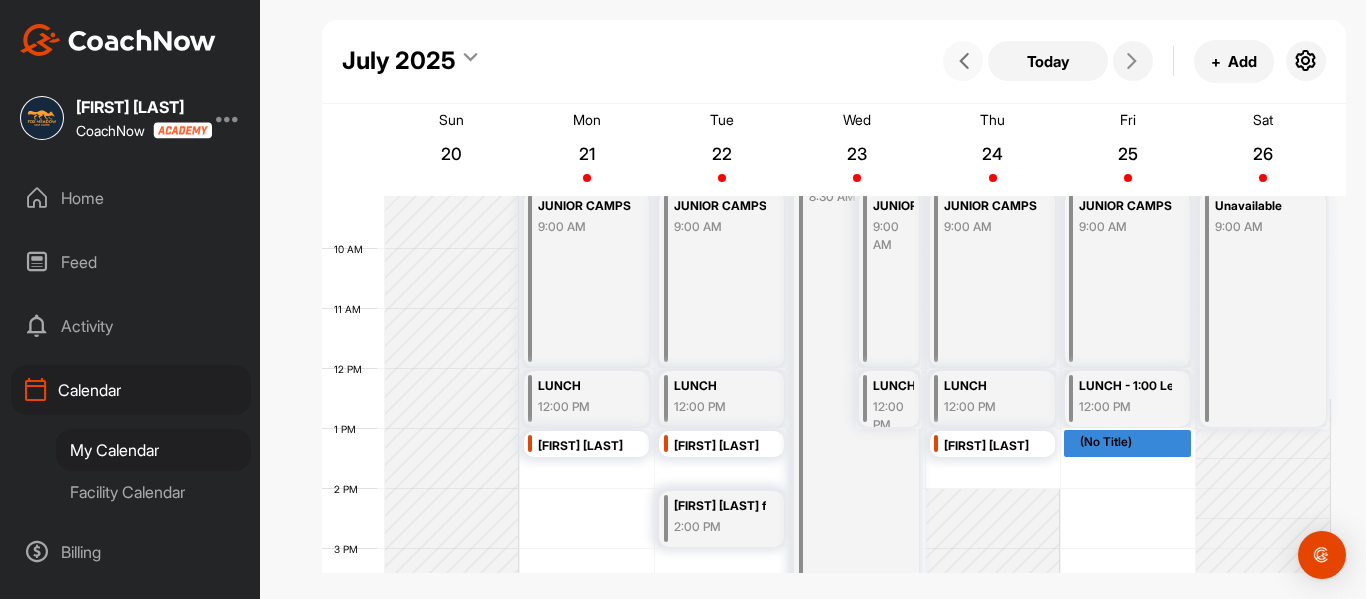 scroll, scrollTop: 546, scrollLeft: 0, axis: vertical 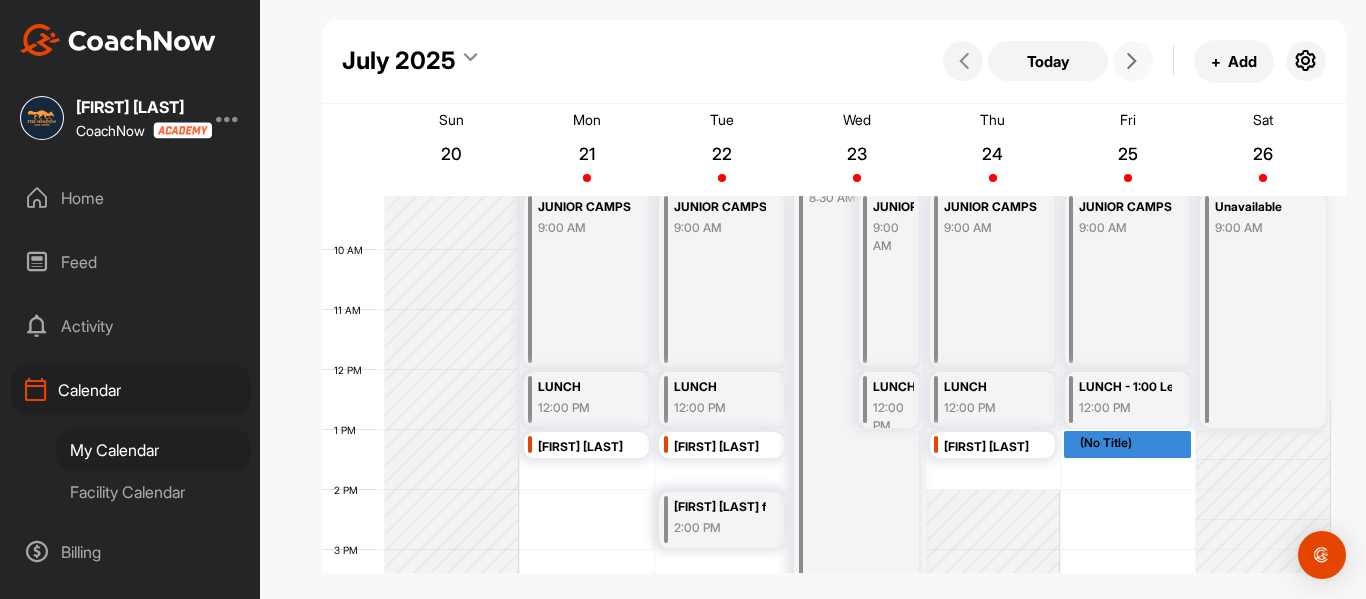 click at bounding box center [1133, 61] 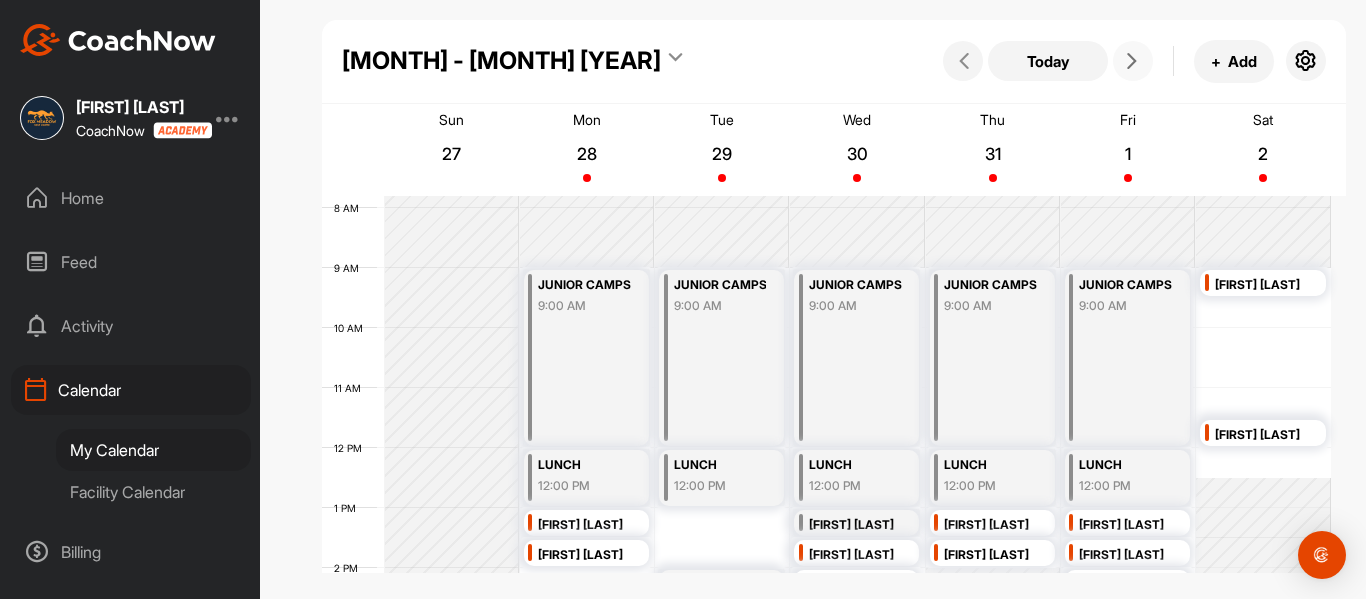 scroll, scrollTop: 446, scrollLeft: 0, axis: vertical 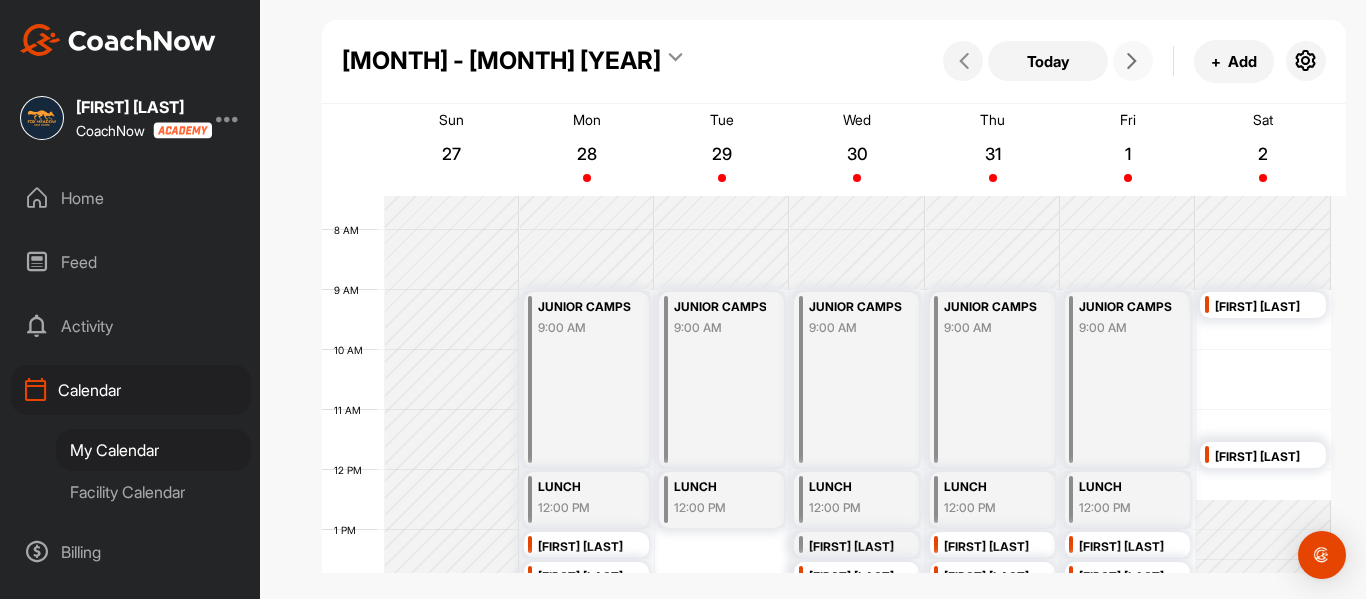 click at bounding box center (1132, 61) 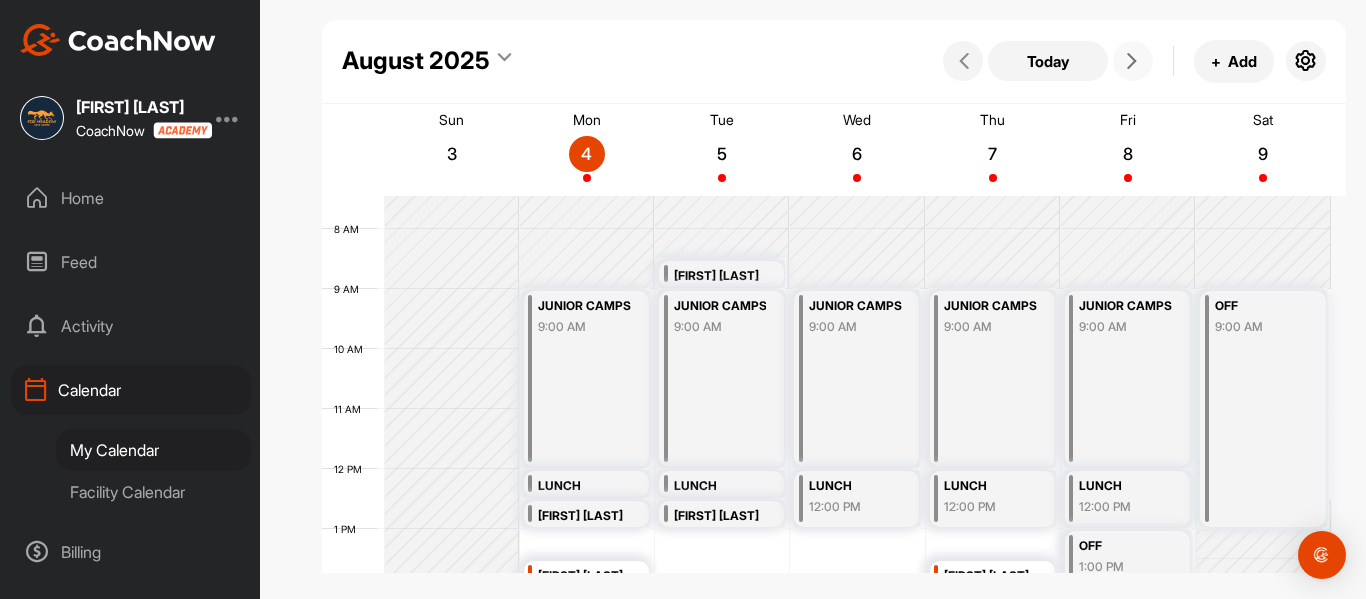 scroll, scrollTop: 446, scrollLeft: 0, axis: vertical 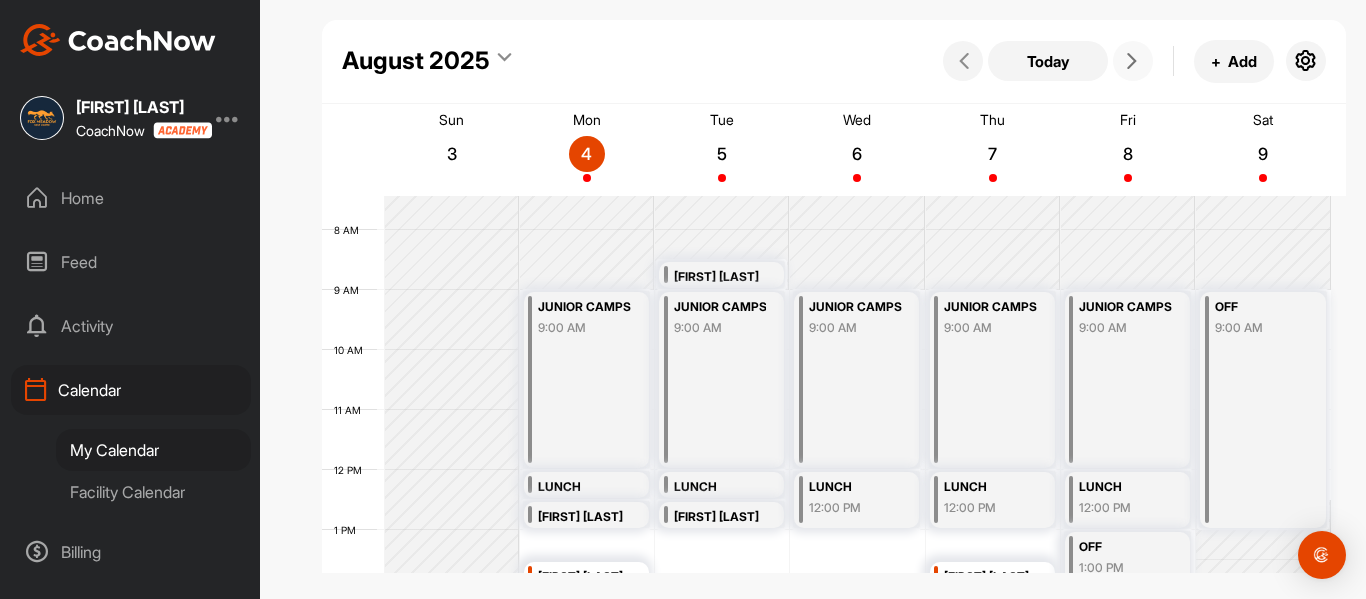 click at bounding box center (1133, 61) 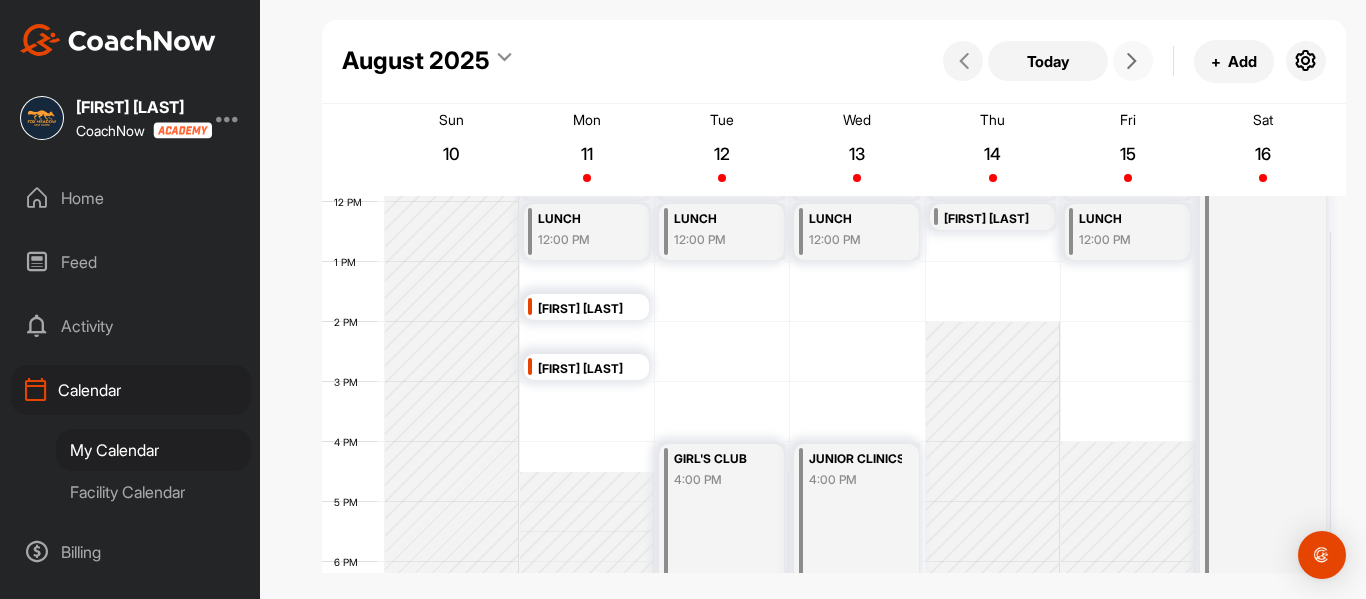 scroll, scrollTop: 746, scrollLeft: 0, axis: vertical 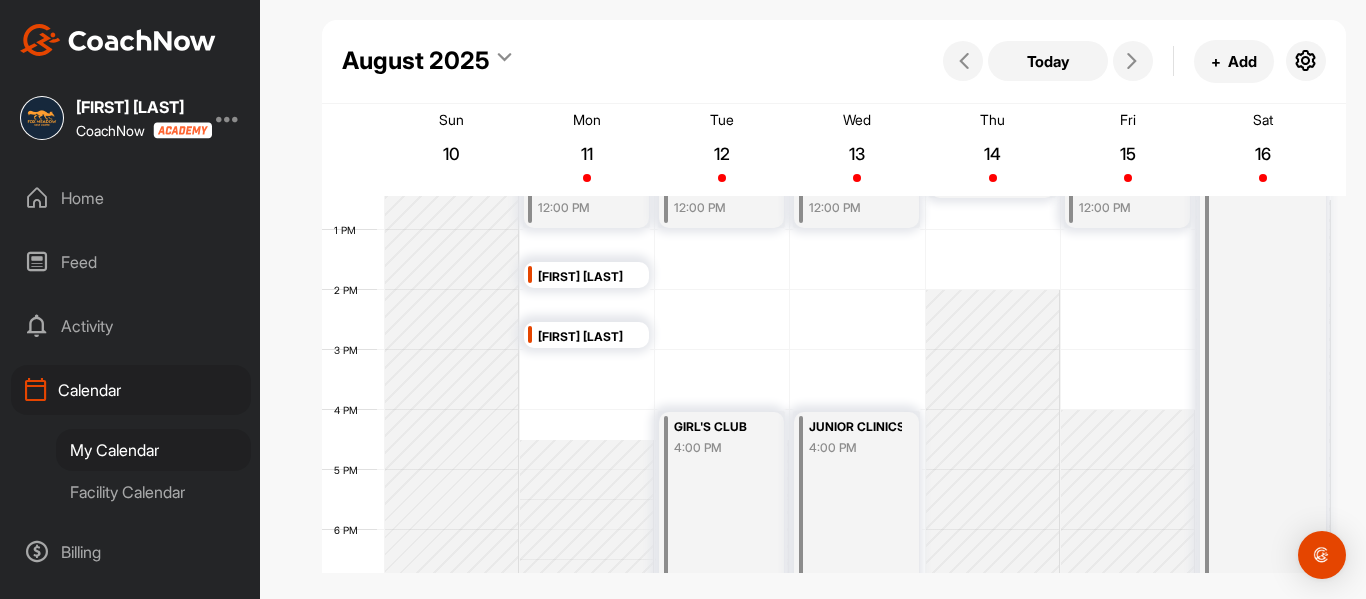click on "Facility Calendar" at bounding box center [153, 492] 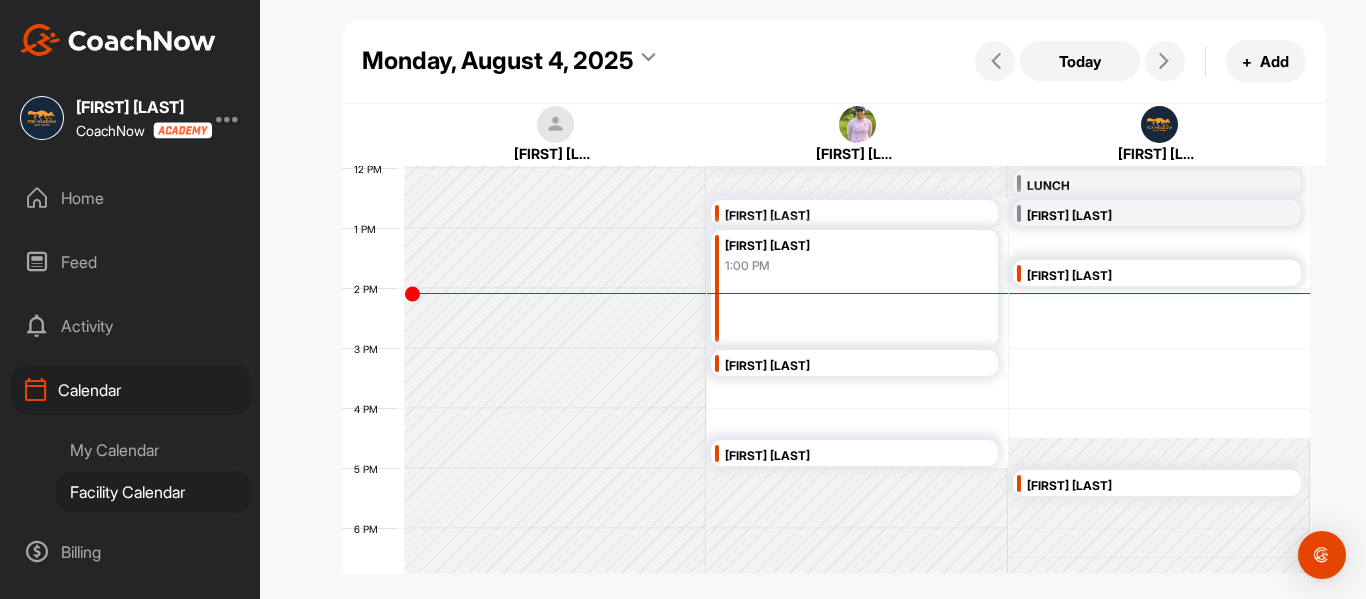 scroll, scrollTop: 846, scrollLeft: 0, axis: vertical 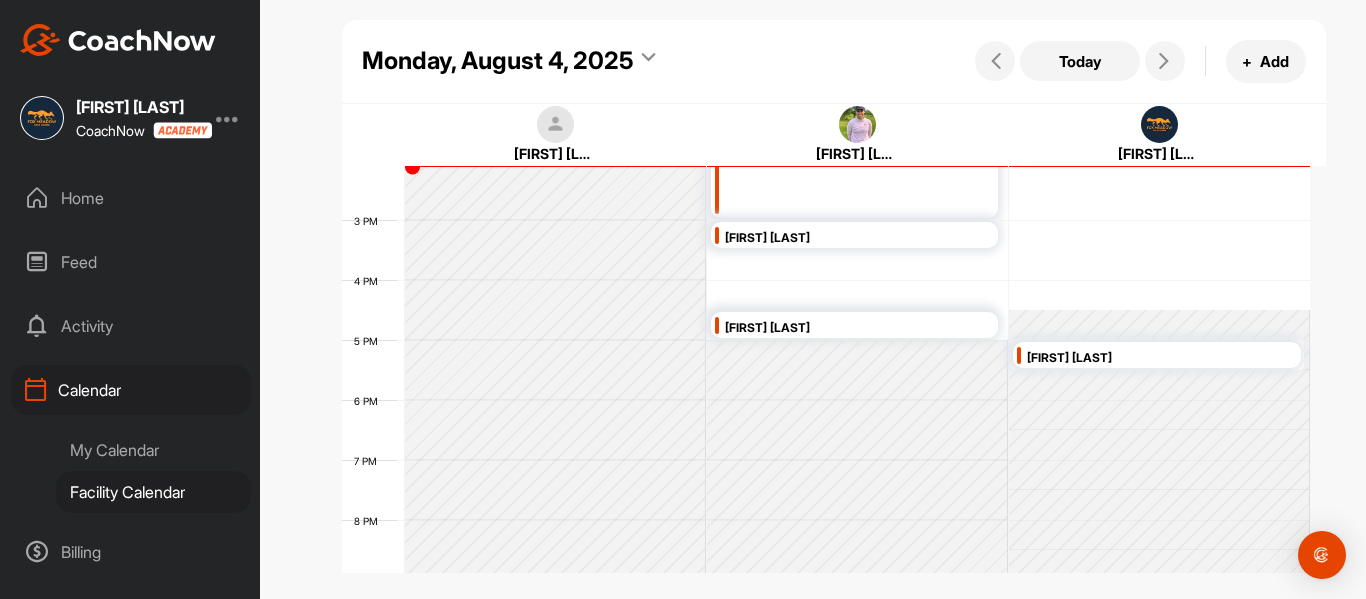 click at bounding box center [858, 125] 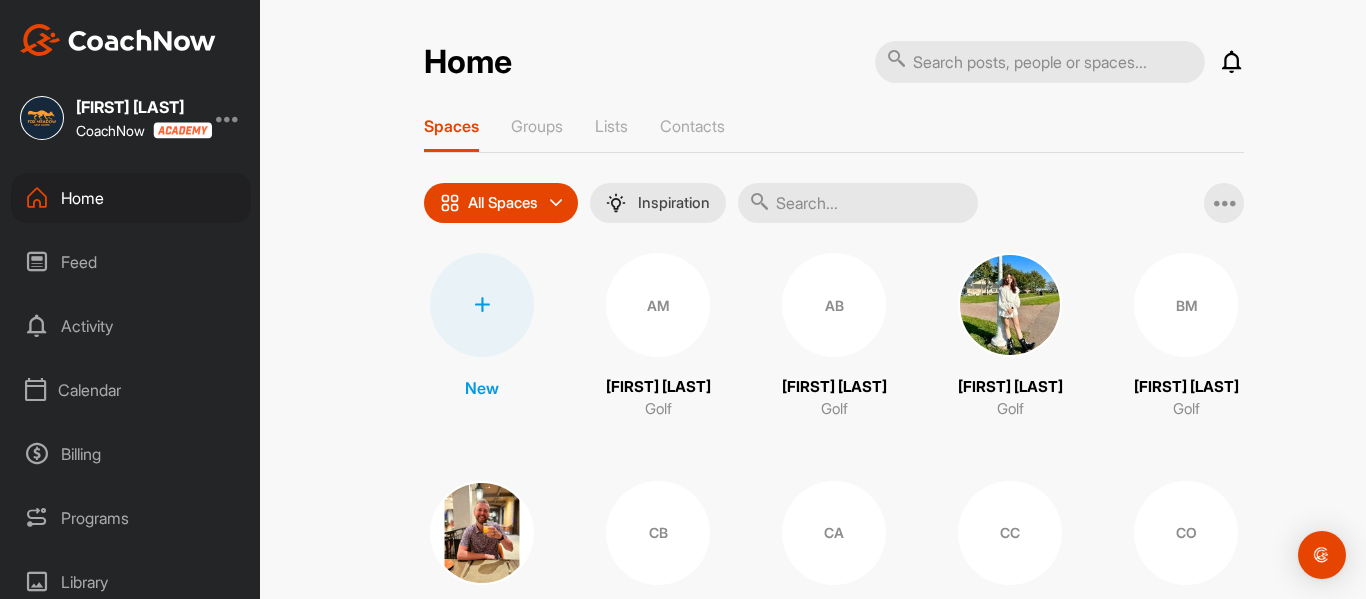 click on "Calendar" at bounding box center [131, 390] 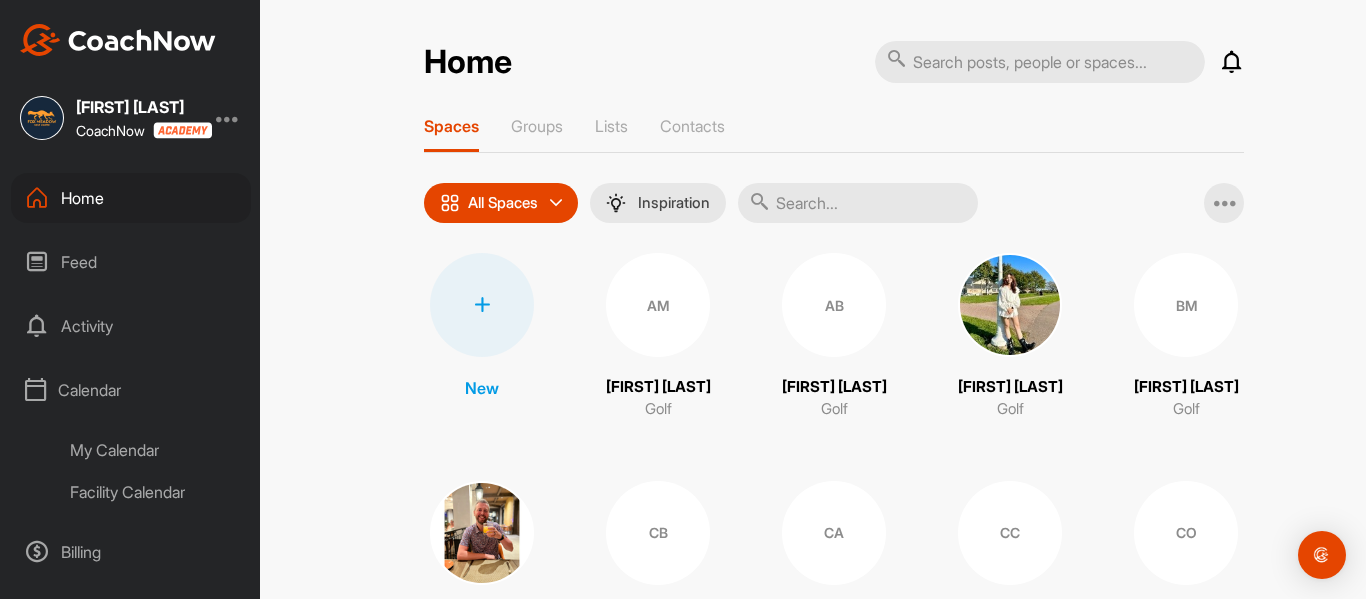 click on "Facility Calendar" at bounding box center [153, 492] 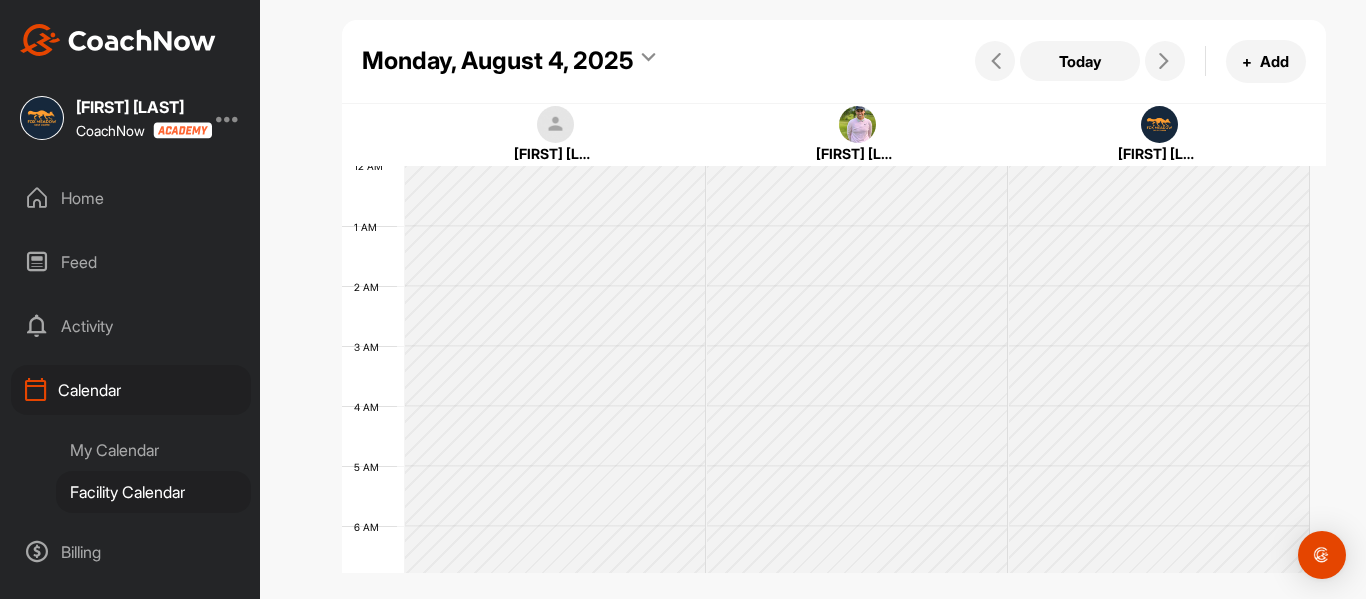 scroll, scrollTop: 0, scrollLeft: 0, axis: both 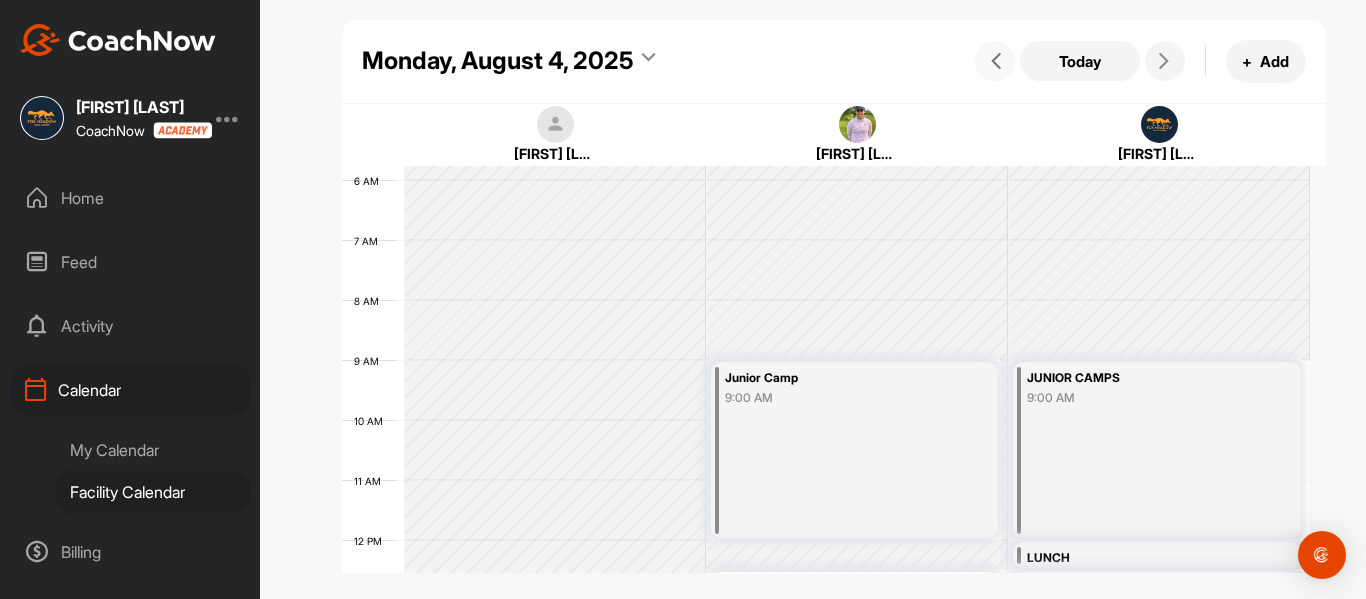 click at bounding box center [996, 61] 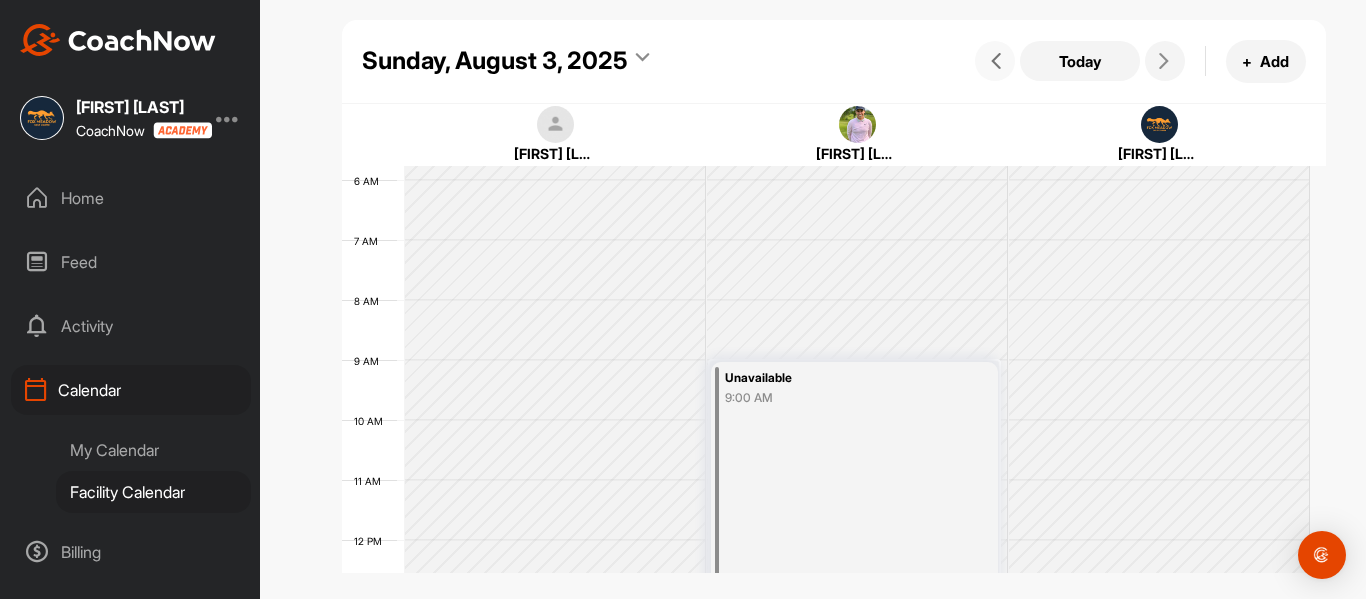 click at bounding box center (996, 61) 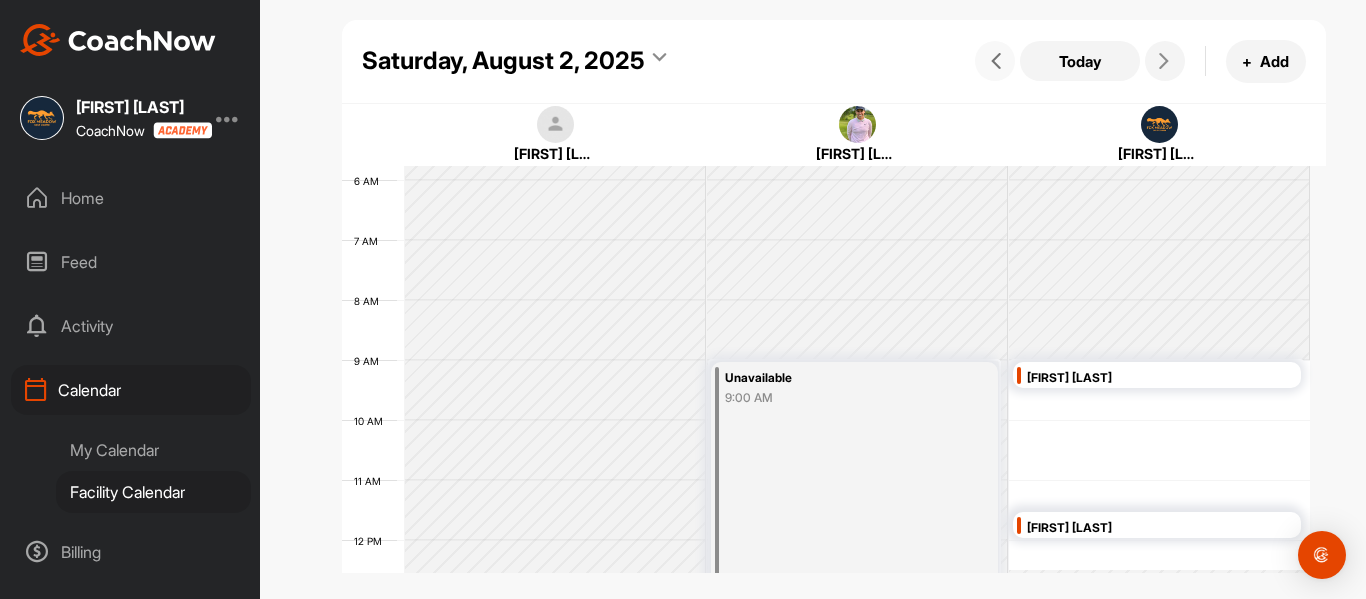click at bounding box center (996, 61) 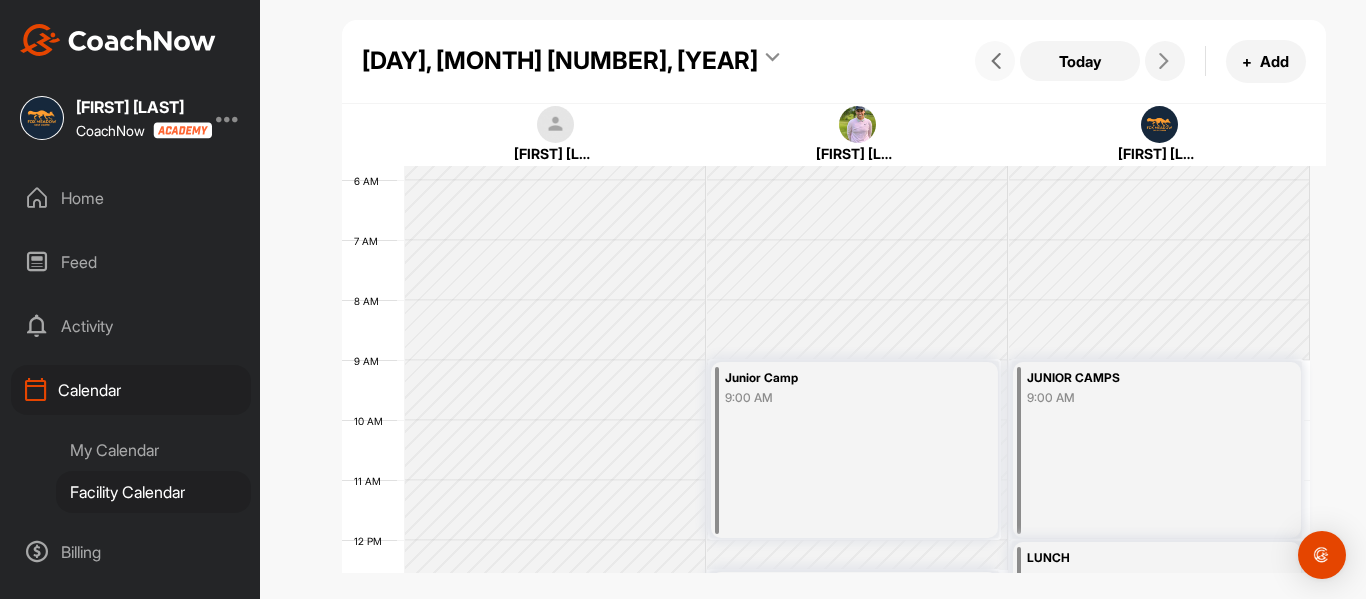 click at bounding box center (996, 61) 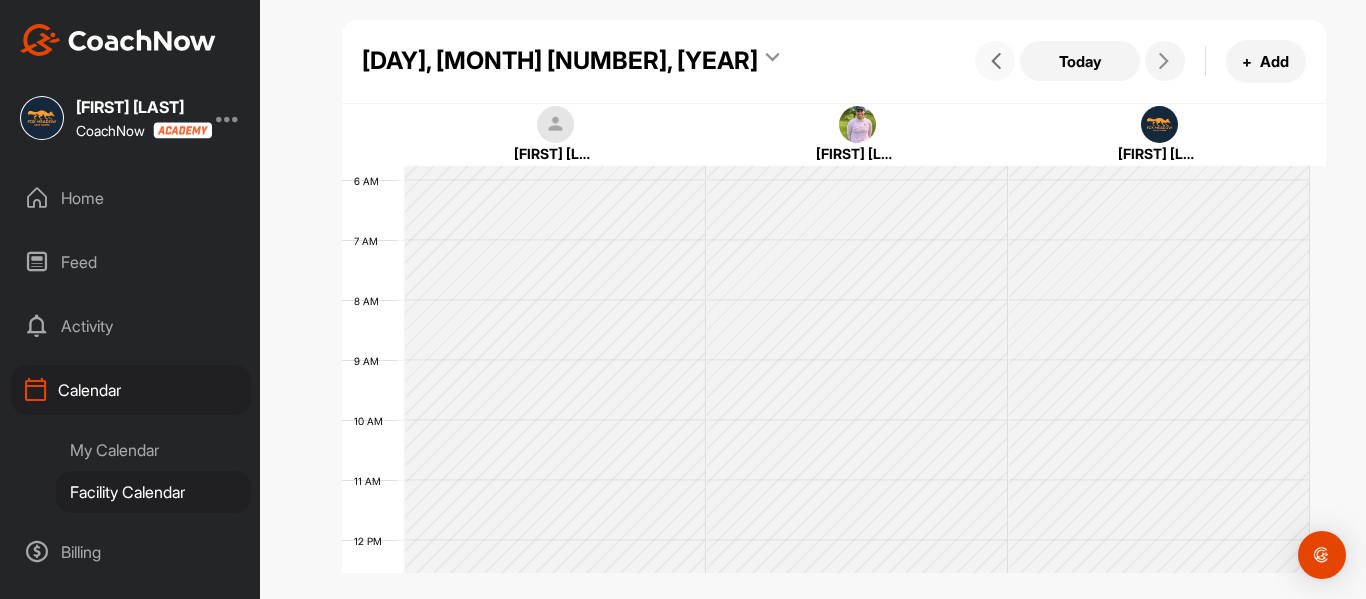 click at bounding box center [996, 61] 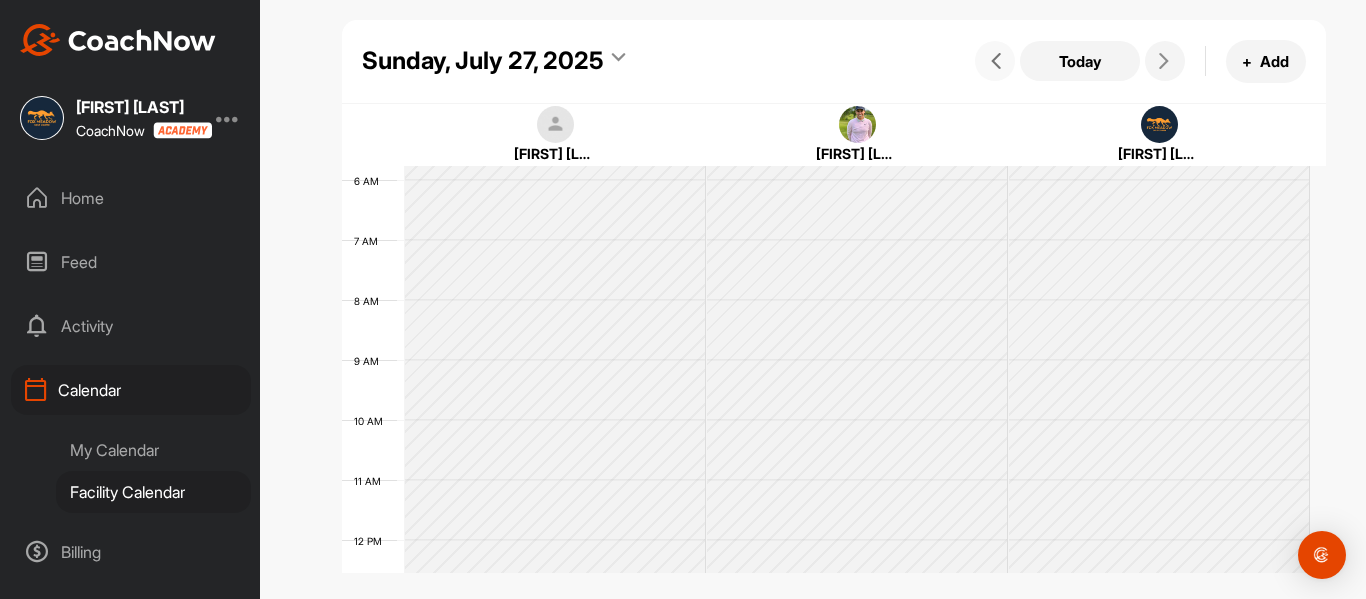 click at bounding box center (996, 61) 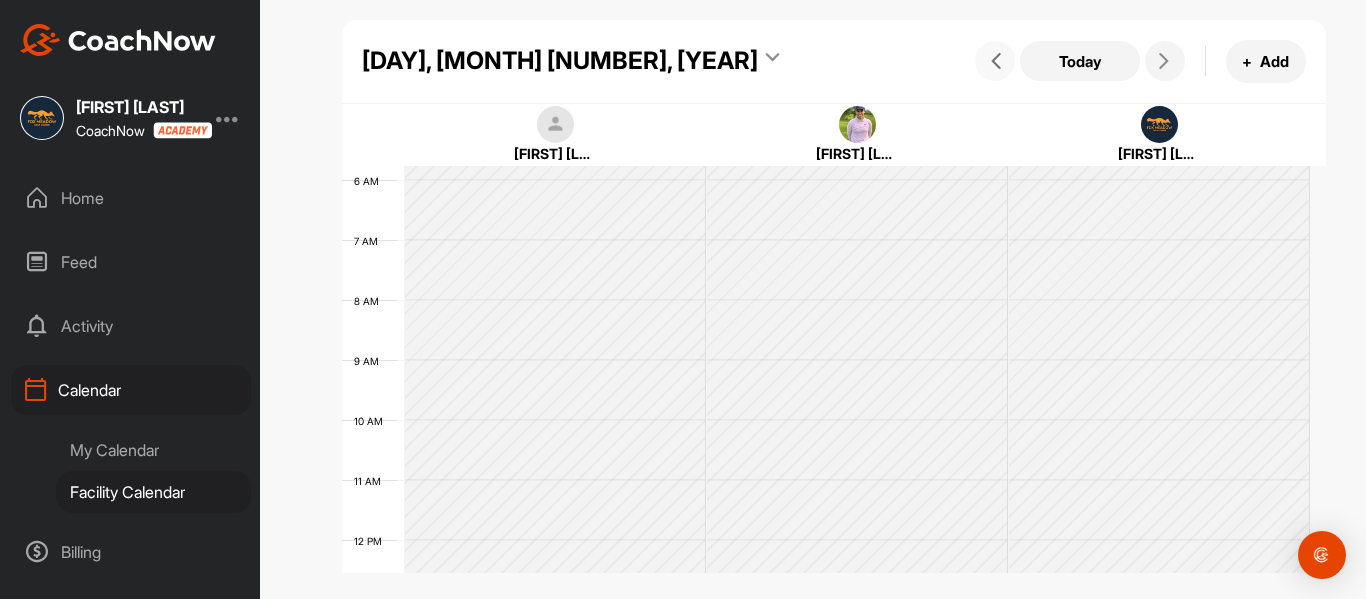 click at bounding box center (996, 61) 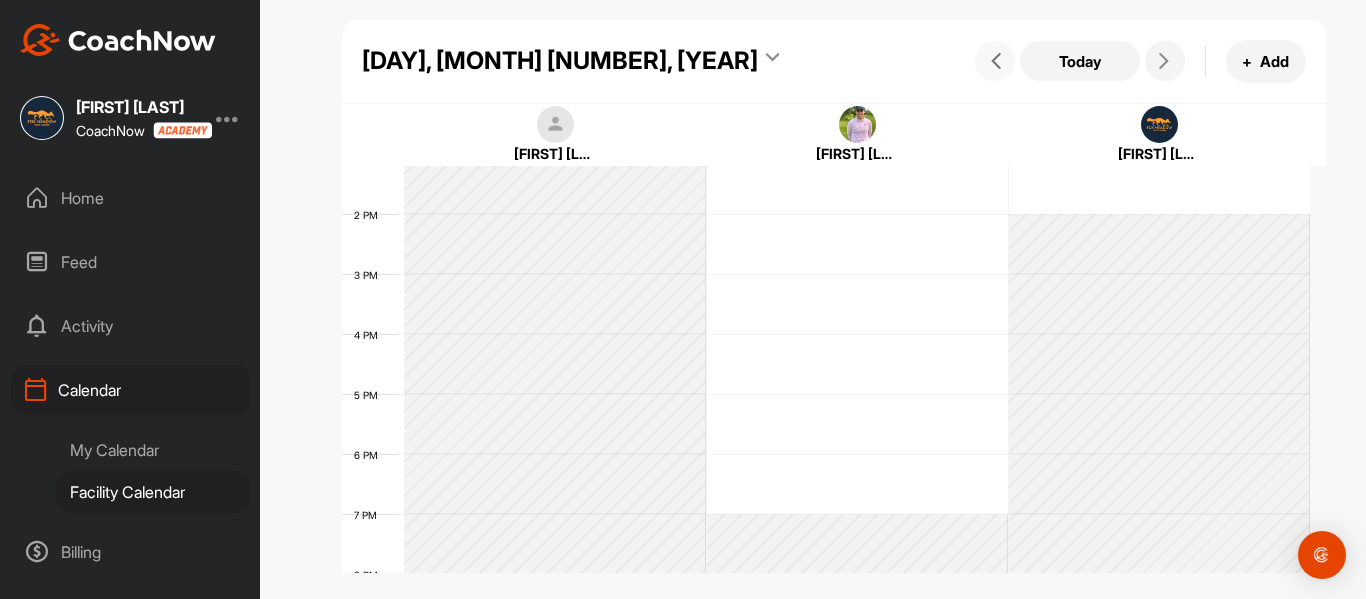 scroll, scrollTop: 746, scrollLeft: 0, axis: vertical 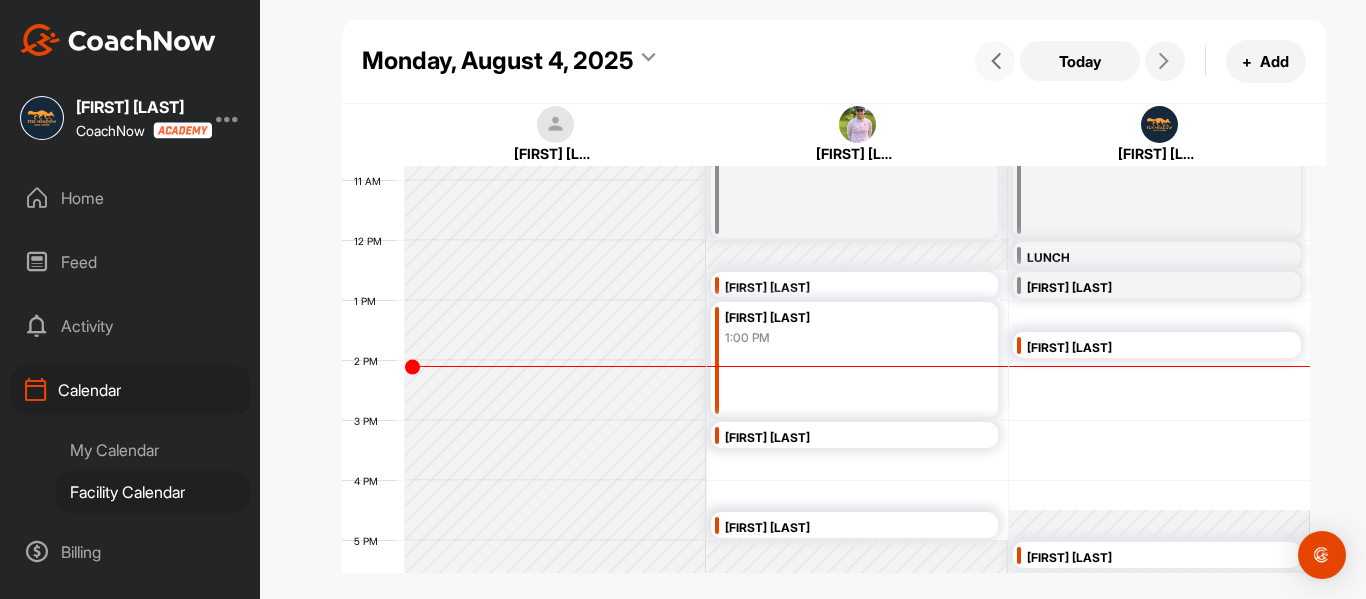 click at bounding box center [995, 61] 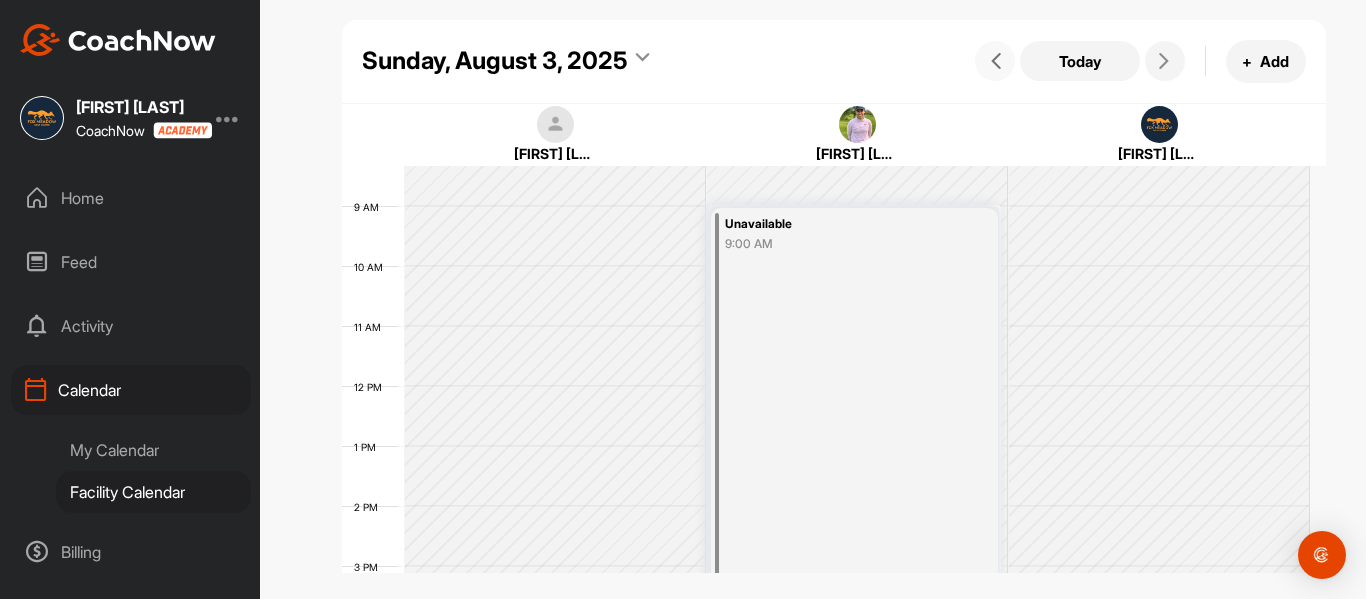 scroll, scrollTop: 646, scrollLeft: 0, axis: vertical 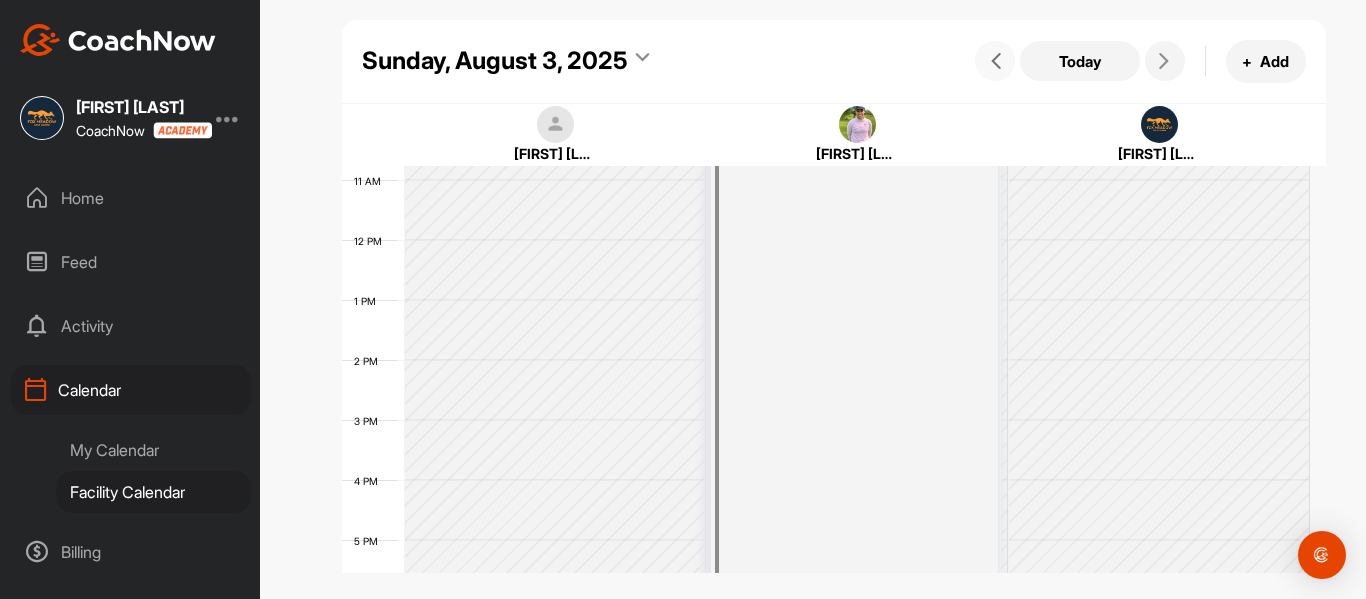 click at bounding box center [996, 61] 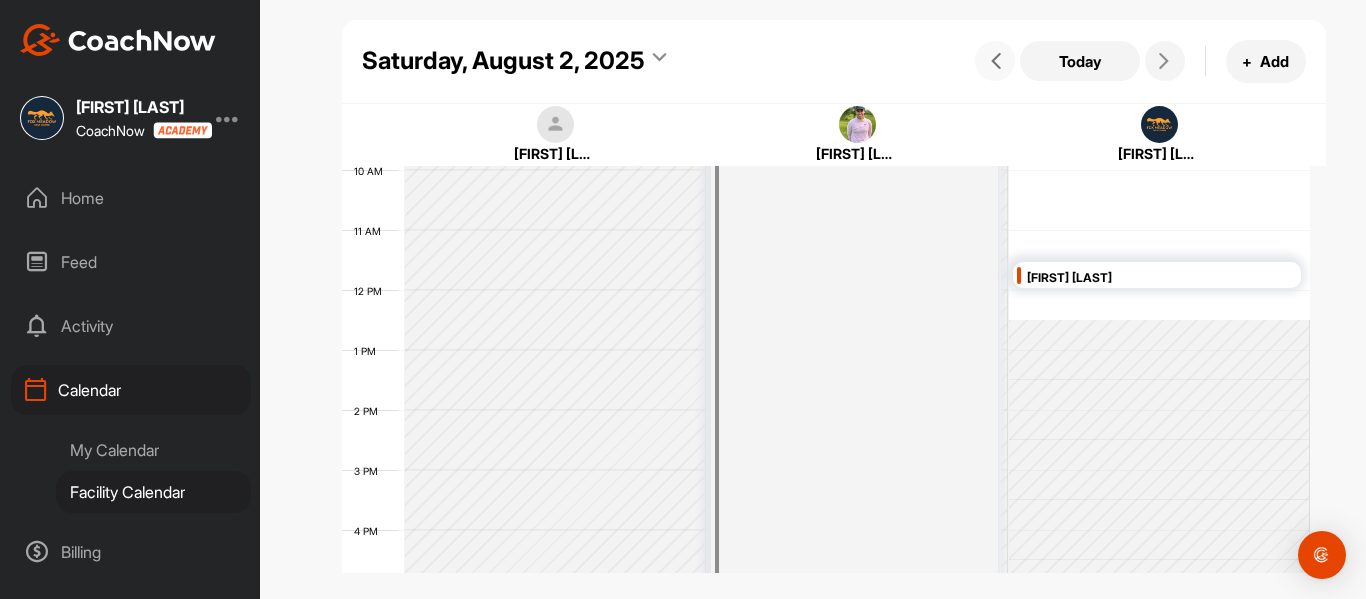 scroll, scrollTop: 746, scrollLeft: 0, axis: vertical 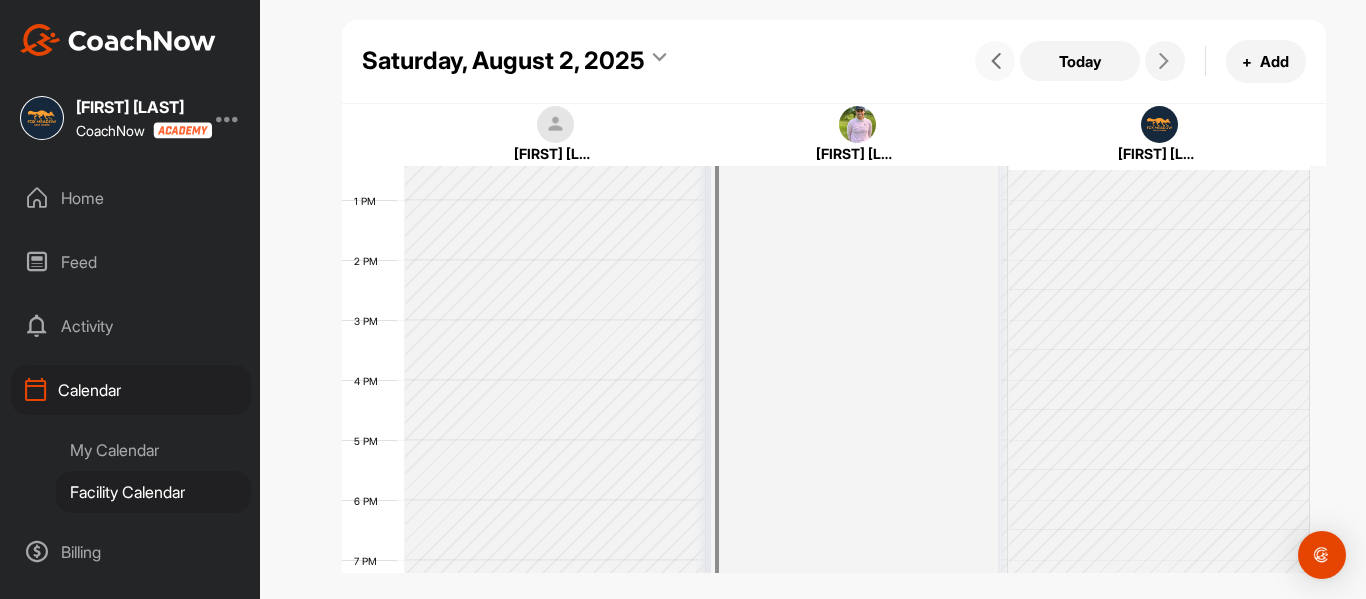 click at bounding box center (996, 61) 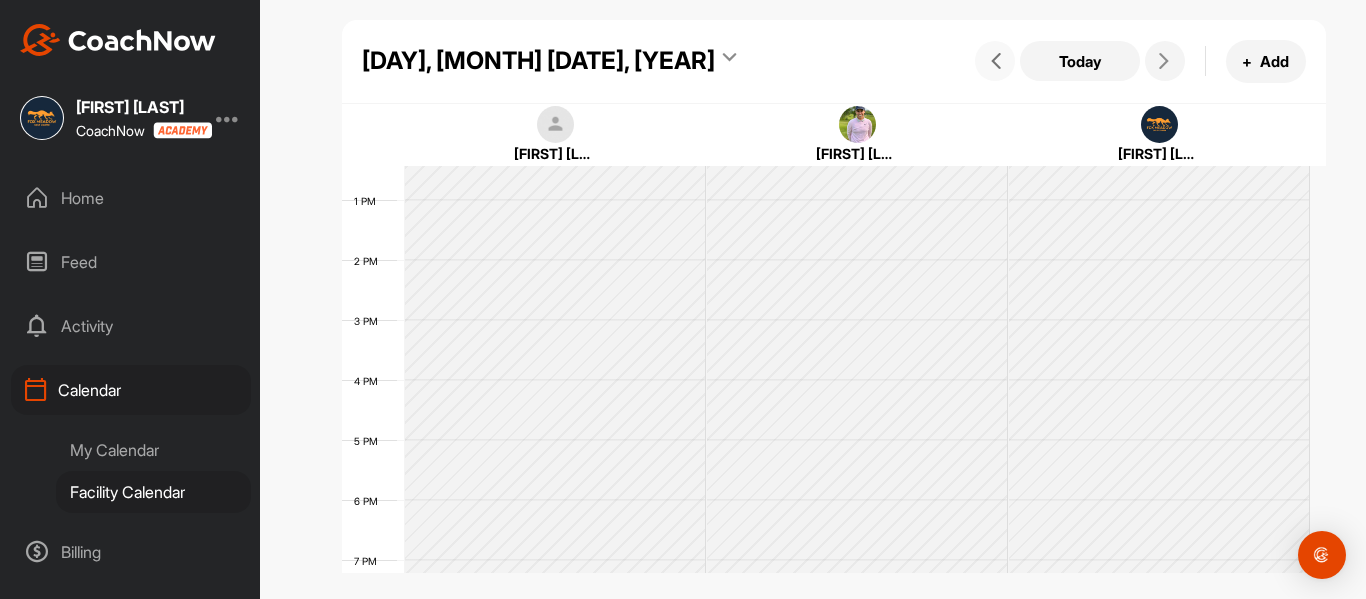 scroll, scrollTop: 346, scrollLeft: 0, axis: vertical 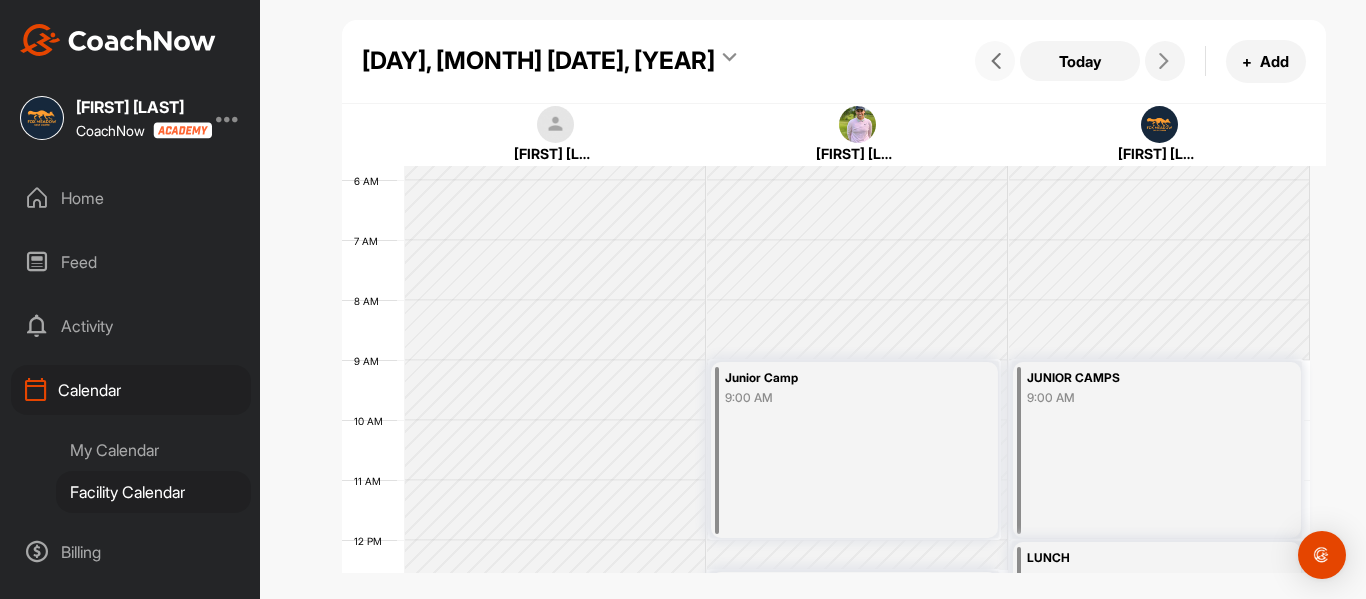 click at bounding box center [996, 61] 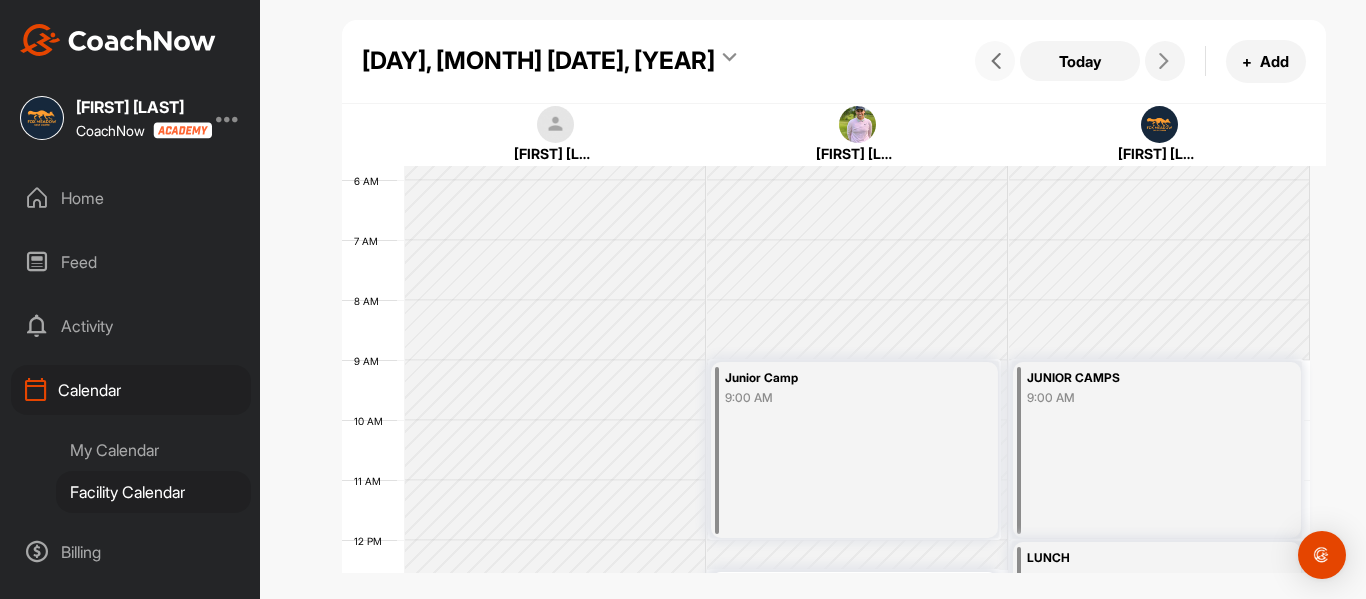 click at bounding box center [996, 61] 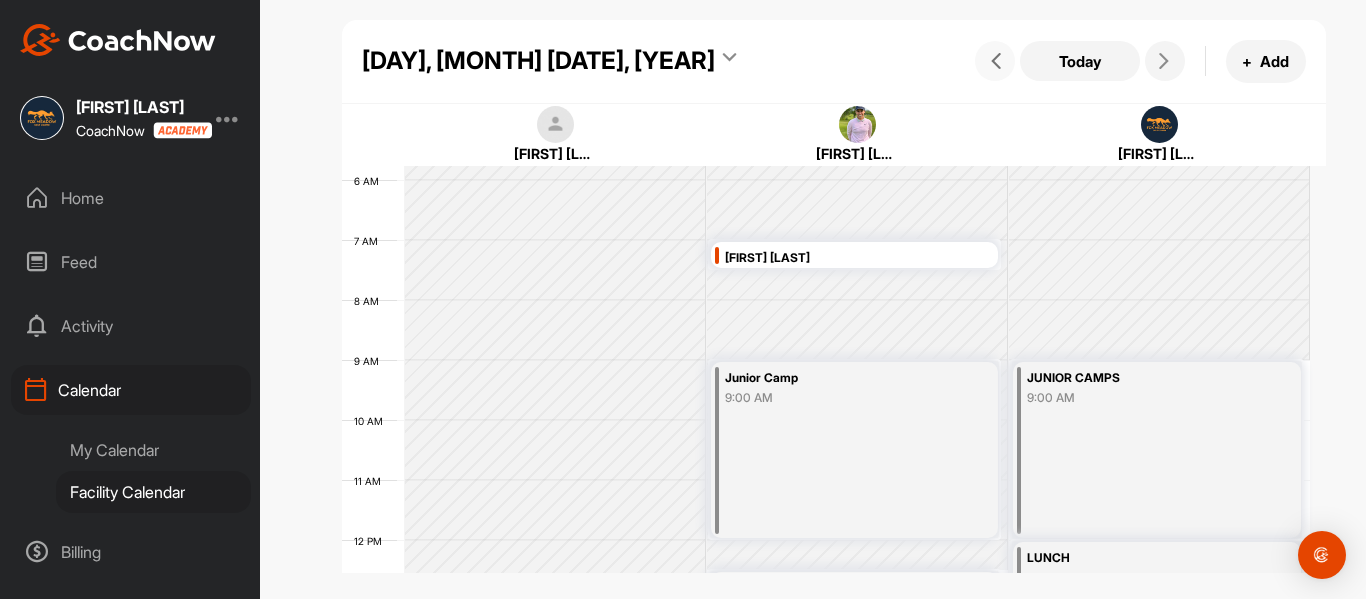 click at bounding box center (996, 61) 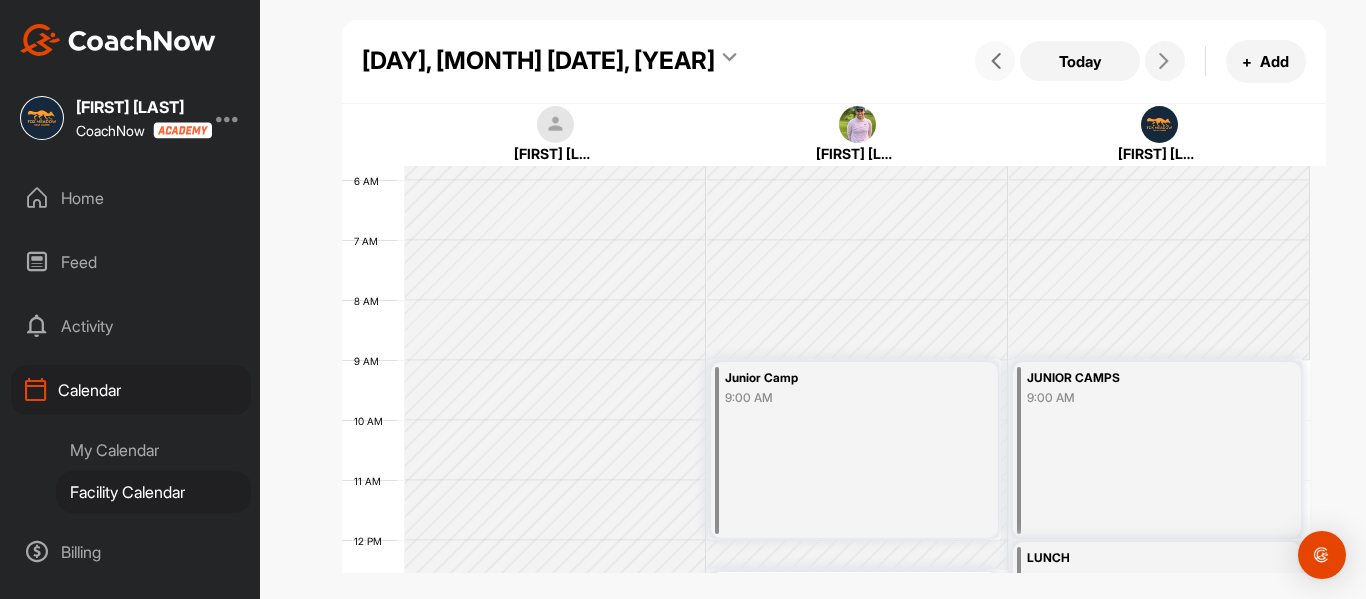 click at bounding box center (996, 61) 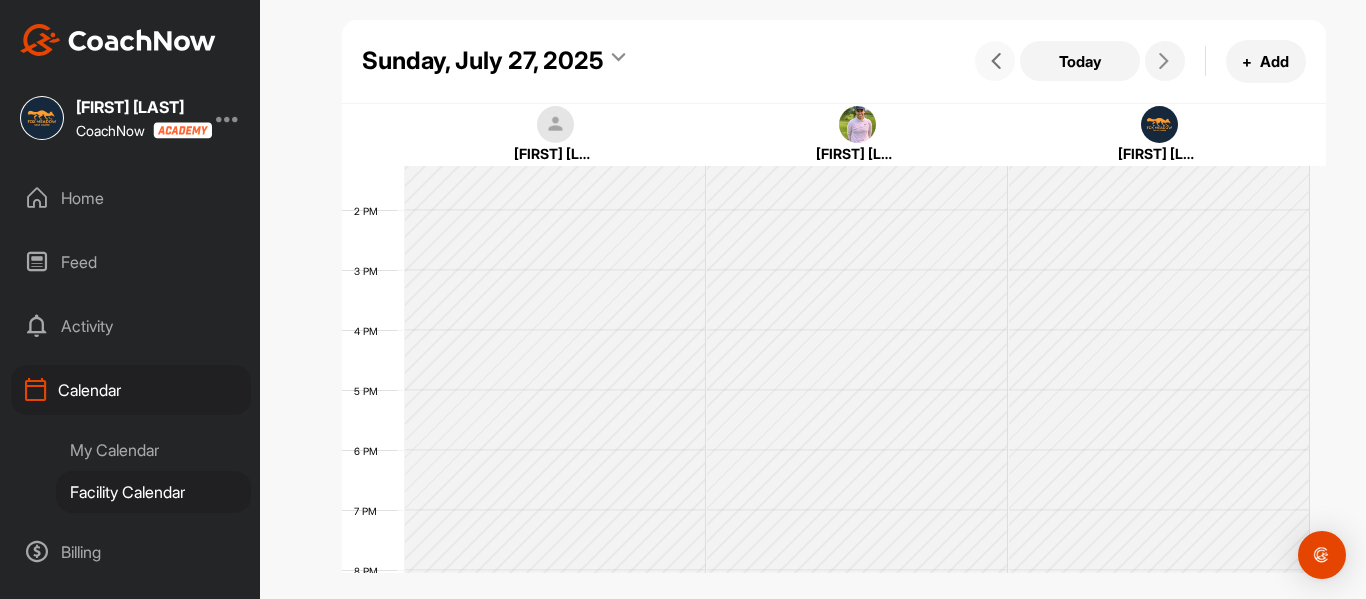 scroll, scrollTop: 1033, scrollLeft: 0, axis: vertical 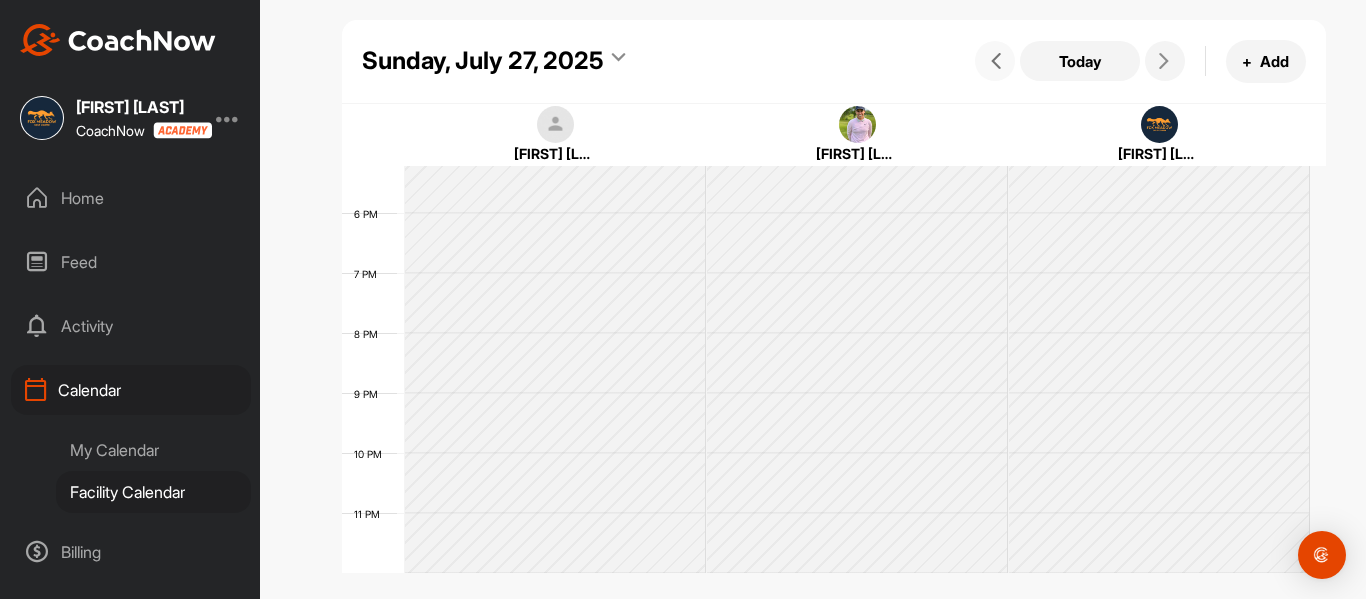 click at bounding box center (995, 61) 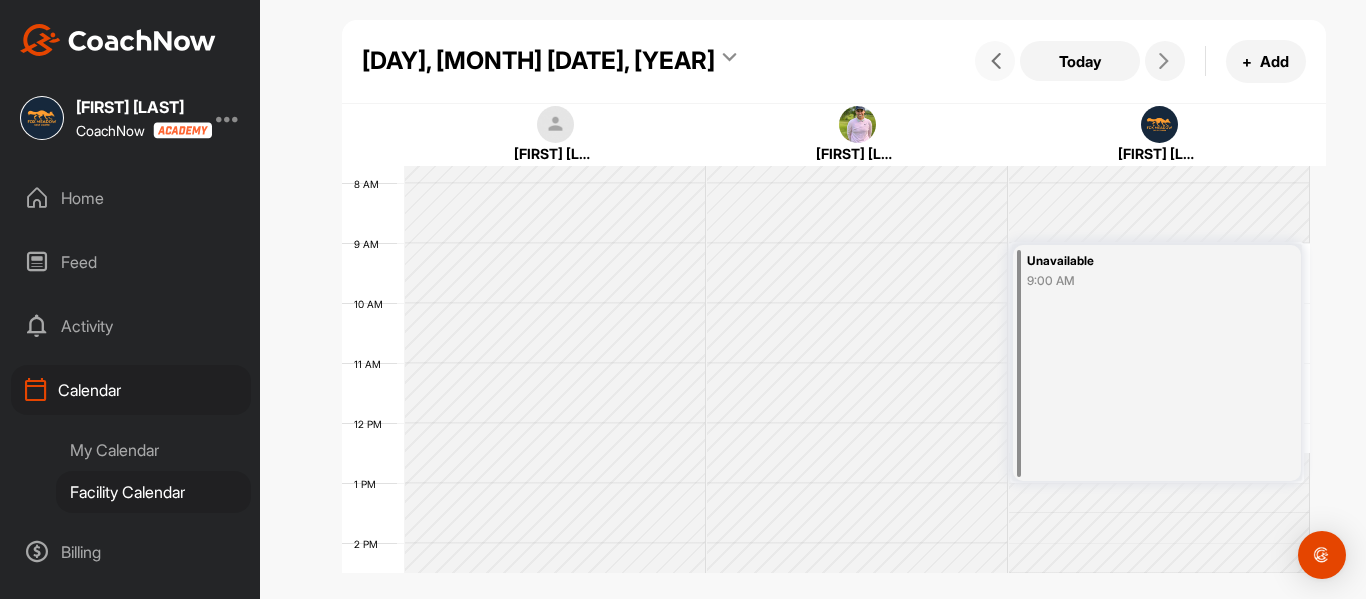 scroll, scrollTop: 646, scrollLeft: 0, axis: vertical 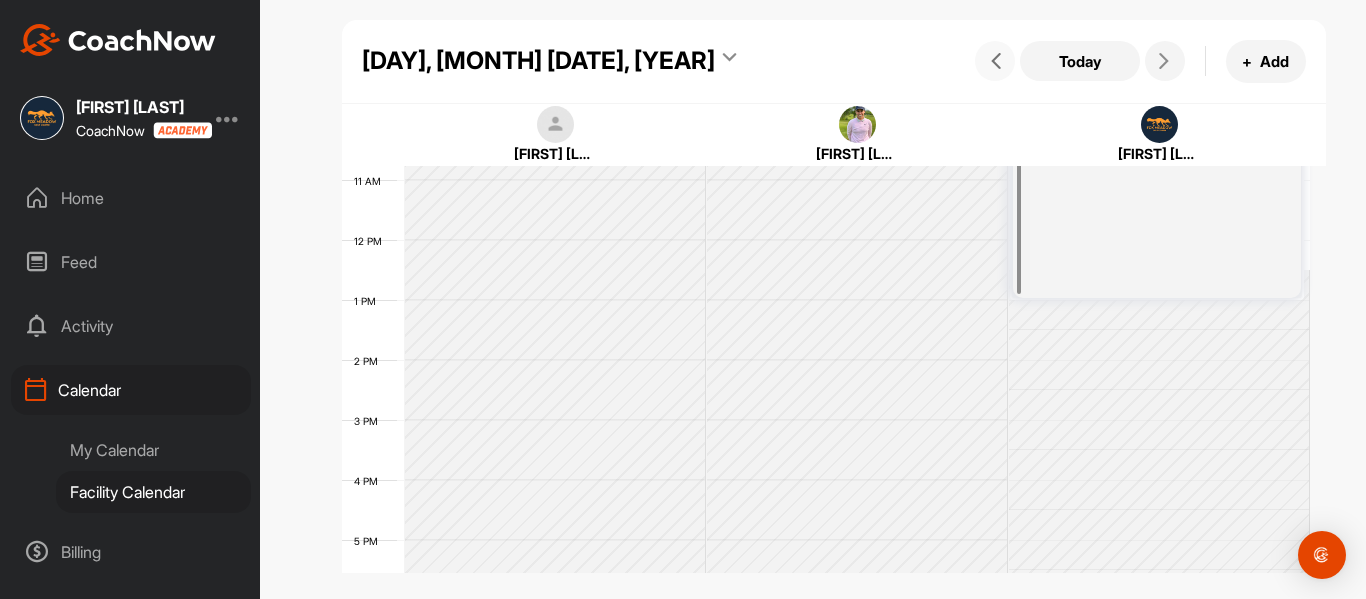 click at bounding box center (996, 61) 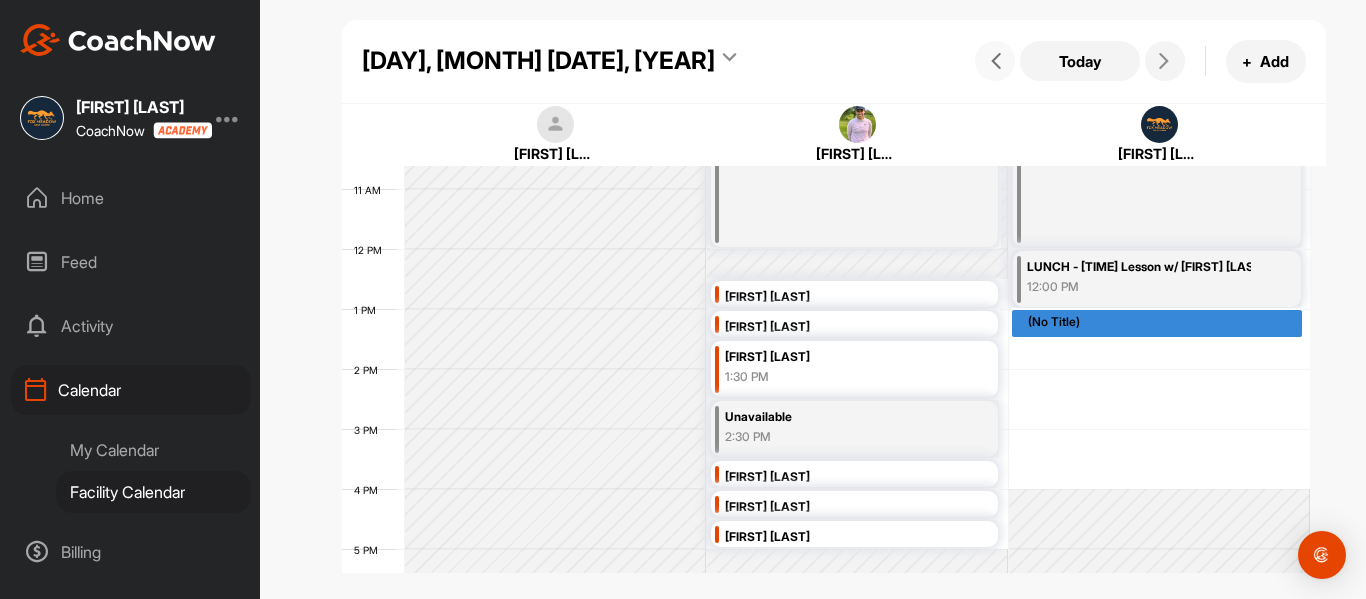 scroll, scrollTop: 646, scrollLeft: 0, axis: vertical 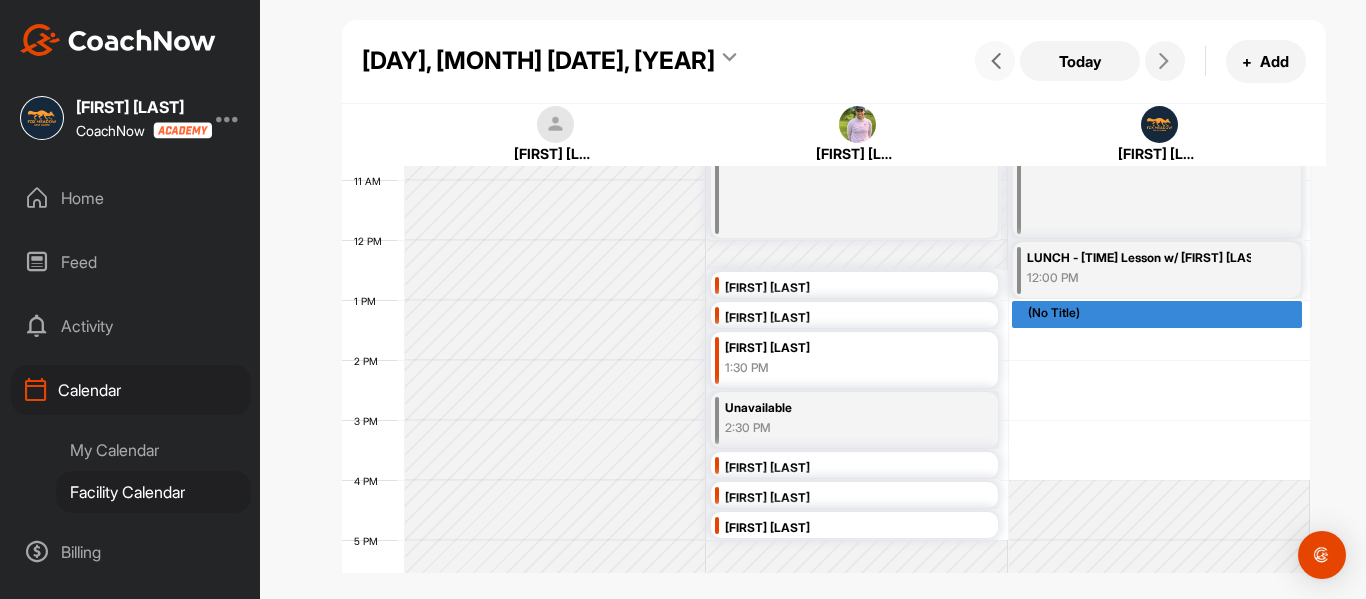click at bounding box center (996, 61) 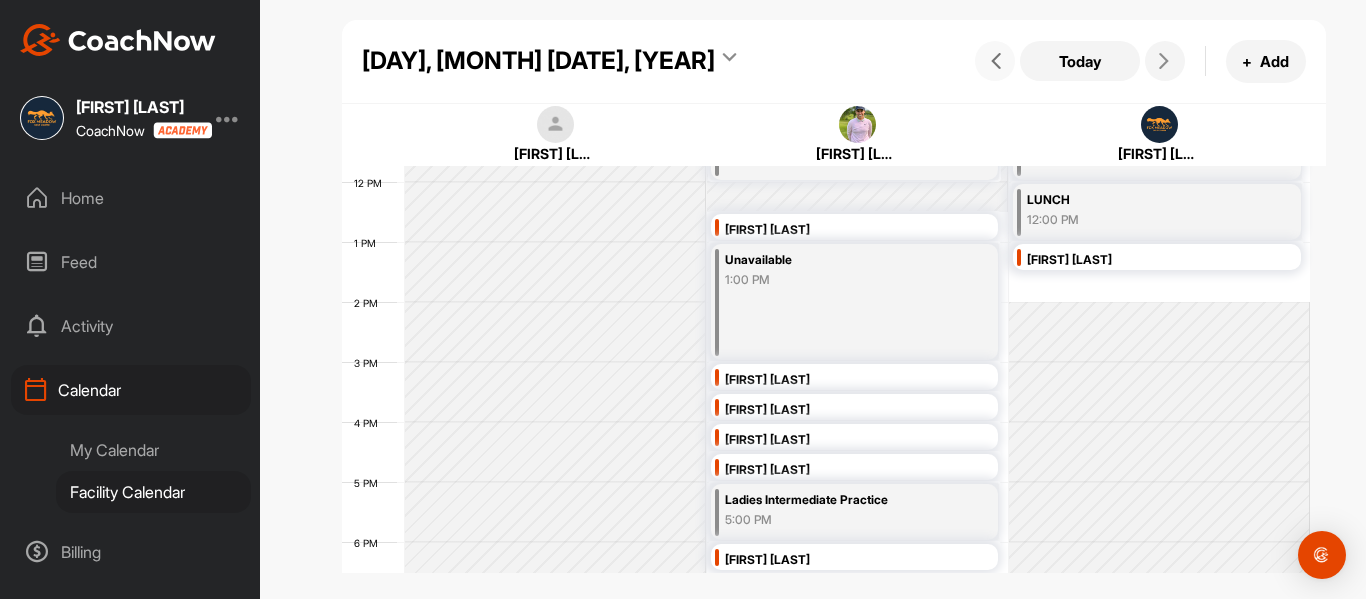 scroll, scrollTop: 746, scrollLeft: 0, axis: vertical 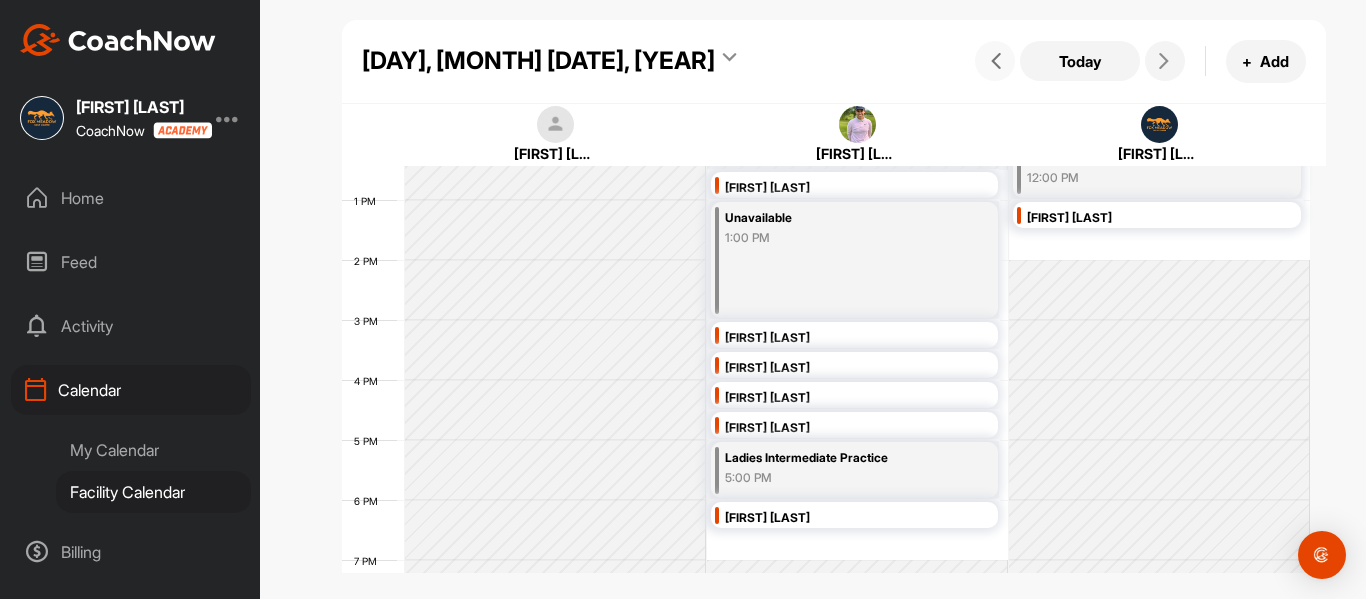 click at bounding box center [996, 61] 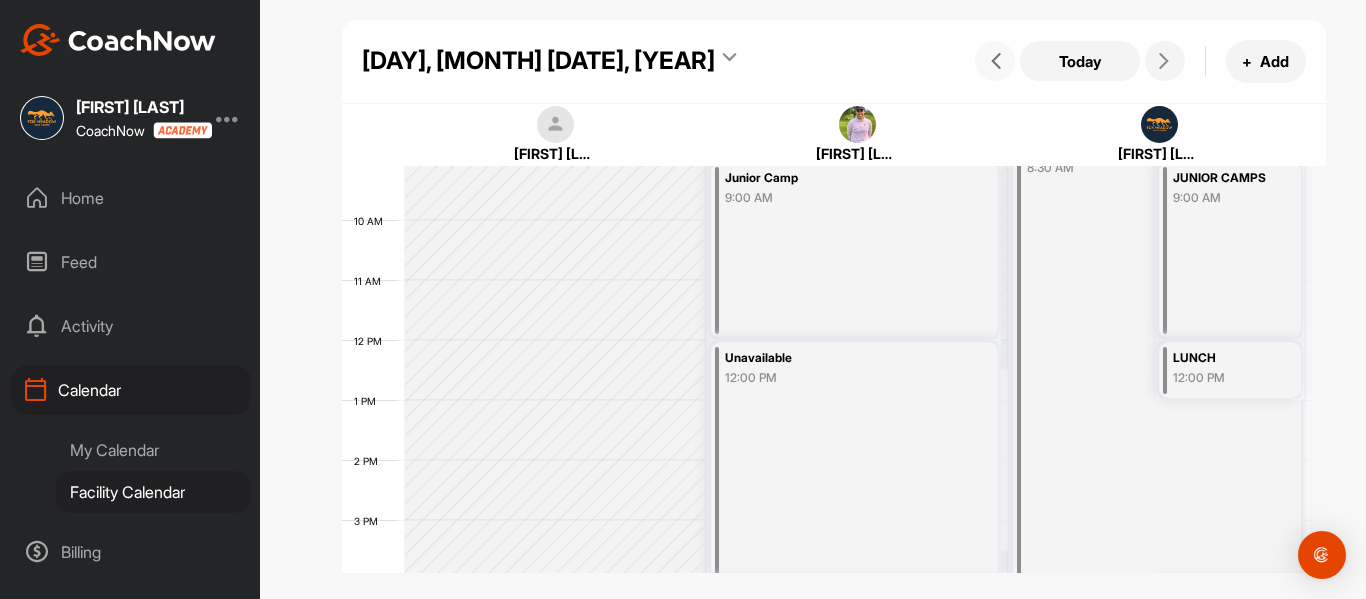 scroll, scrollTop: 533, scrollLeft: 0, axis: vertical 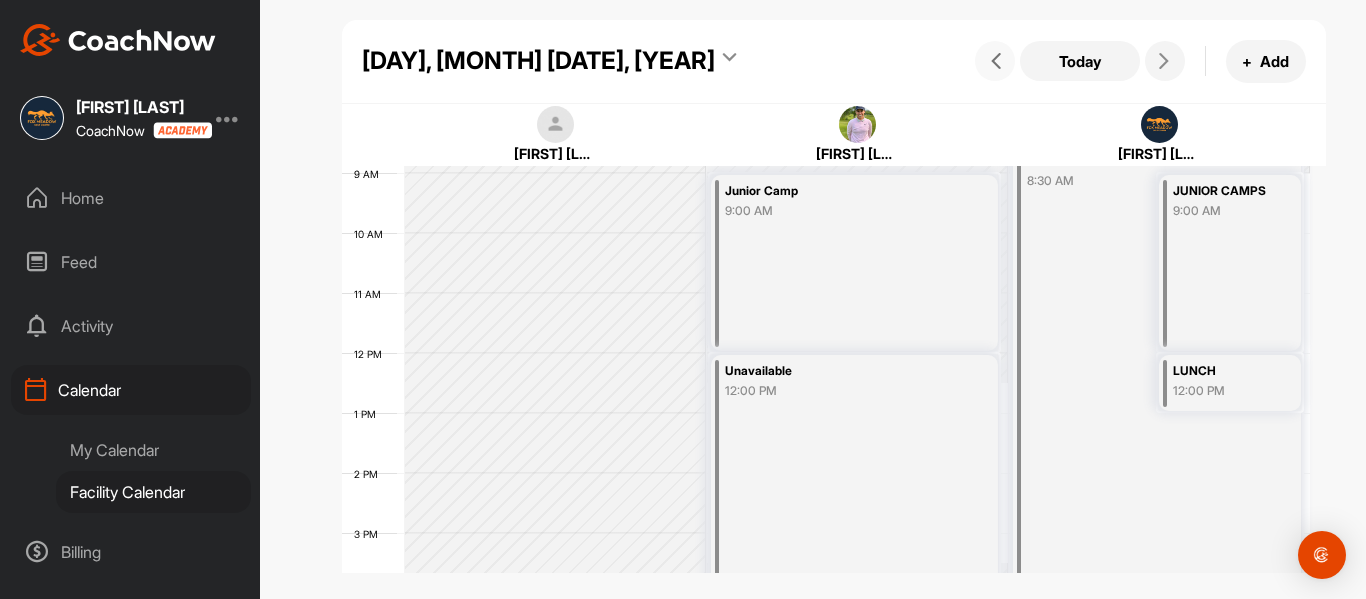 click at bounding box center (995, 61) 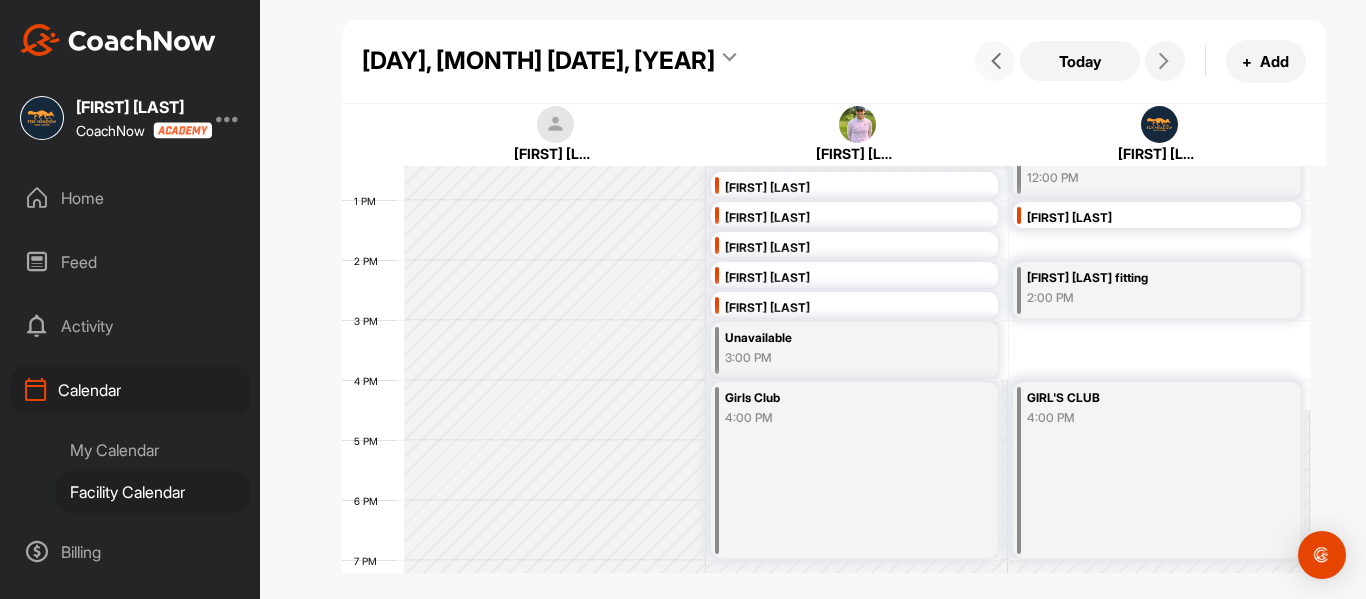 scroll, scrollTop: 646, scrollLeft: 0, axis: vertical 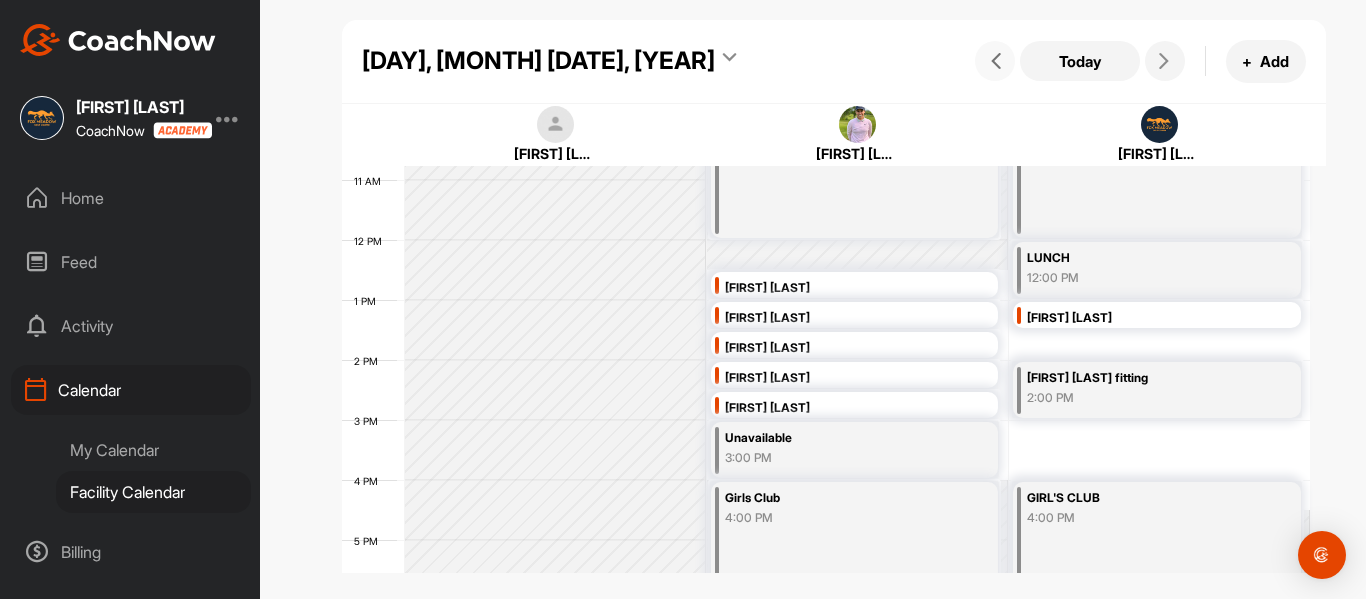 click at bounding box center [996, 61] 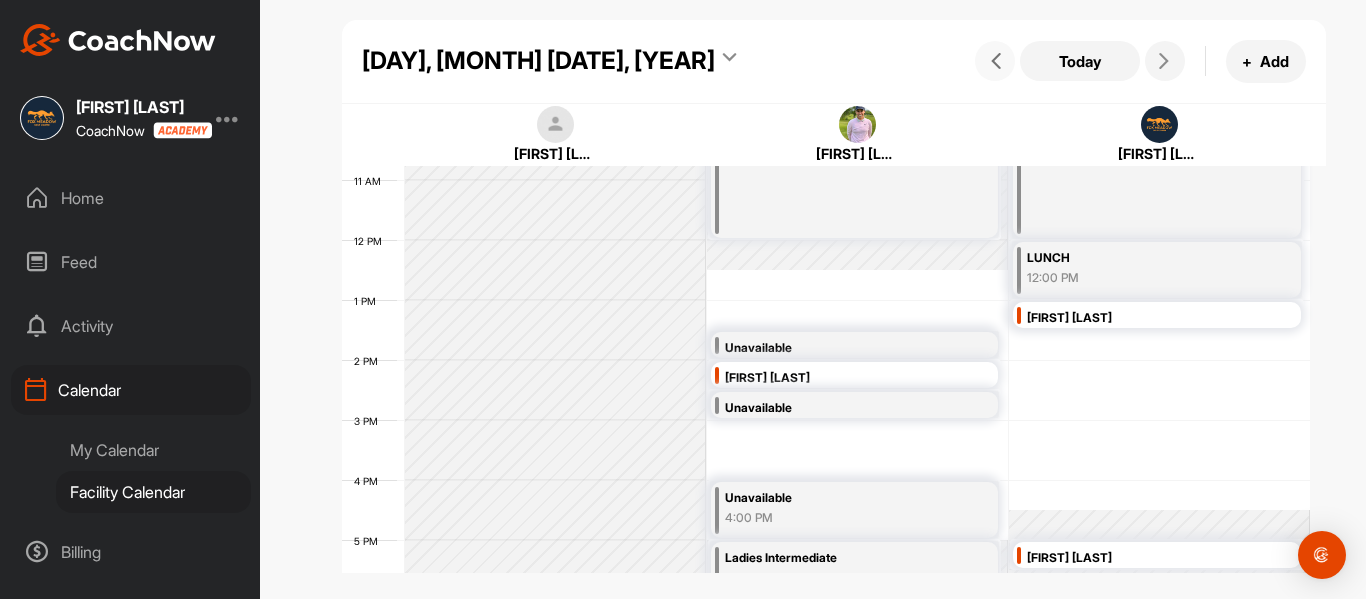 scroll, scrollTop: 546, scrollLeft: 0, axis: vertical 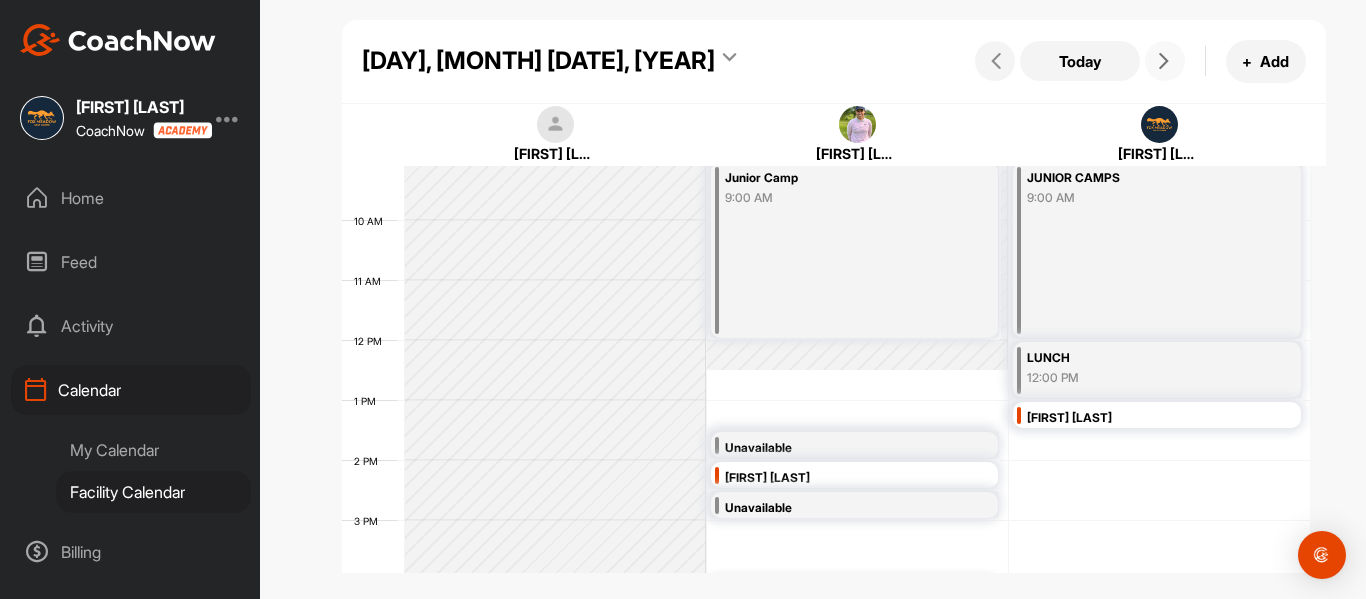 click at bounding box center (1164, 61) 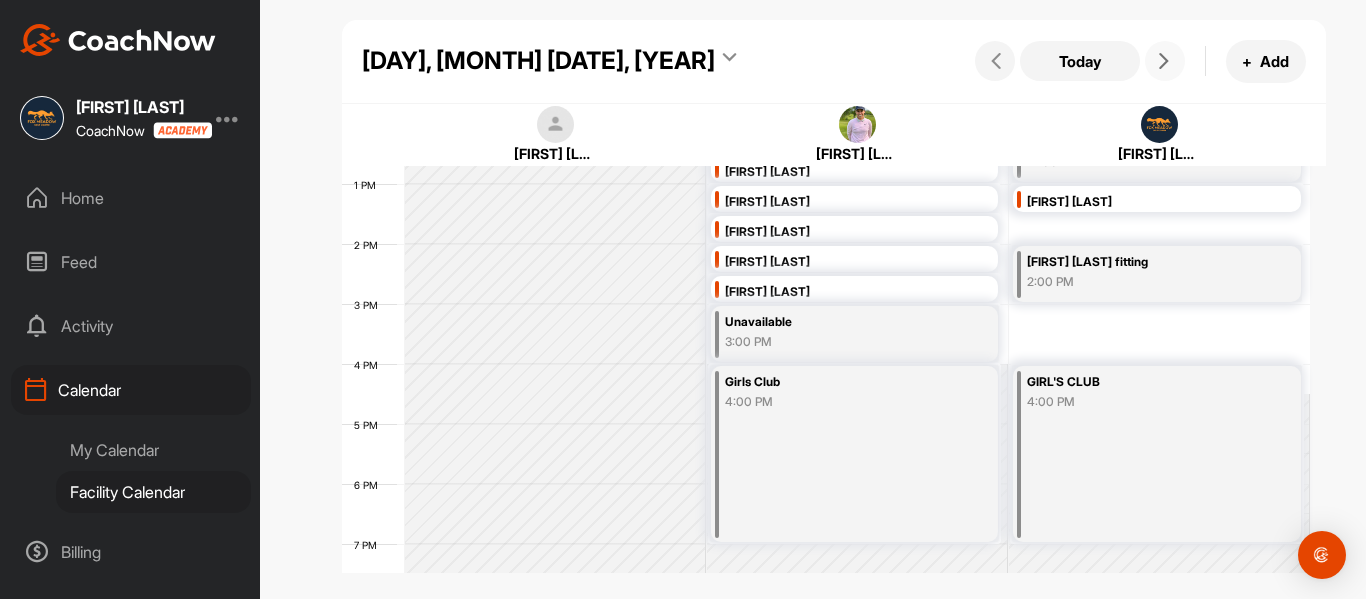 scroll, scrollTop: 746, scrollLeft: 0, axis: vertical 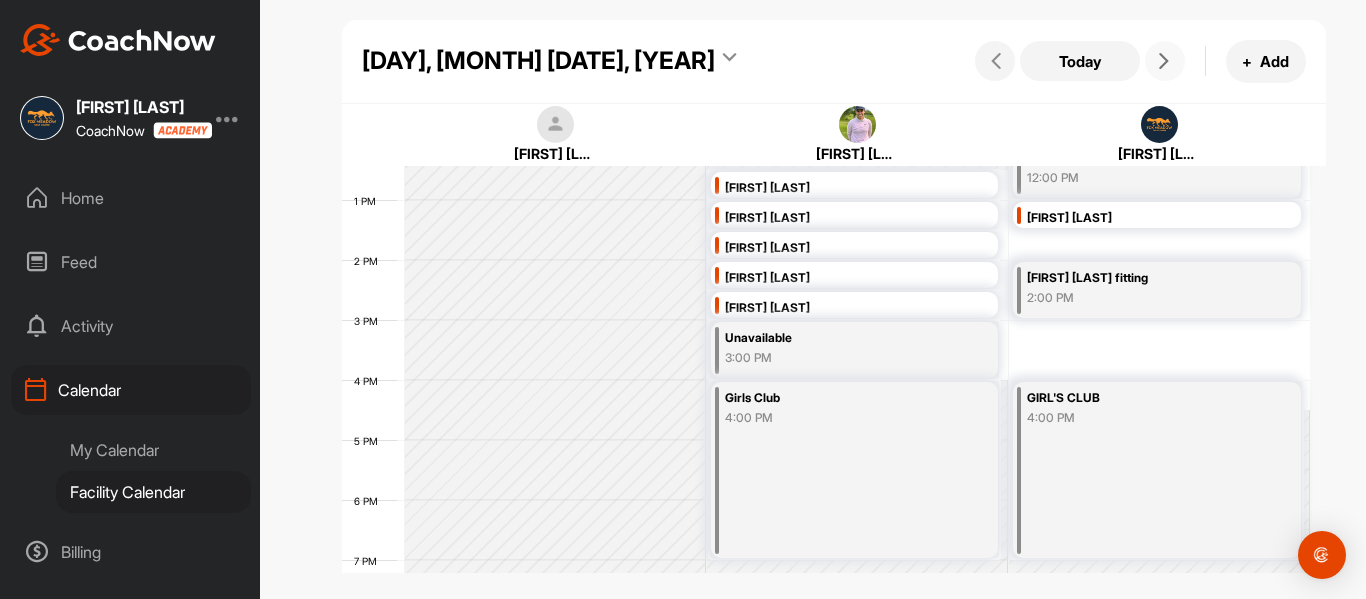 click at bounding box center (1164, 61) 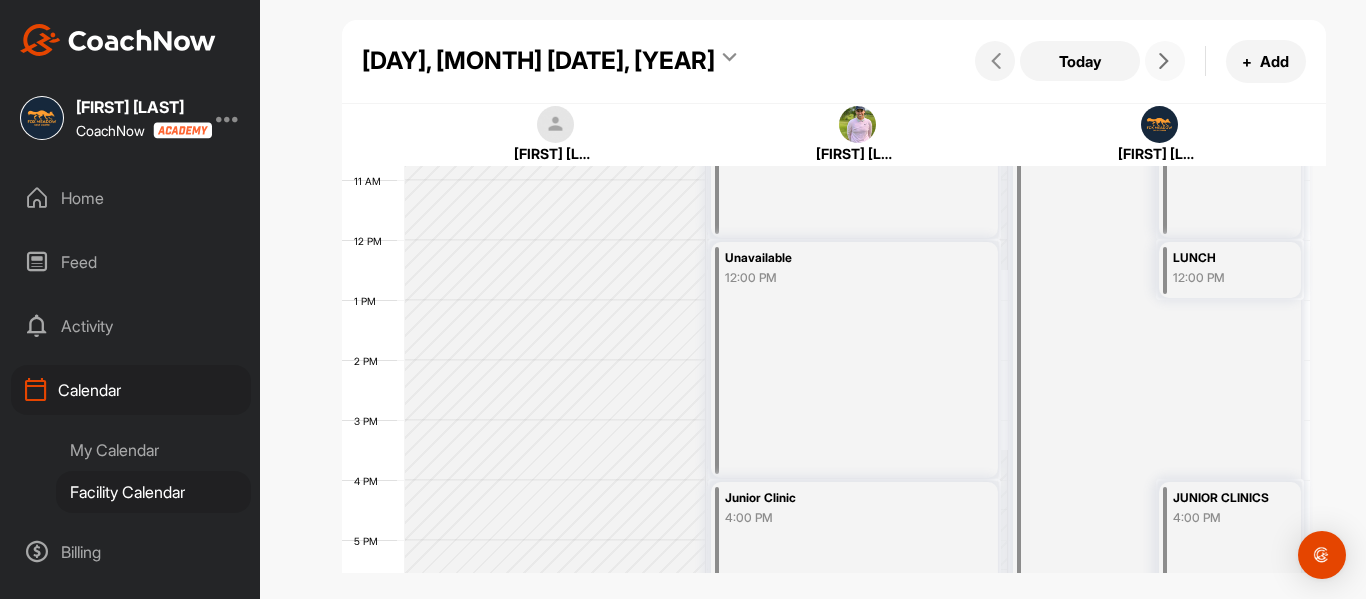 scroll, scrollTop: 846, scrollLeft: 0, axis: vertical 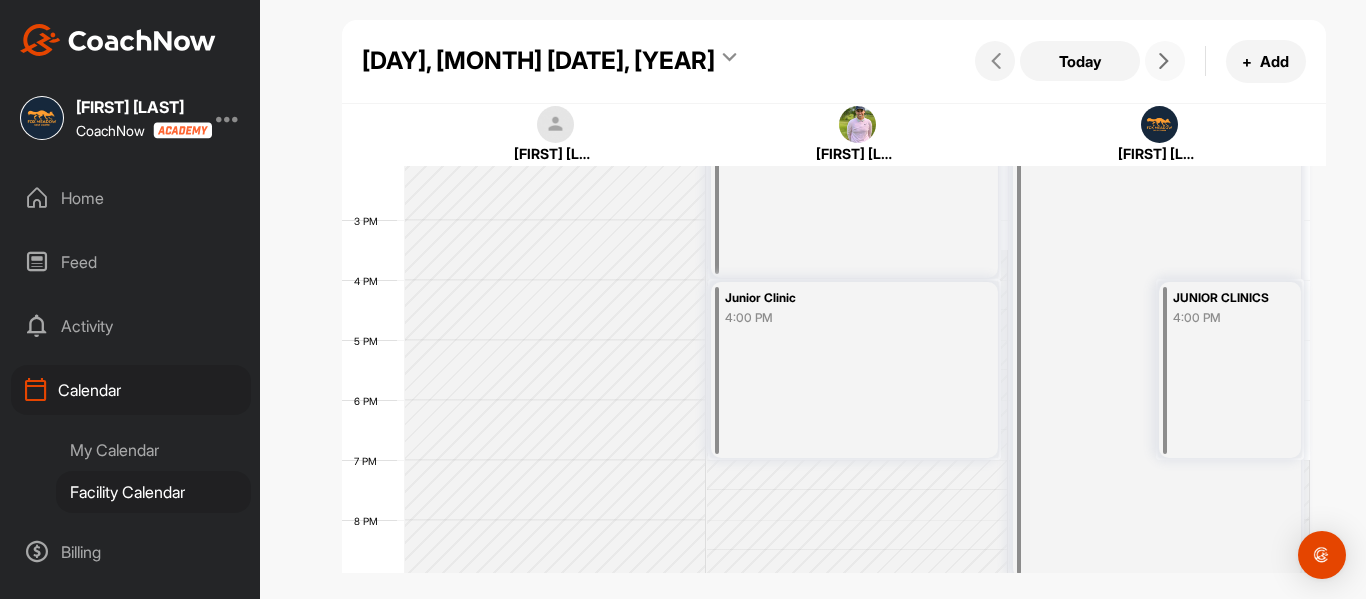 click at bounding box center [1165, 61] 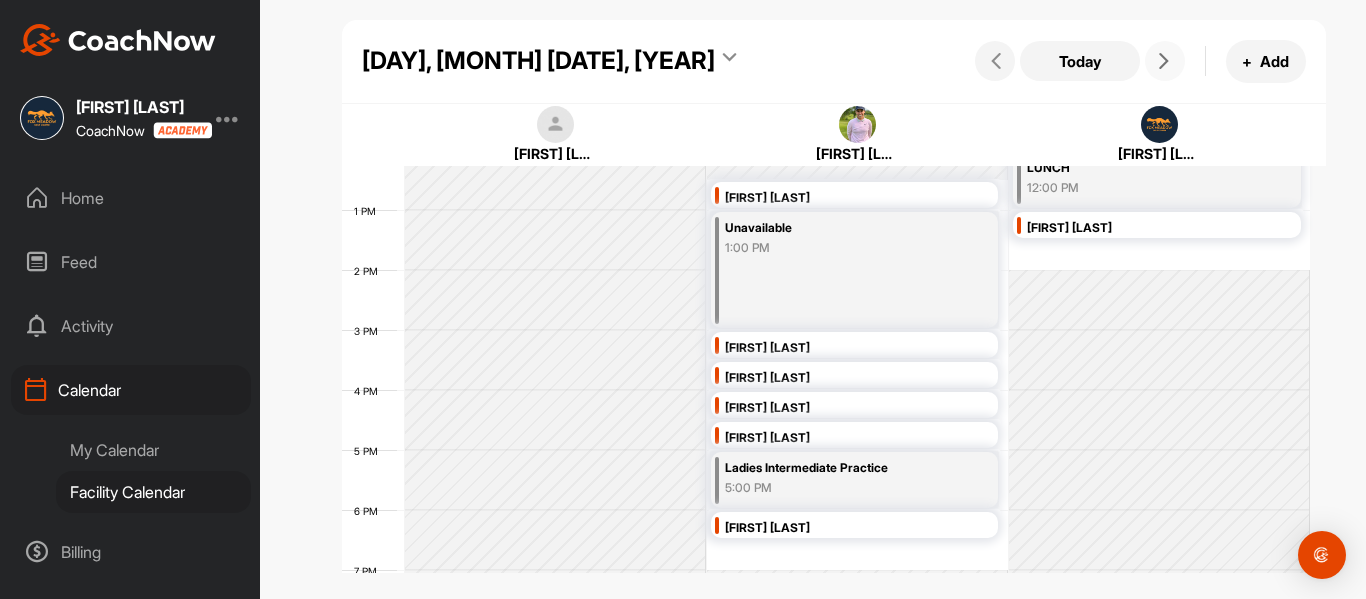 scroll, scrollTop: 746, scrollLeft: 0, axis: vertical 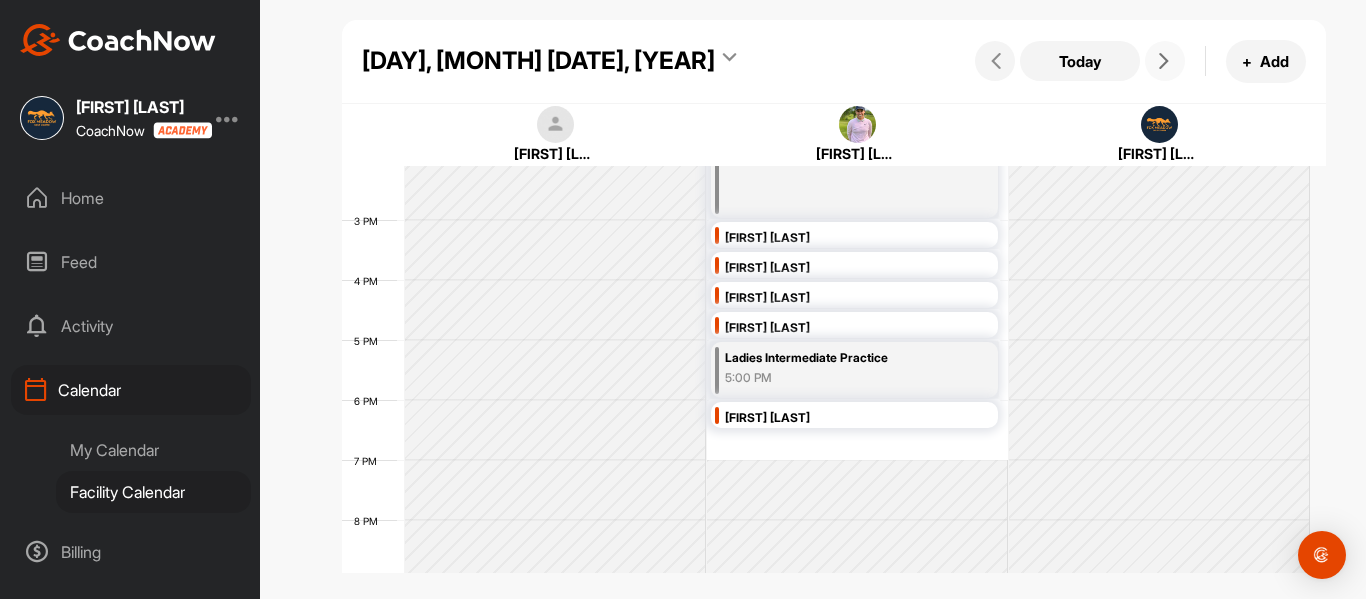 click at bounding box center [1165, 61] 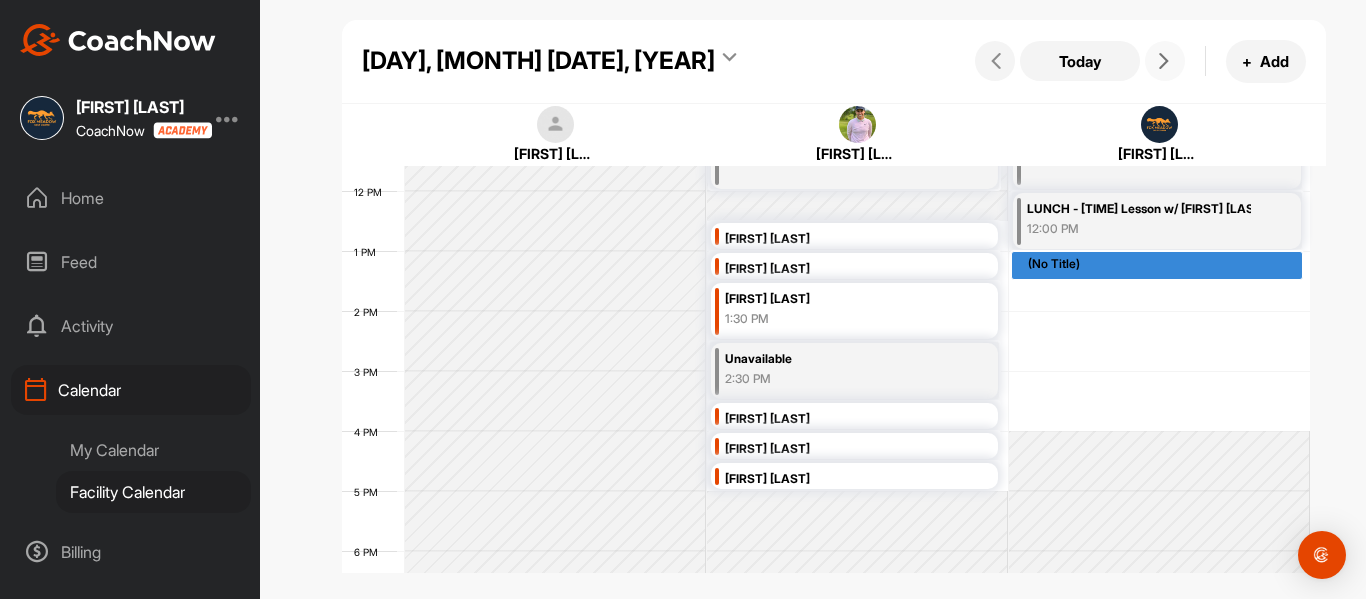 scroll, scrollTop: 646, scrollLeft: 0, axis: vertical 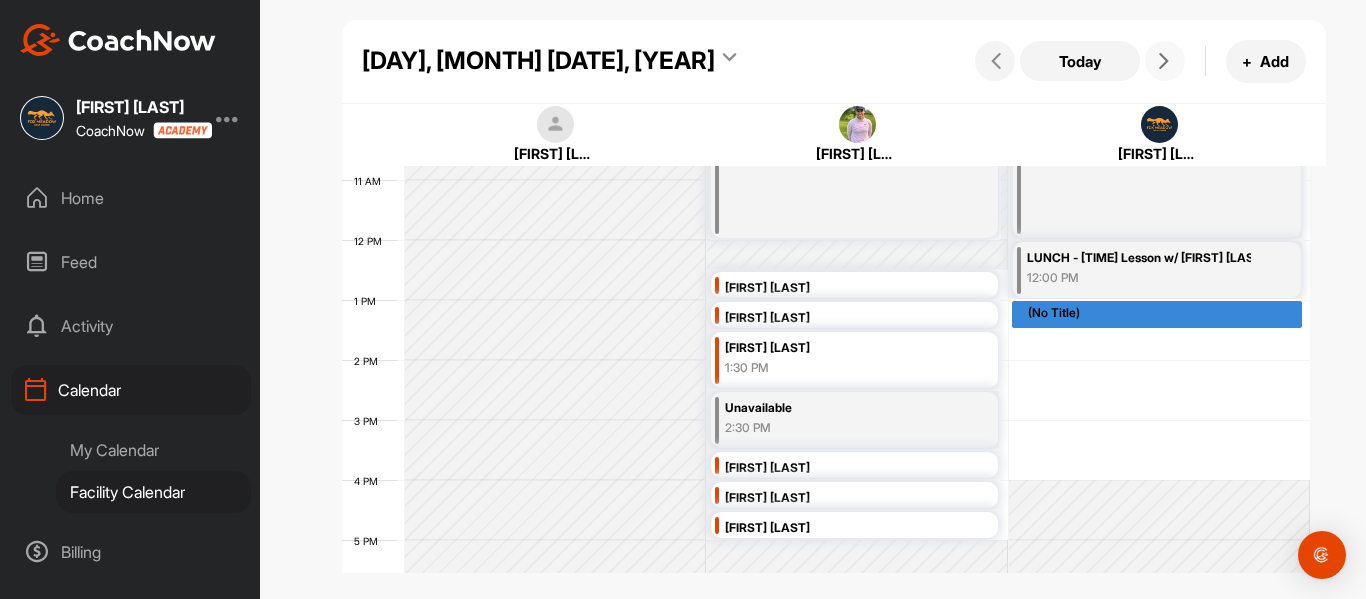 click at bounding box center (1165, 61) 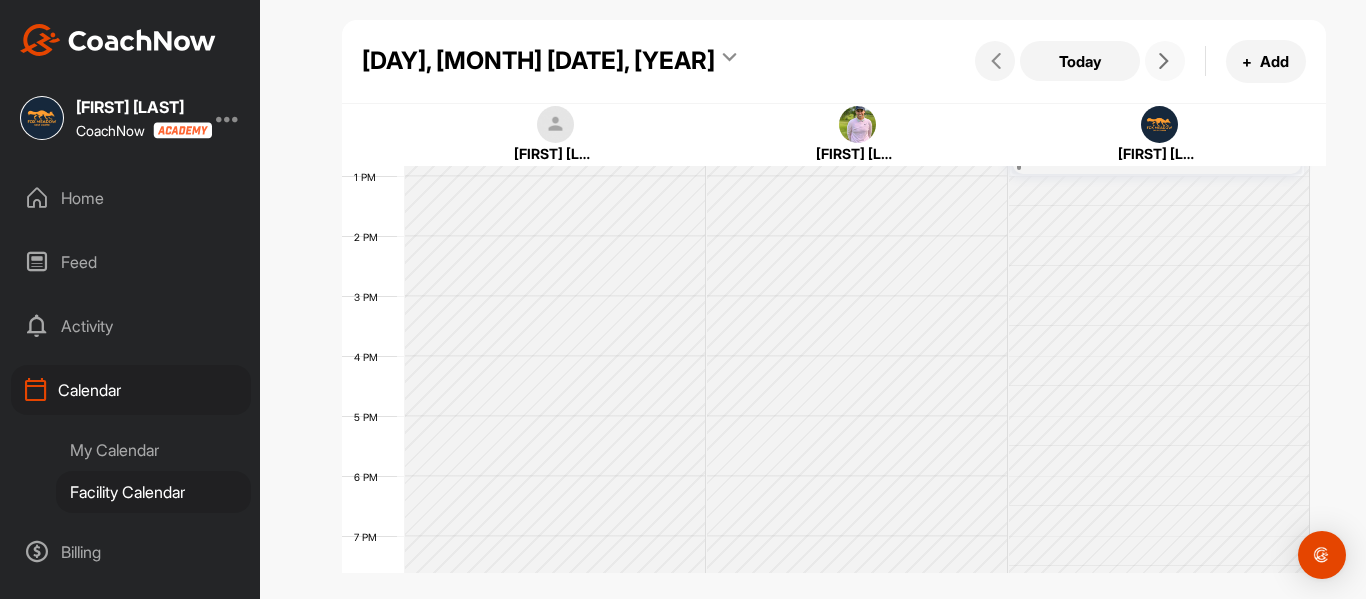 scroll, scrollTop: 946, scrollLeft: 0, axis: vertical 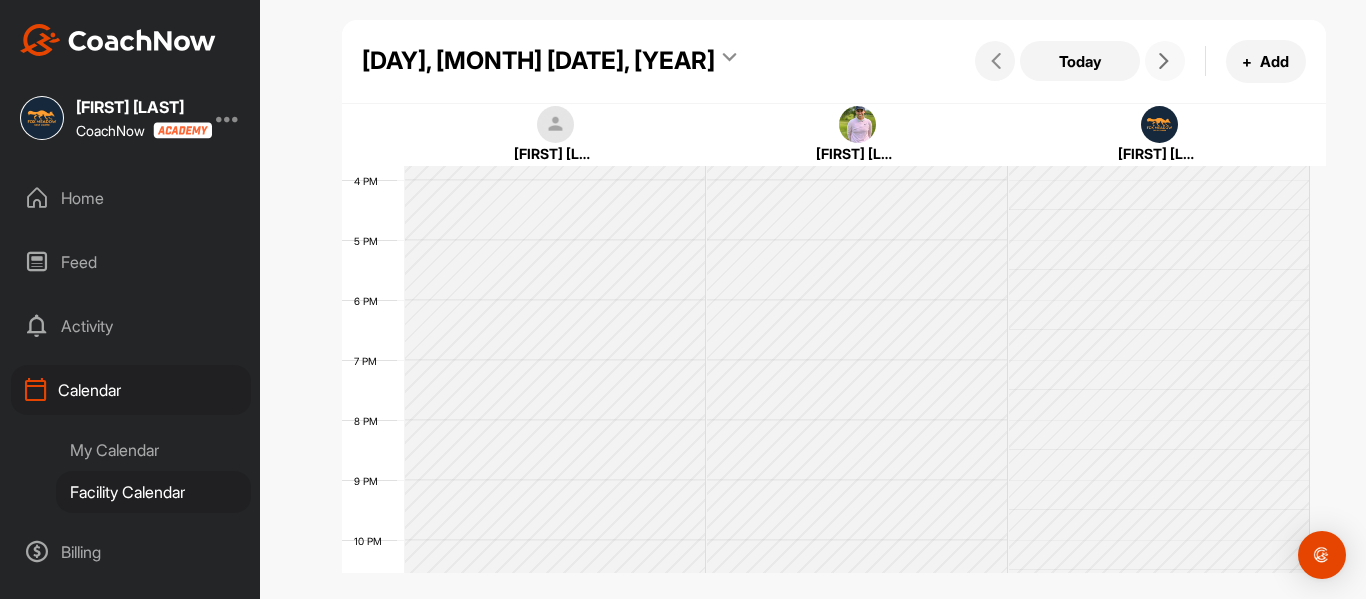 click at bounding box center (1164, 61) 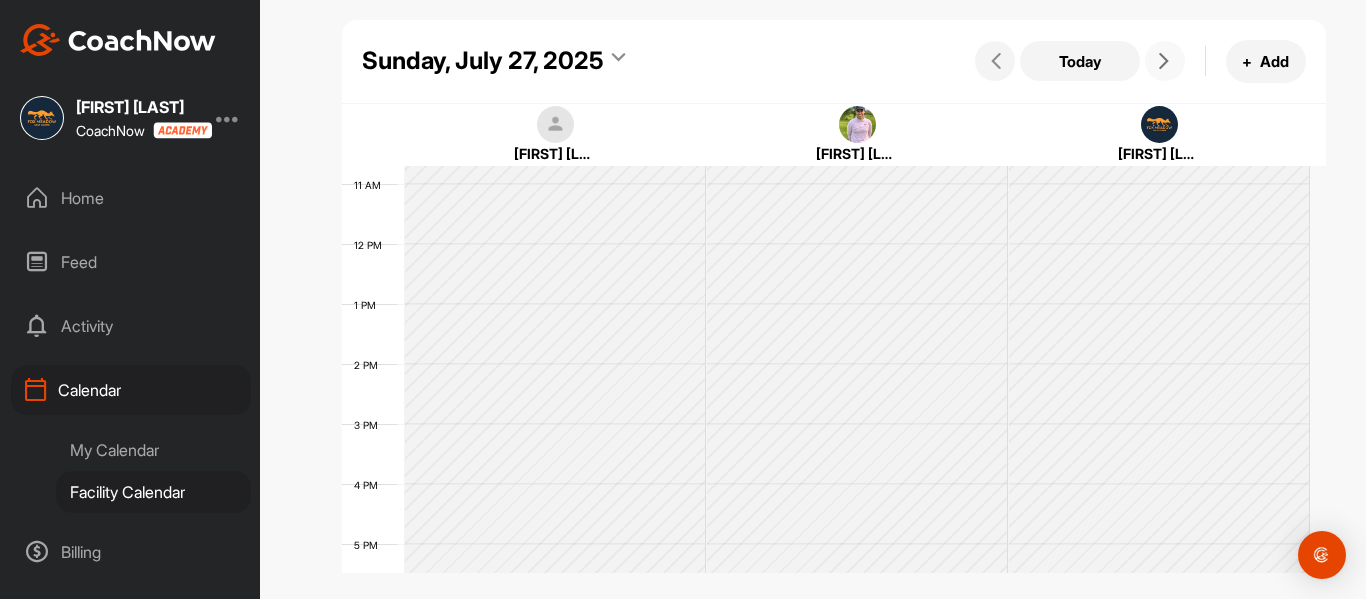 scroll, scrollTop: 346, scrollLeft: 0, axis: vertical 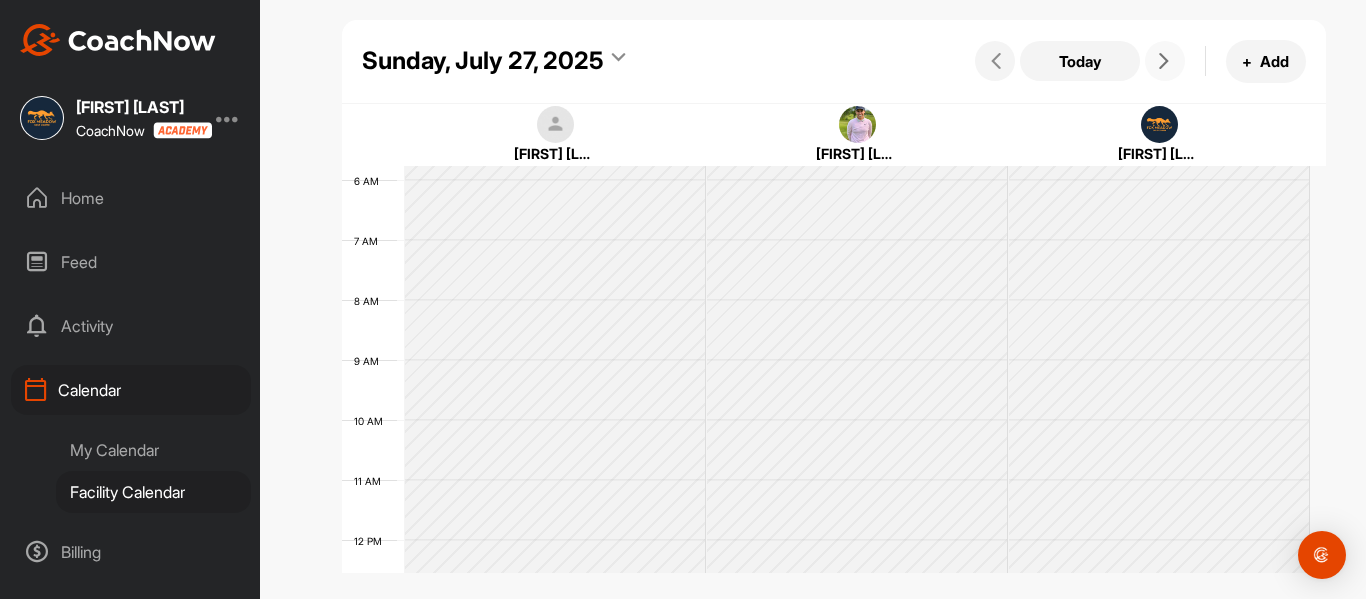 click at bounding box center [1165, 61] 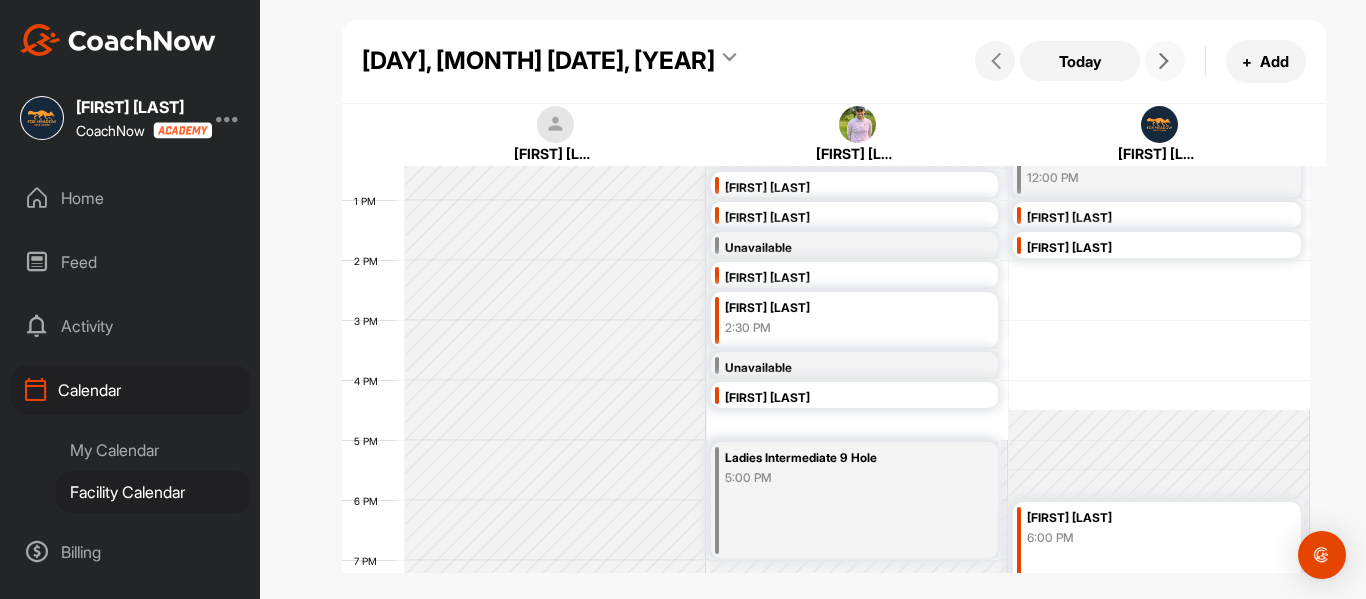 scroll, scrollTop: 646, scrollLeft: 0, axis: vertical 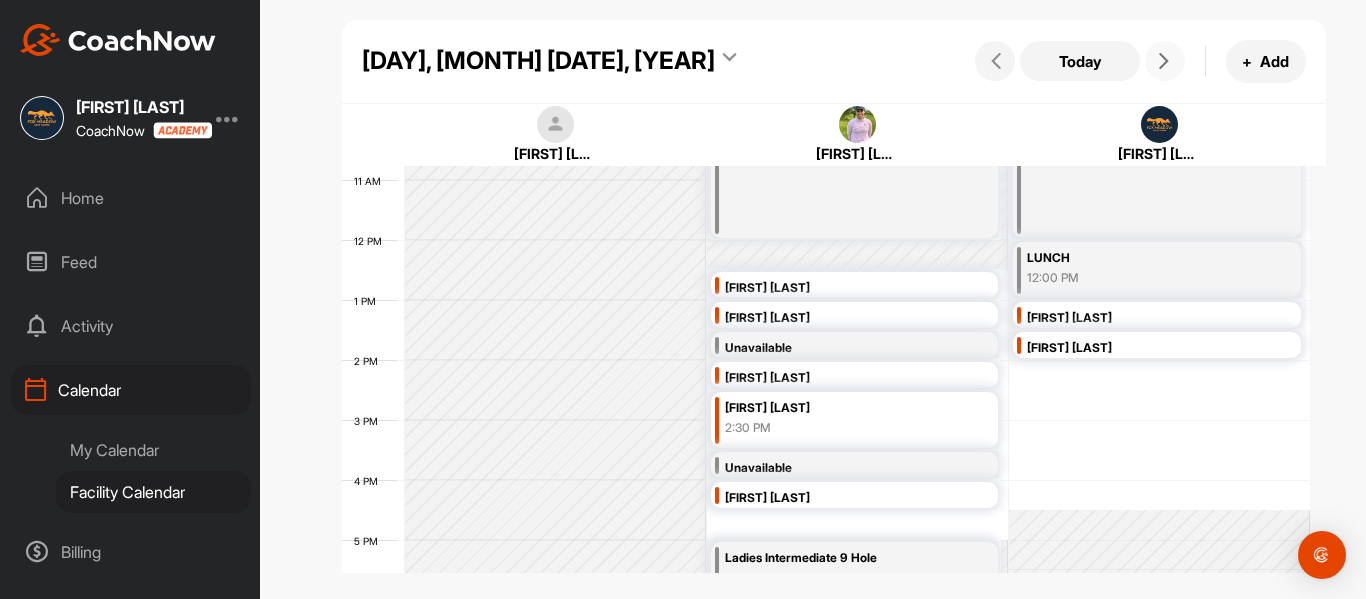 click at bounding box center (1165, 61) 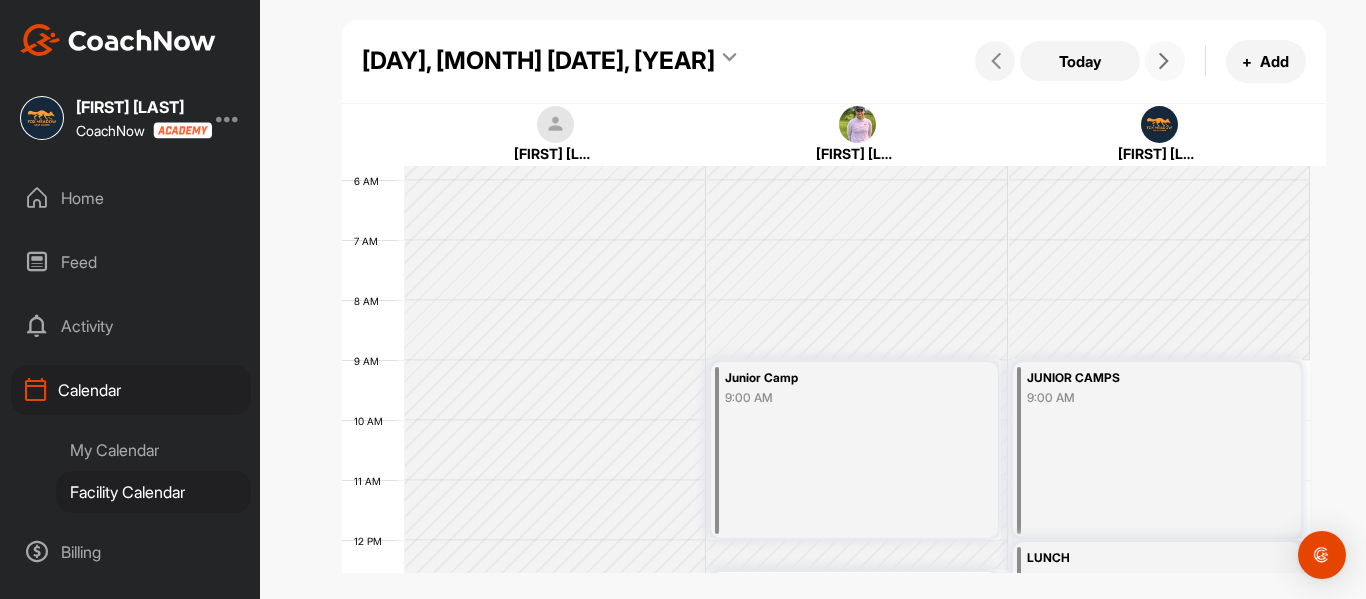 scroll, scrollTop: 646, scrollLeft: 0, axis: vertical 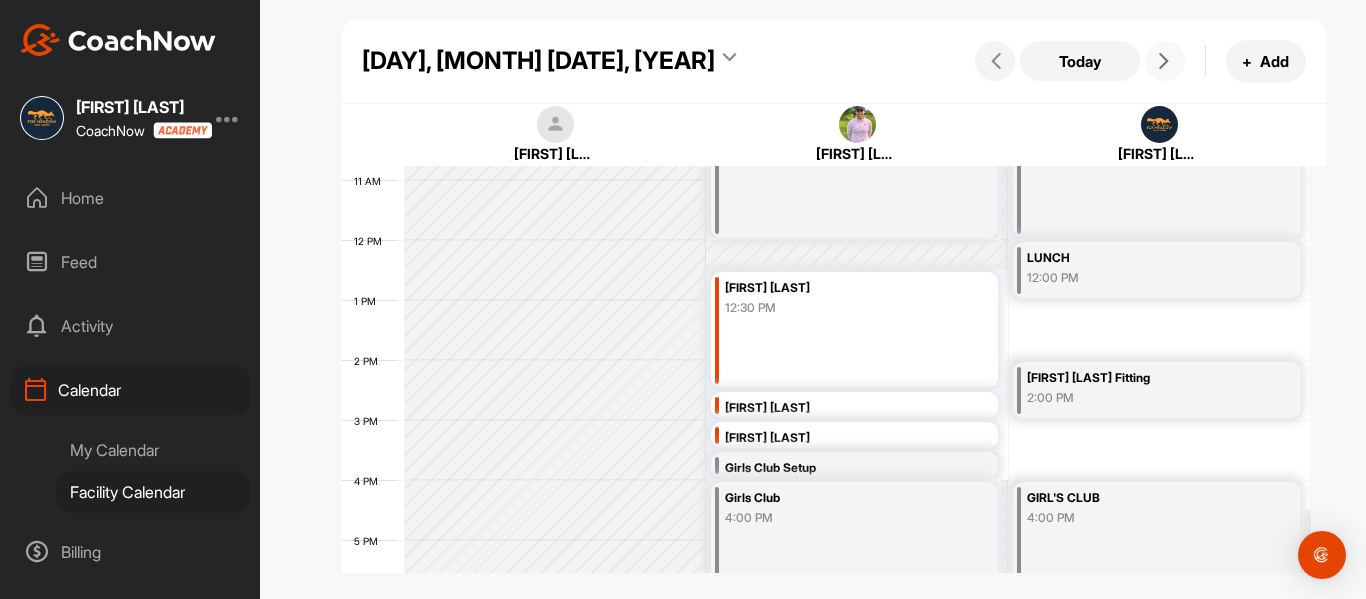 click at bounding box center [1164, 61] 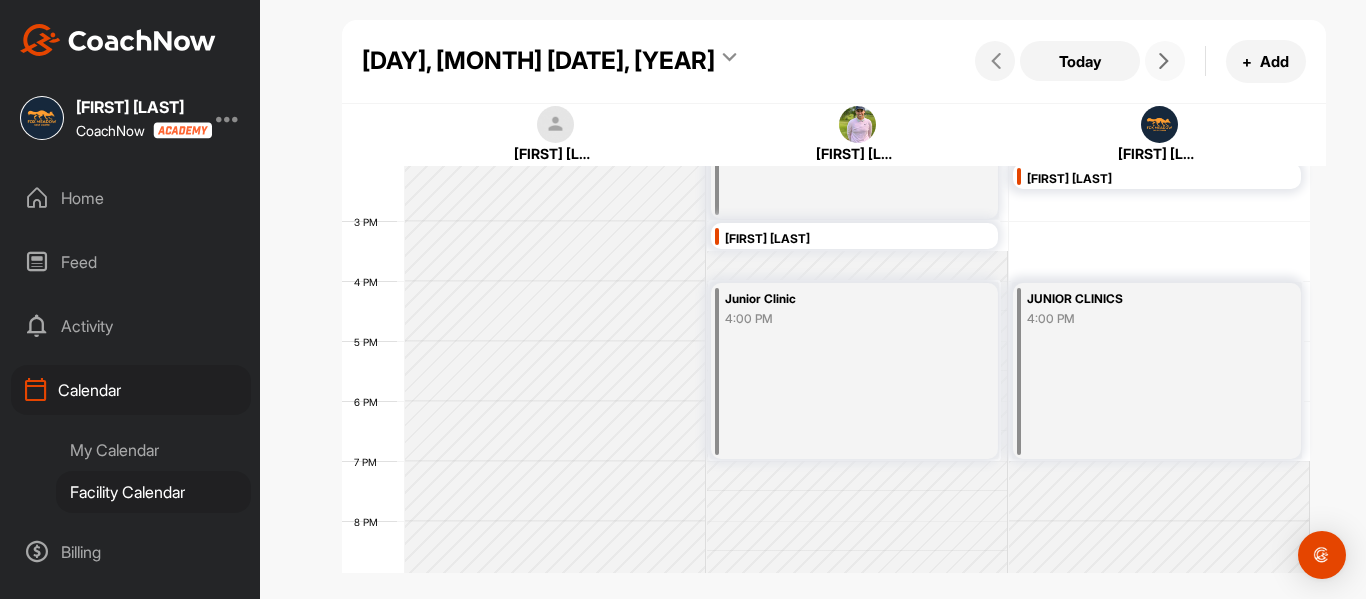 scroll, scrollTop: 846, scrollLeft: 0, axis: vertical 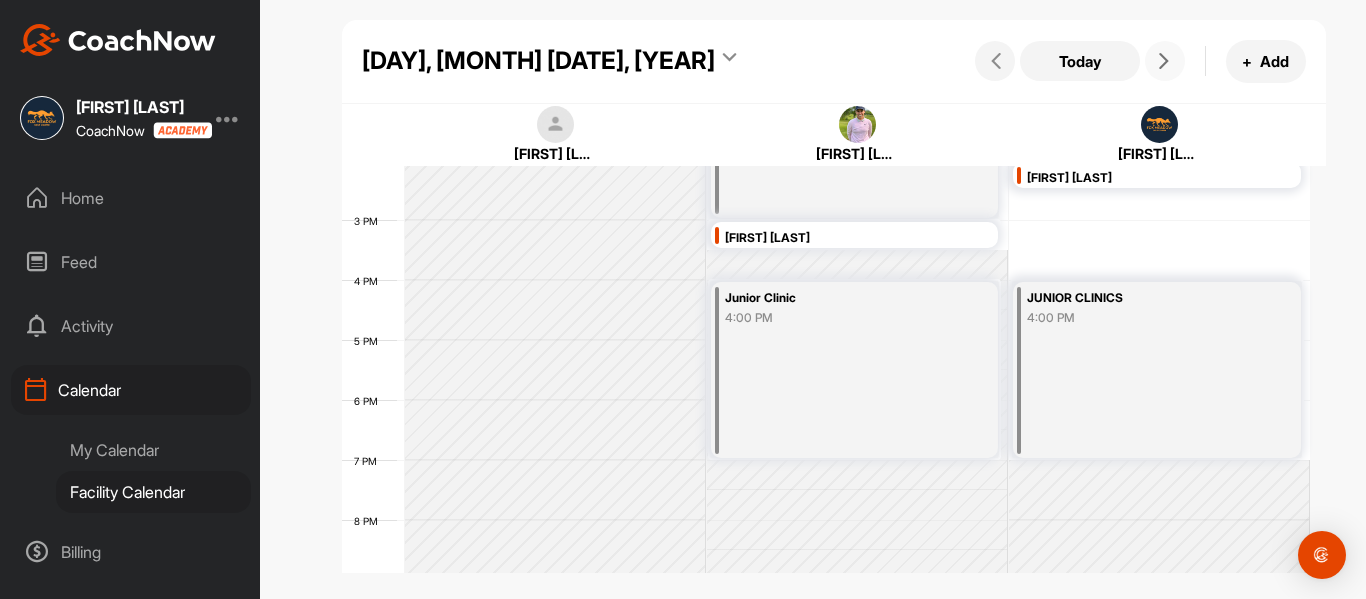 click at bounding box center (1165, 61) 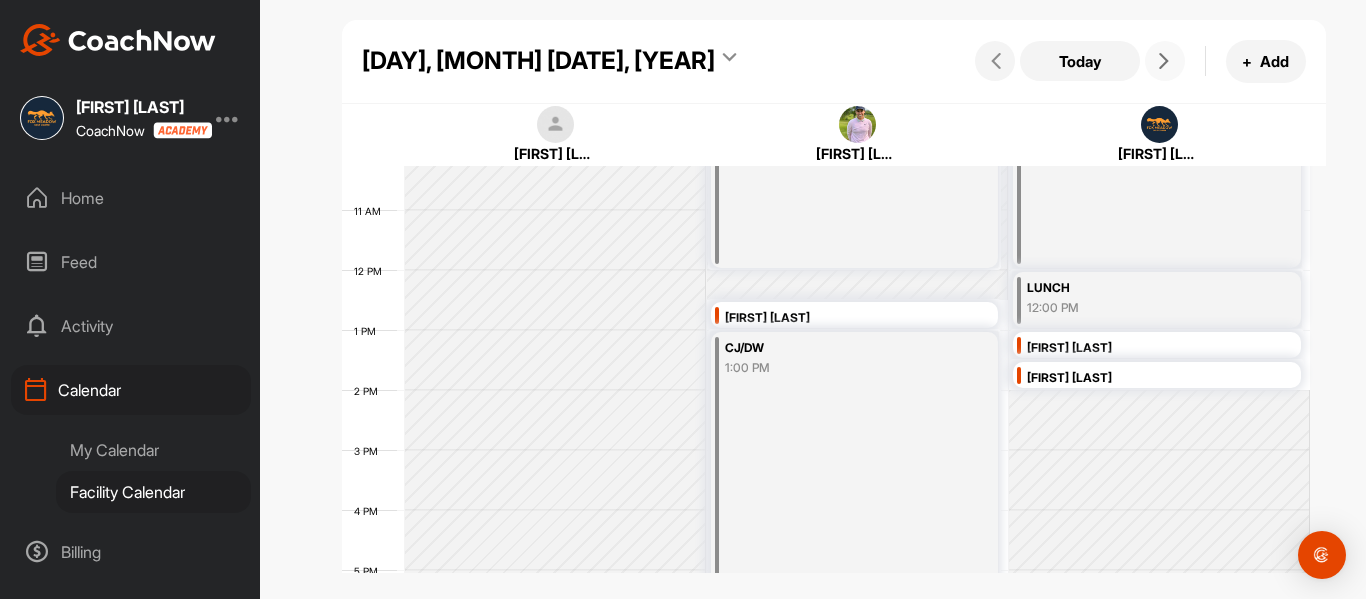scroll, scrollTop: 546, scrollLeft: 0, axis: vertical 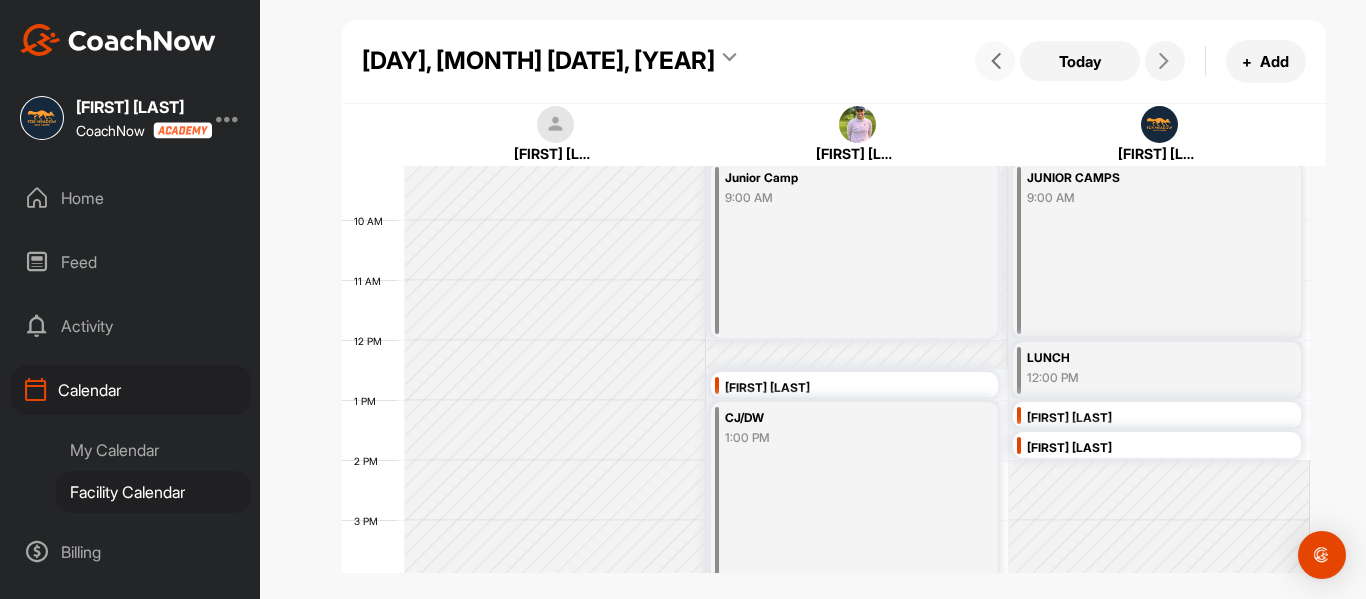 click at bounding box center [995, 61] 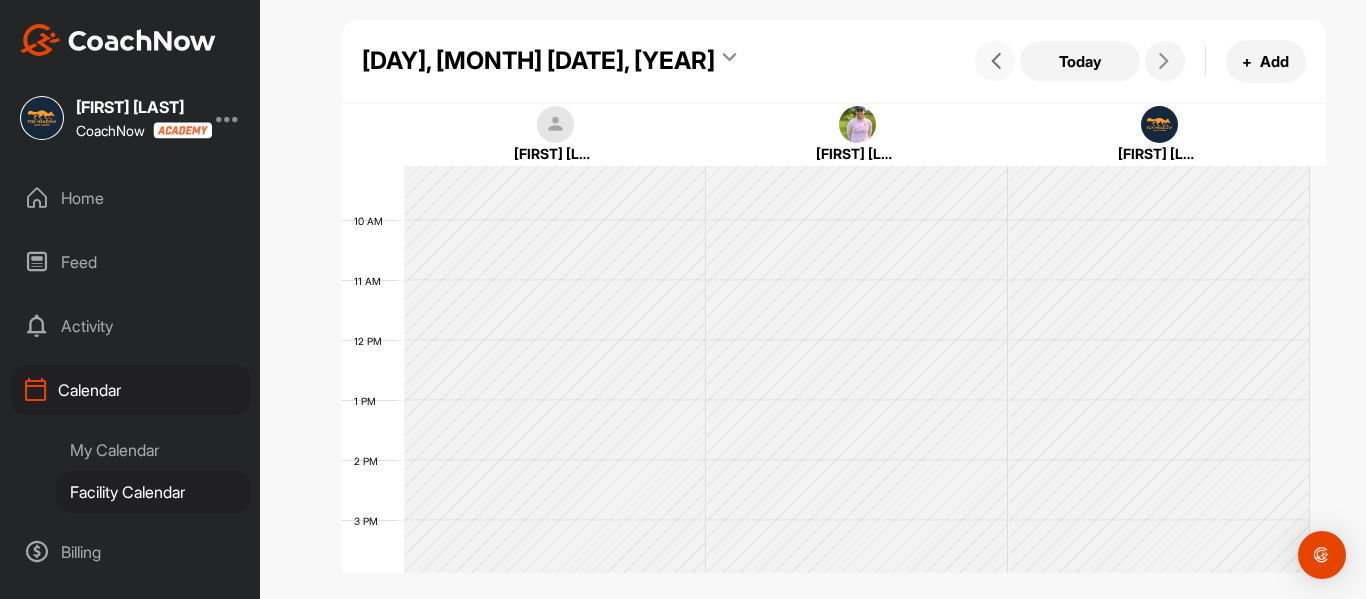 scroll, scrollTop: 346, scrollLeft: 0, axis: vertical 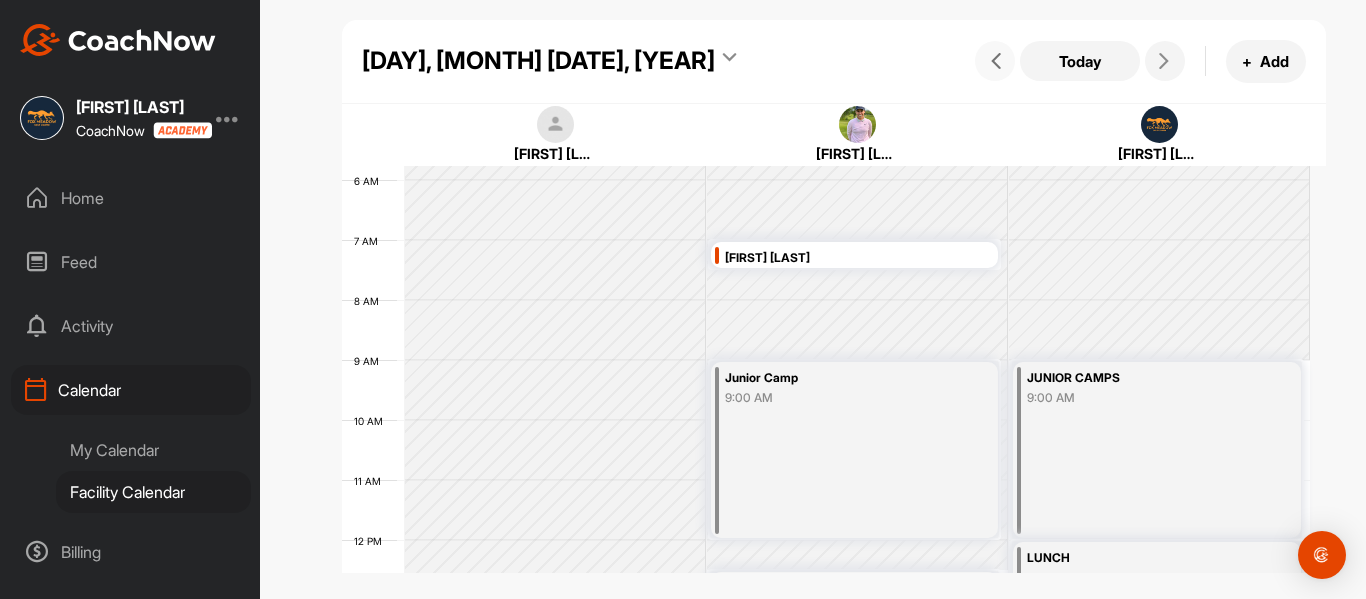 click at bounding box center (995, 61) 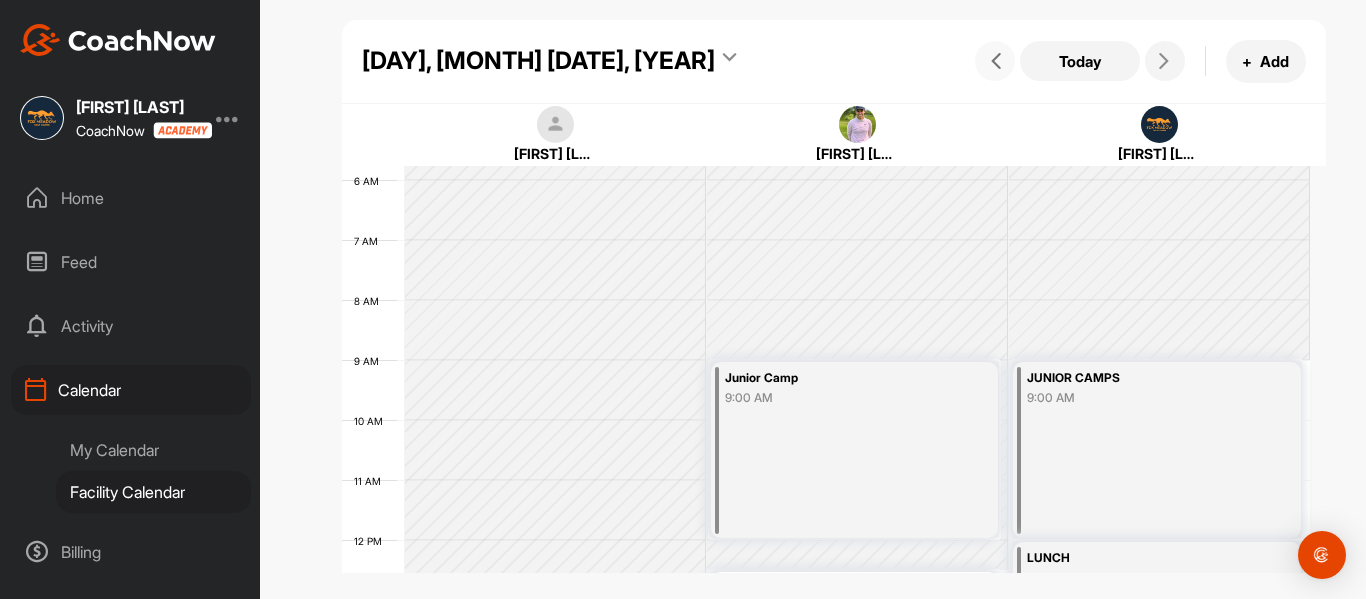 click at bounding box center (995, 61) 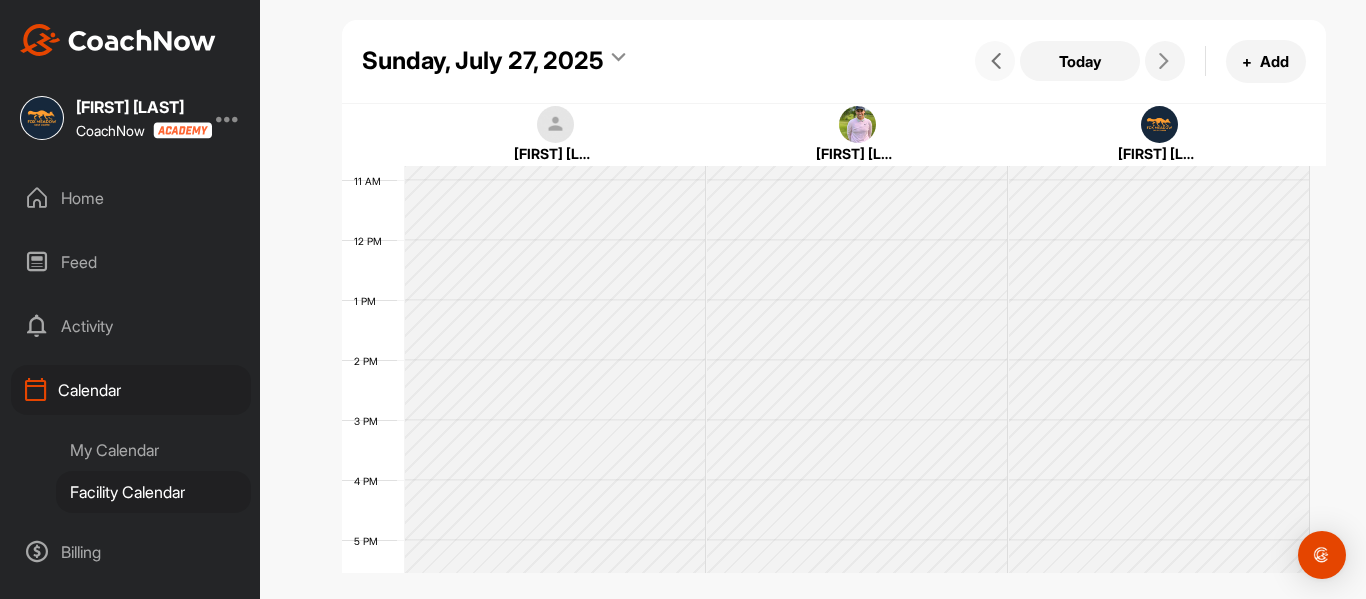 scroll, scrollTop: 846, scrollLeft: 0, axis: vertical 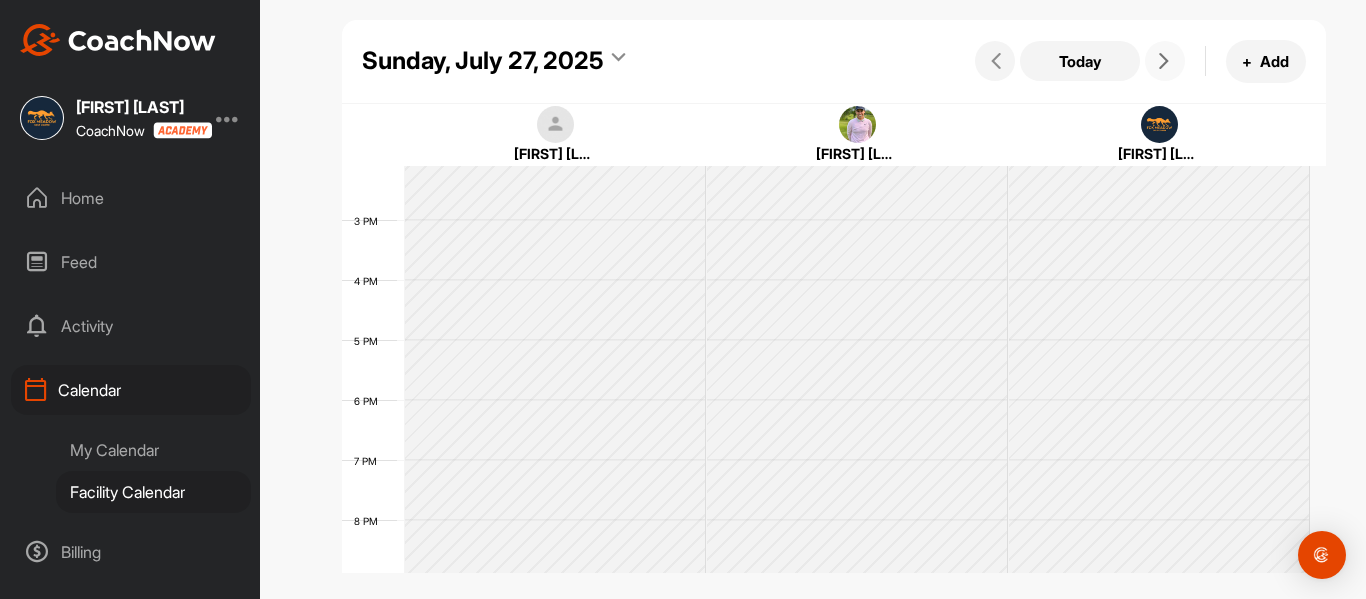 click at bounding box center (1164, 61) 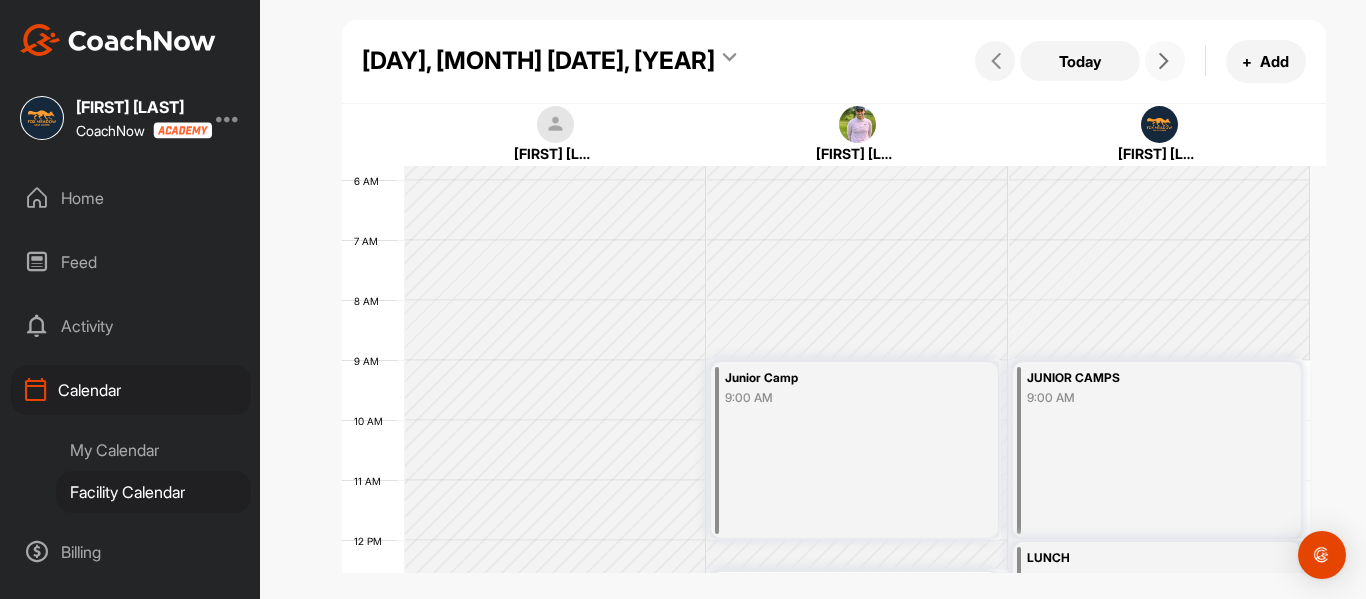 click at bounding box center [1165, 61] 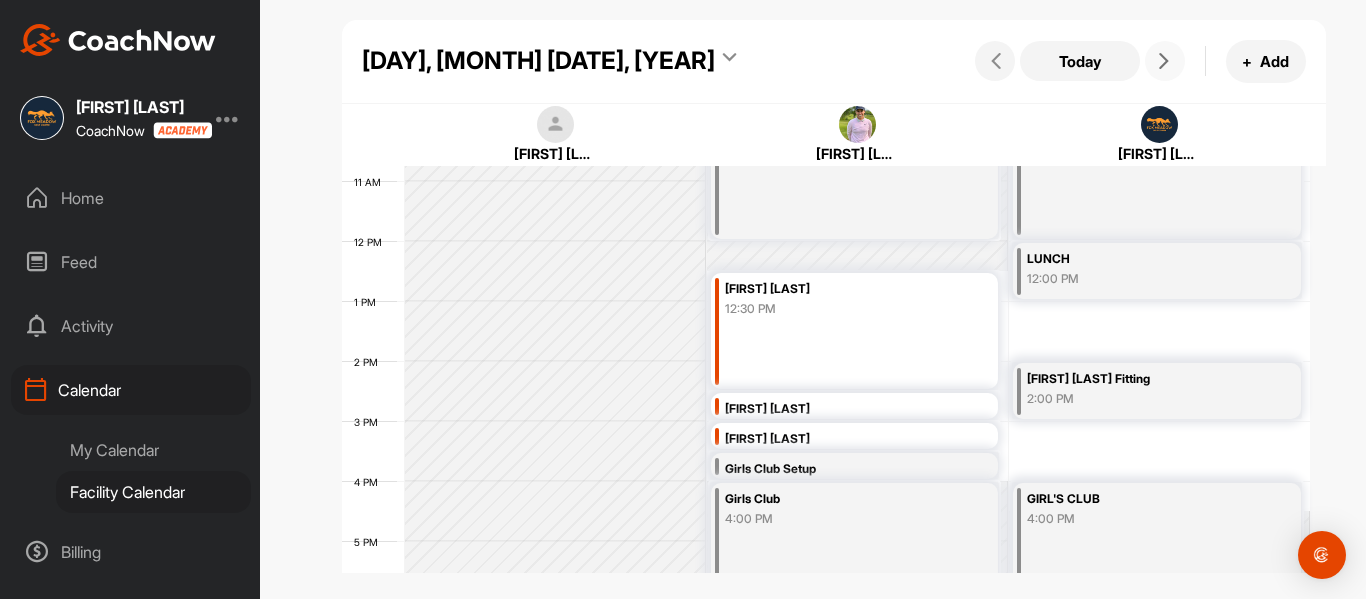 scroll, scrollTop: 646, scrollLeft: 0, axis: vertical 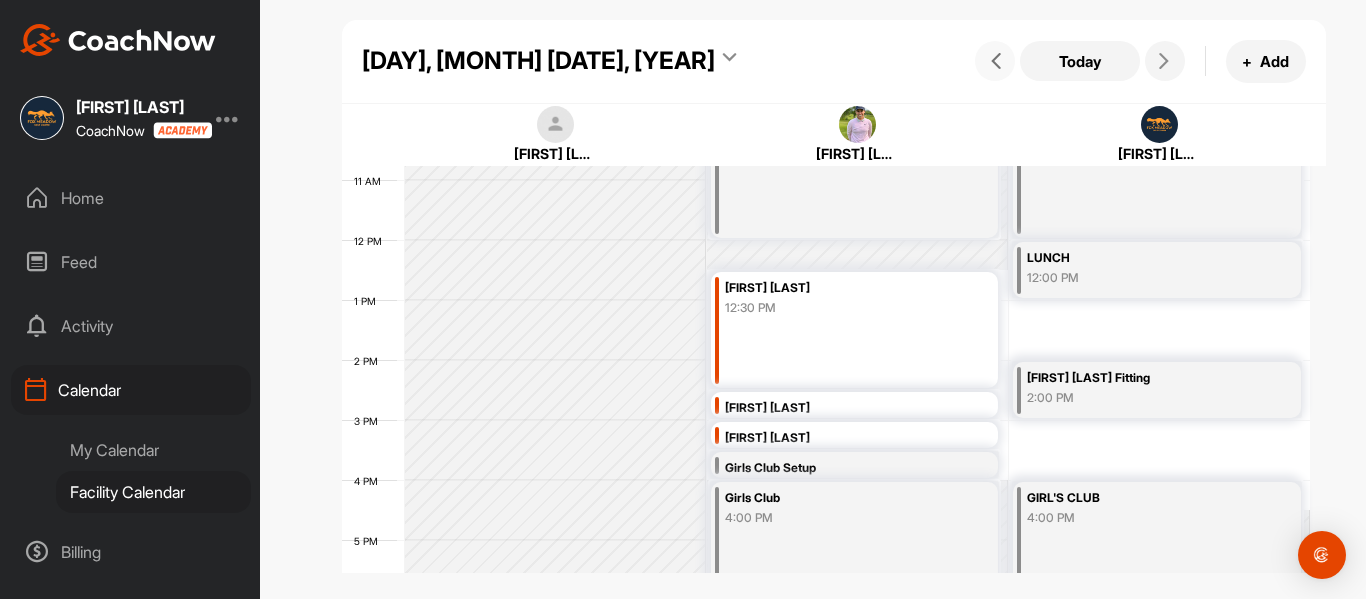 click at bounding box center [996, 61] 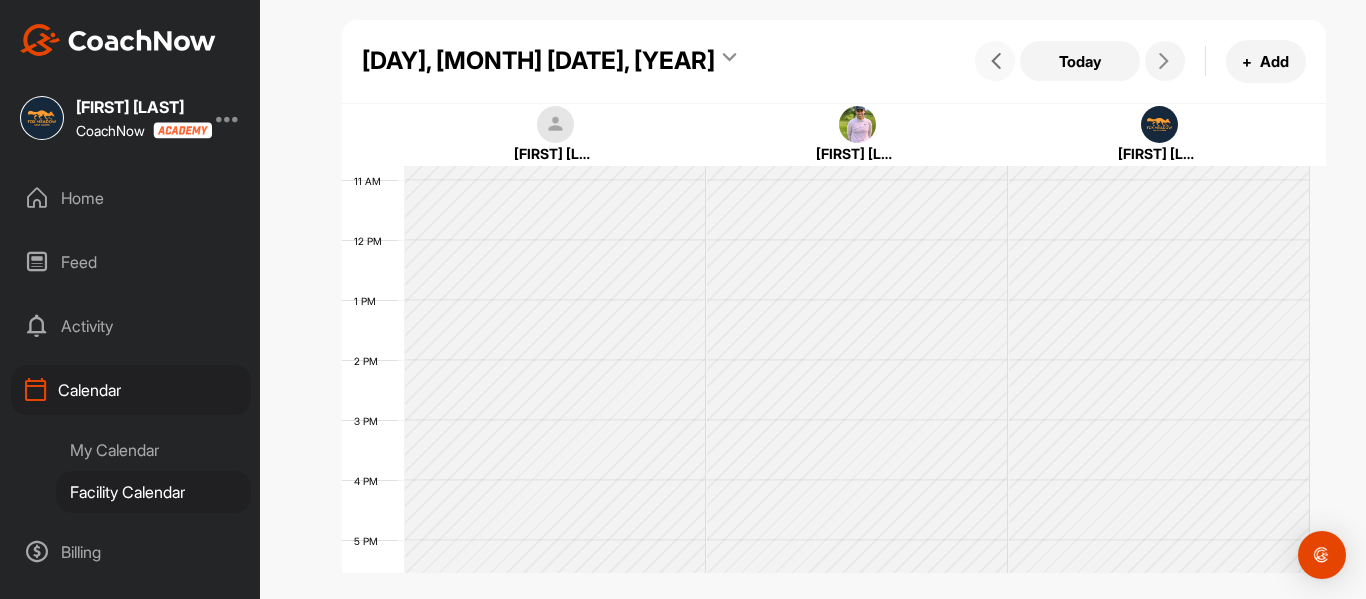 scroll, scrollTop: 346, scrollLeft: 0, axis: vertical 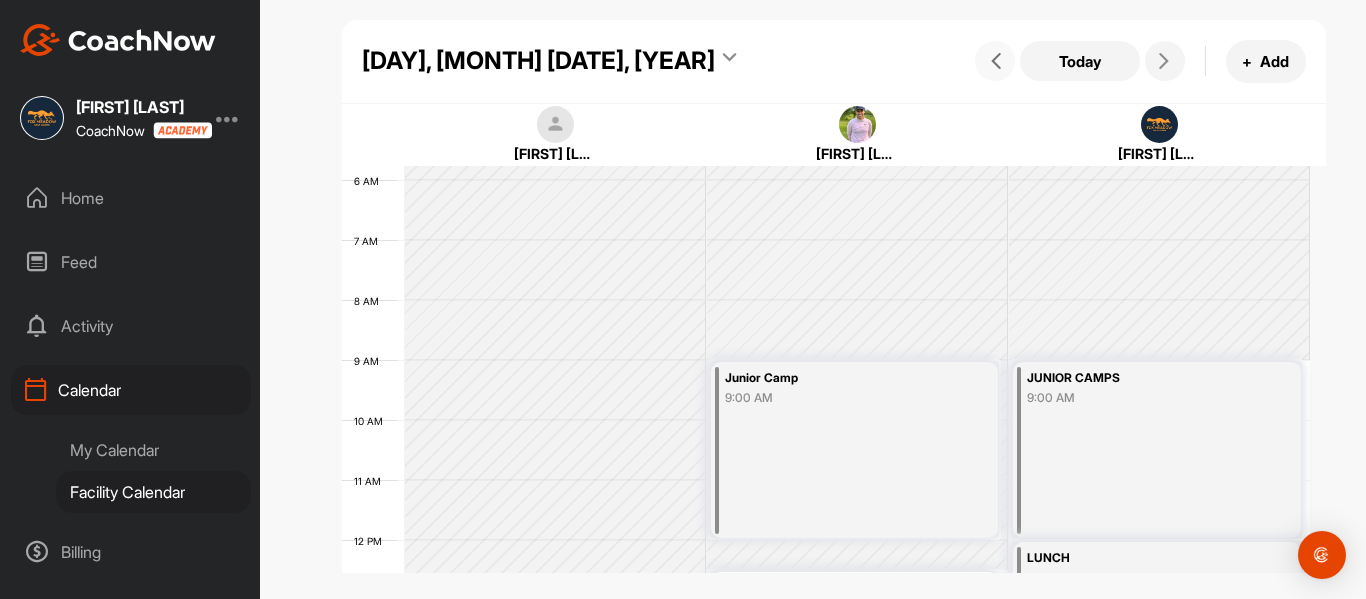 click at bounding box center [996, 61] 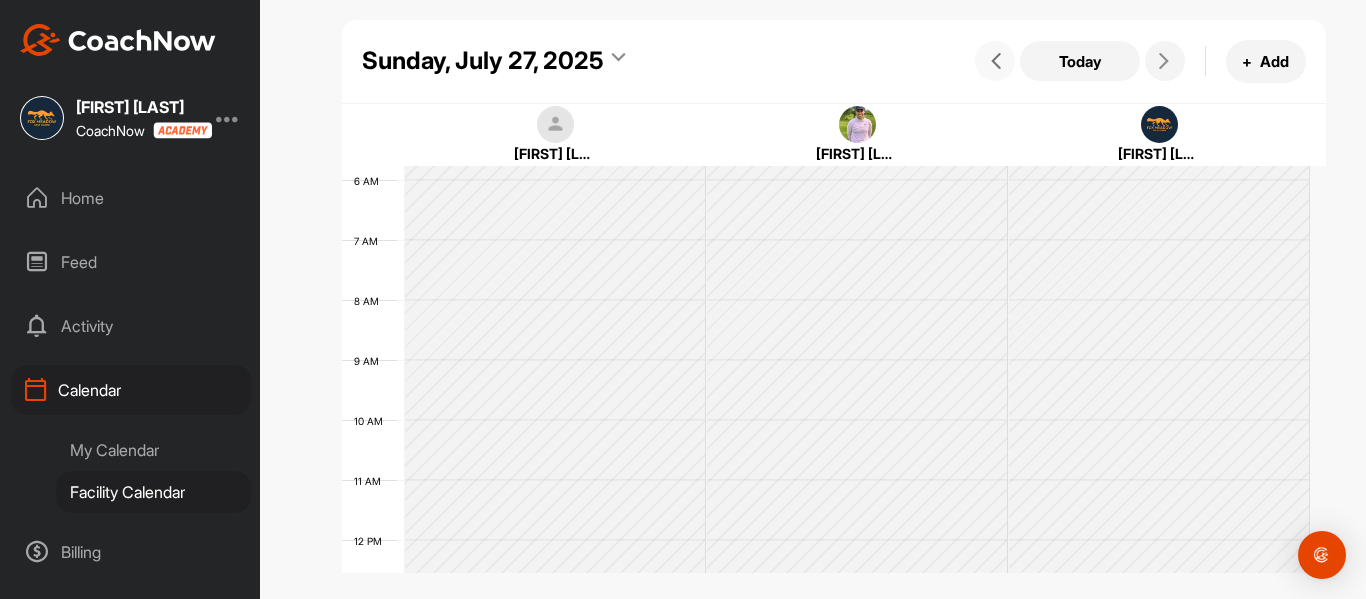 click at bounding box center [996, 61] 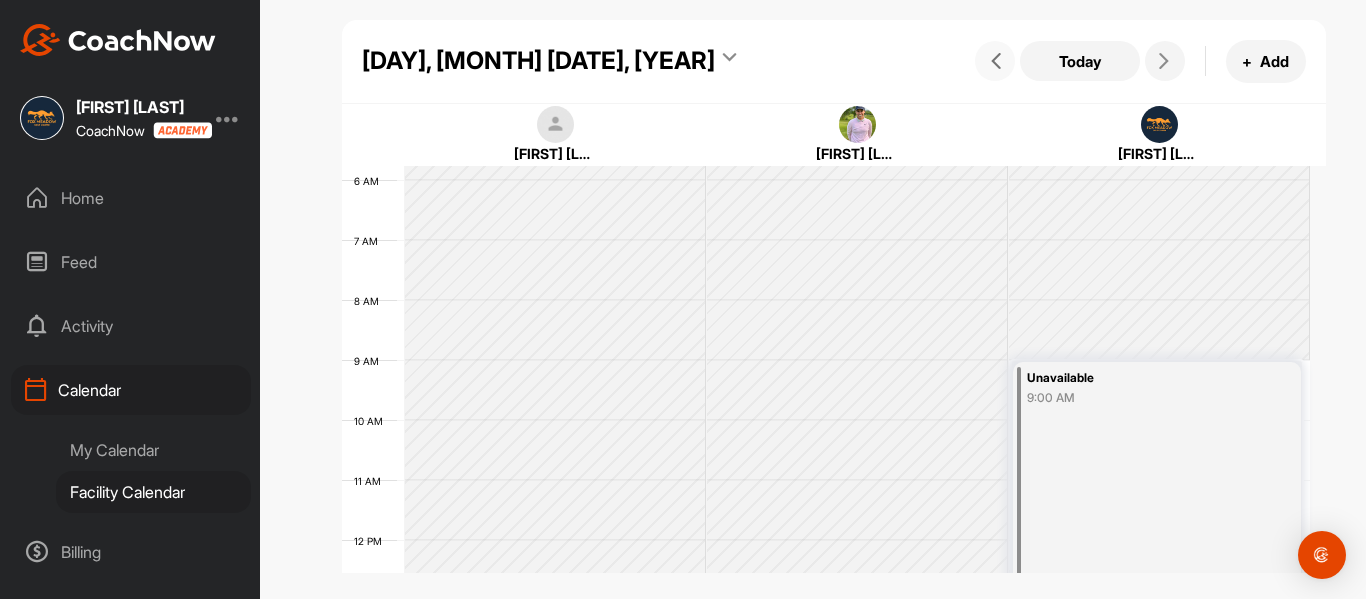 click at bounding box center [996, 61] 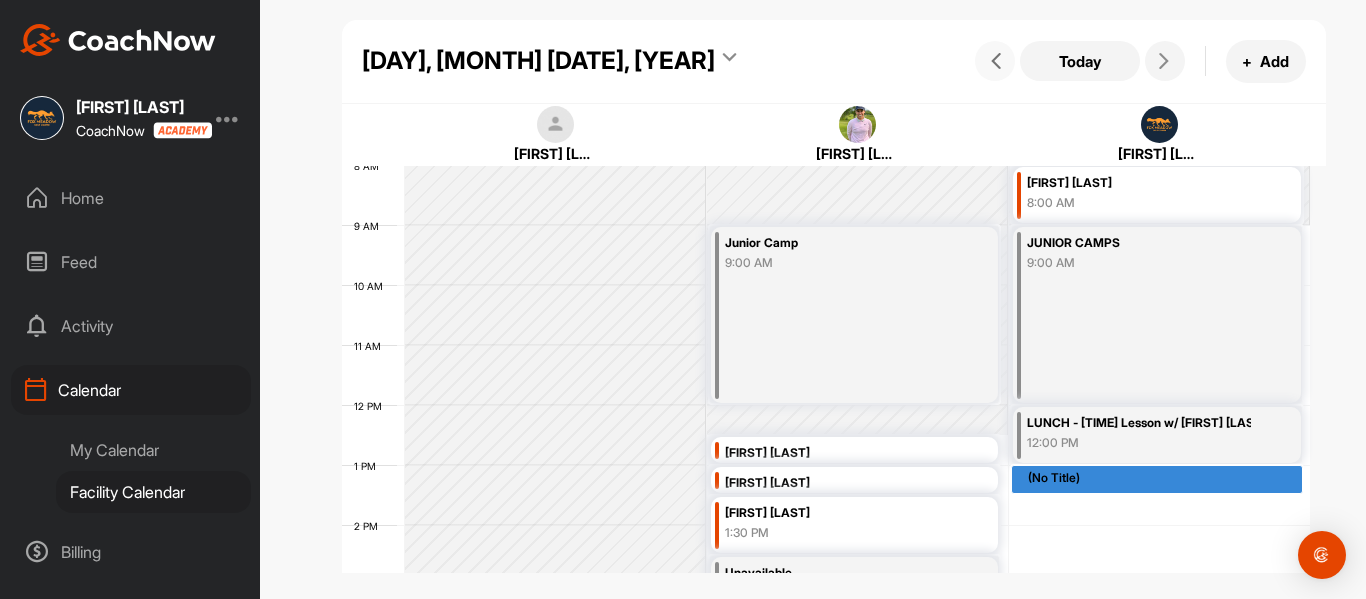 scroll, scrollTop: 446, scrollLeft: 0, axis: vertical 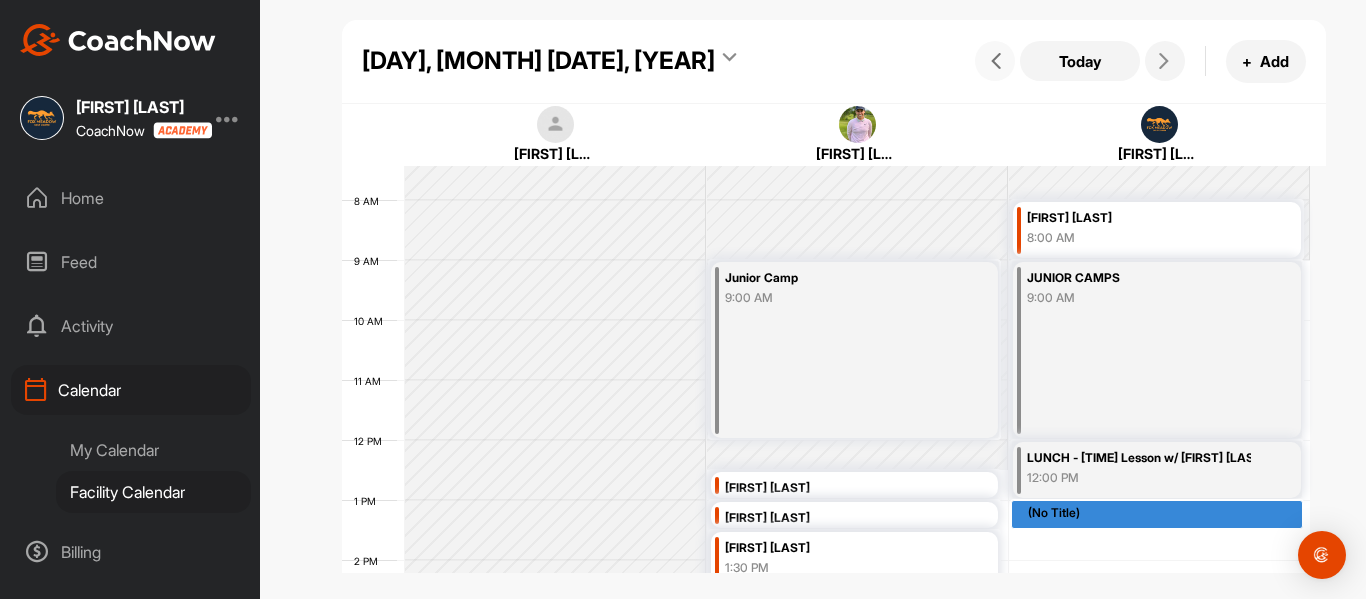 drag, startPoint x: 1005, startPoint y: 59, endPoint x: 1010, endPoint y: 81, distance: 22.561028 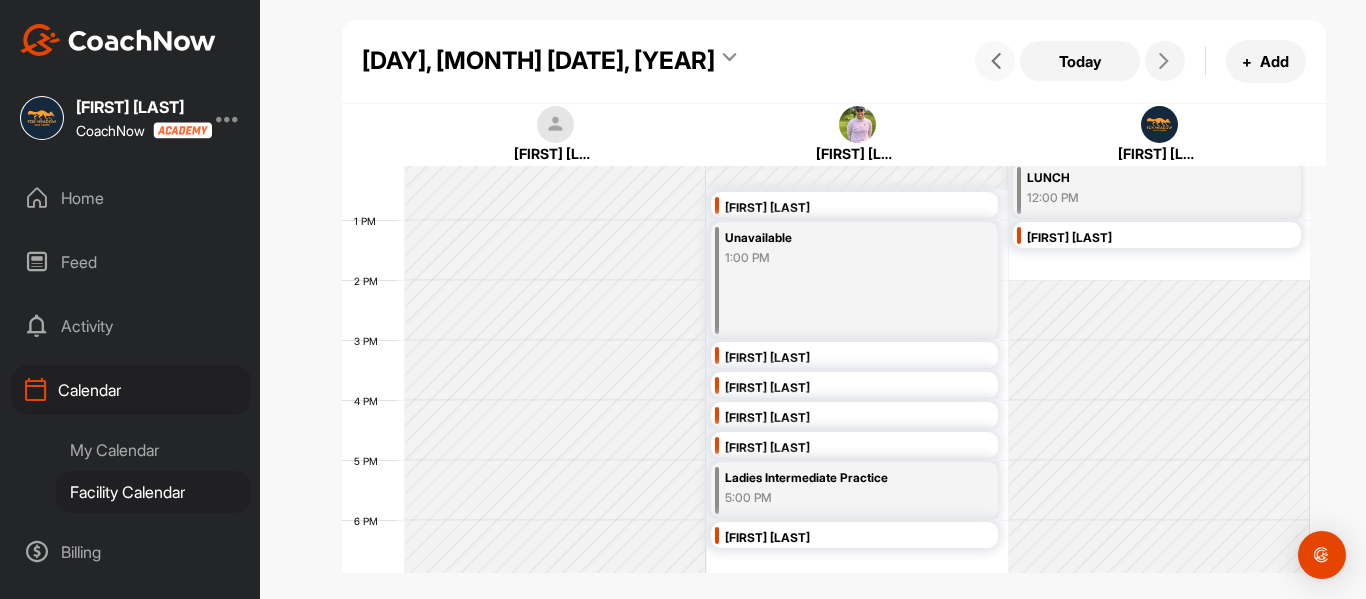 scroll, scrollTop: 746, scrollLeft: 0, axis: vertical 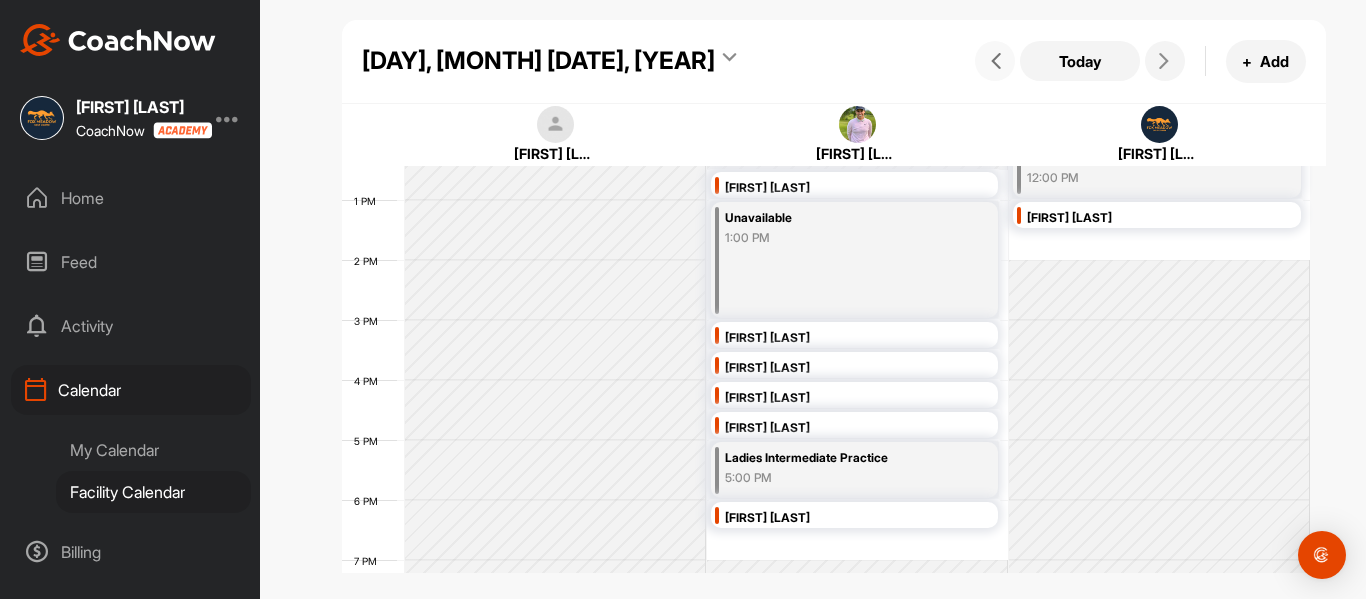 click at bounding box center (995, 61) 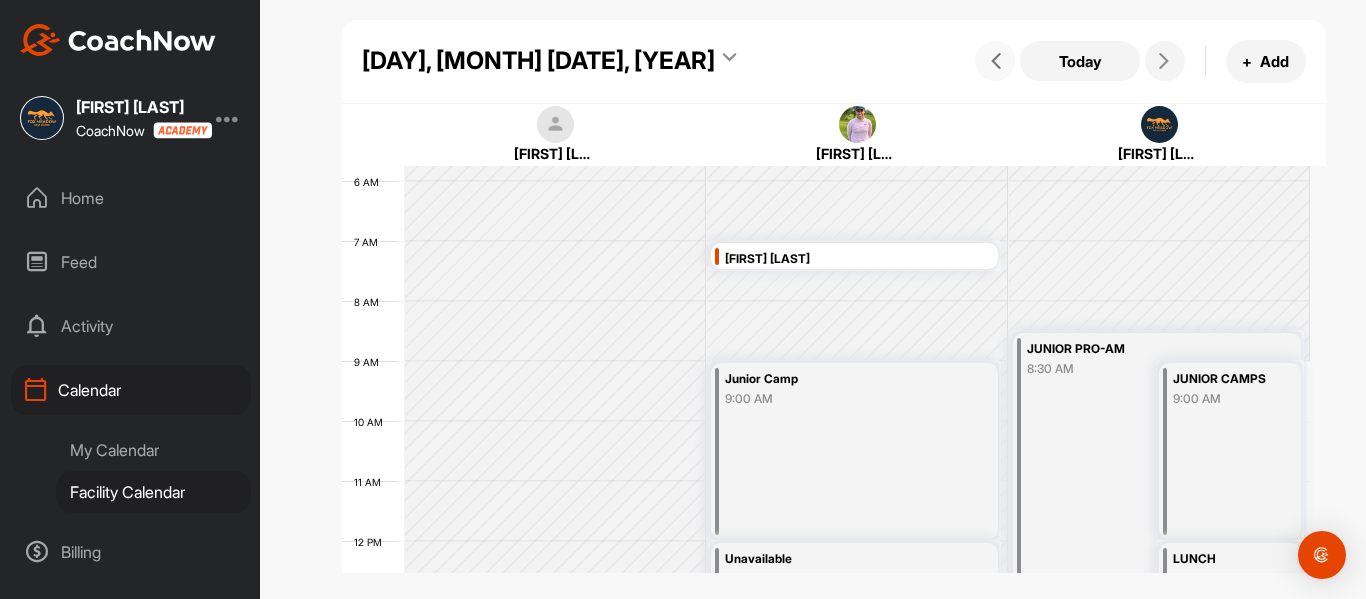 scroll, scrollTop: 233, scrollLeft: 0, axis: vertical 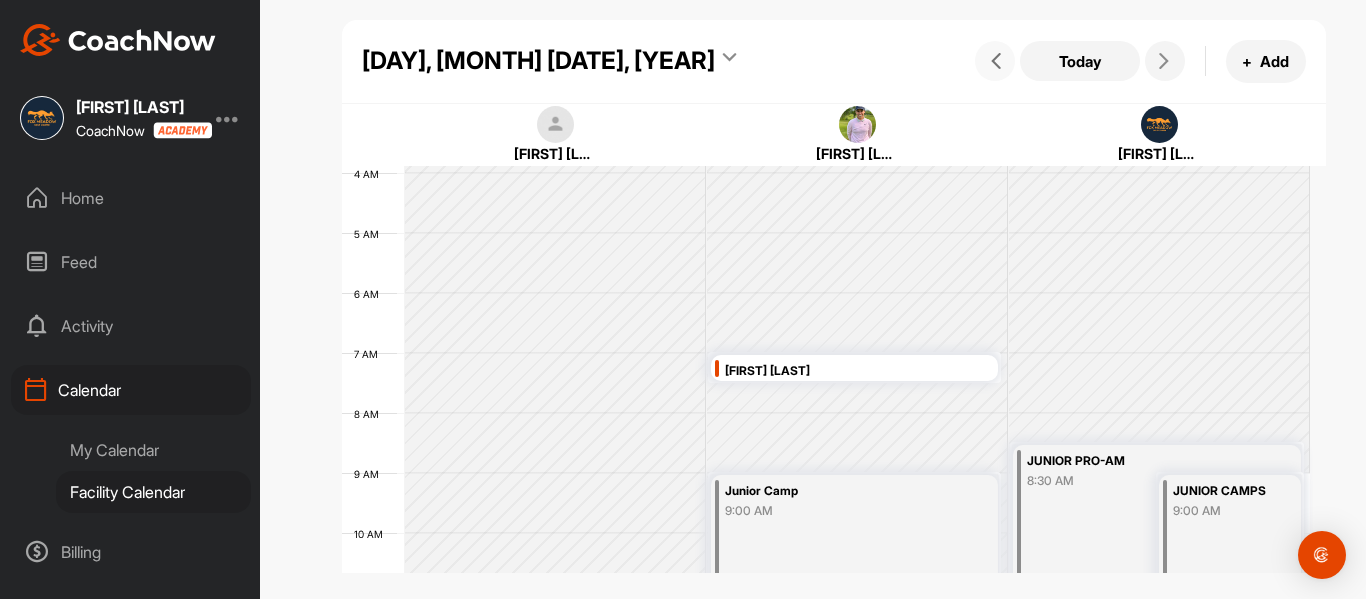 click at bounding box center (996, 61) 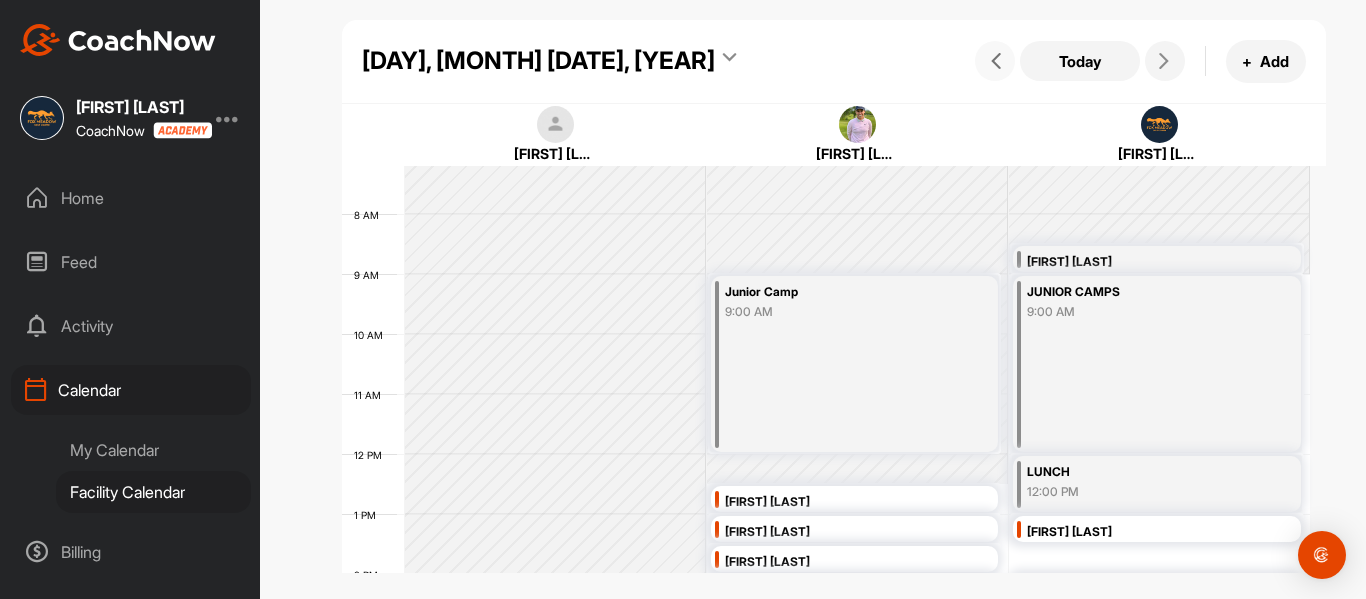 scroll, scrollTop: 646, scrollLeft: 0, axis: vertical 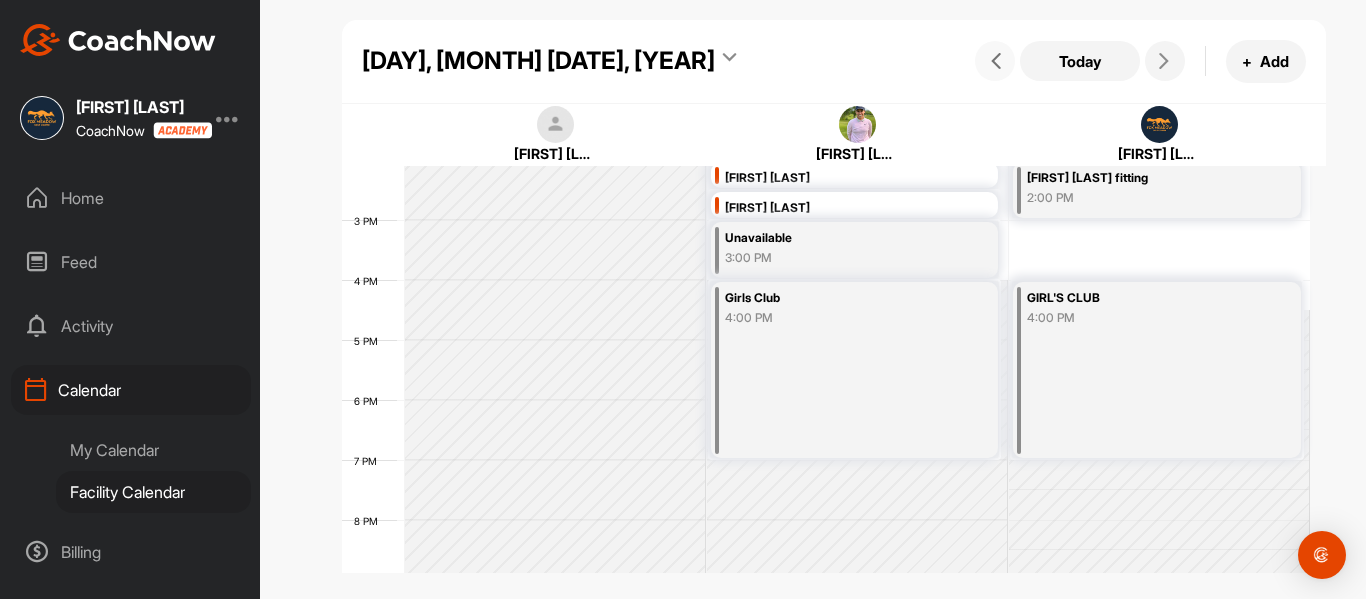 click at bounding box center (996, 61) 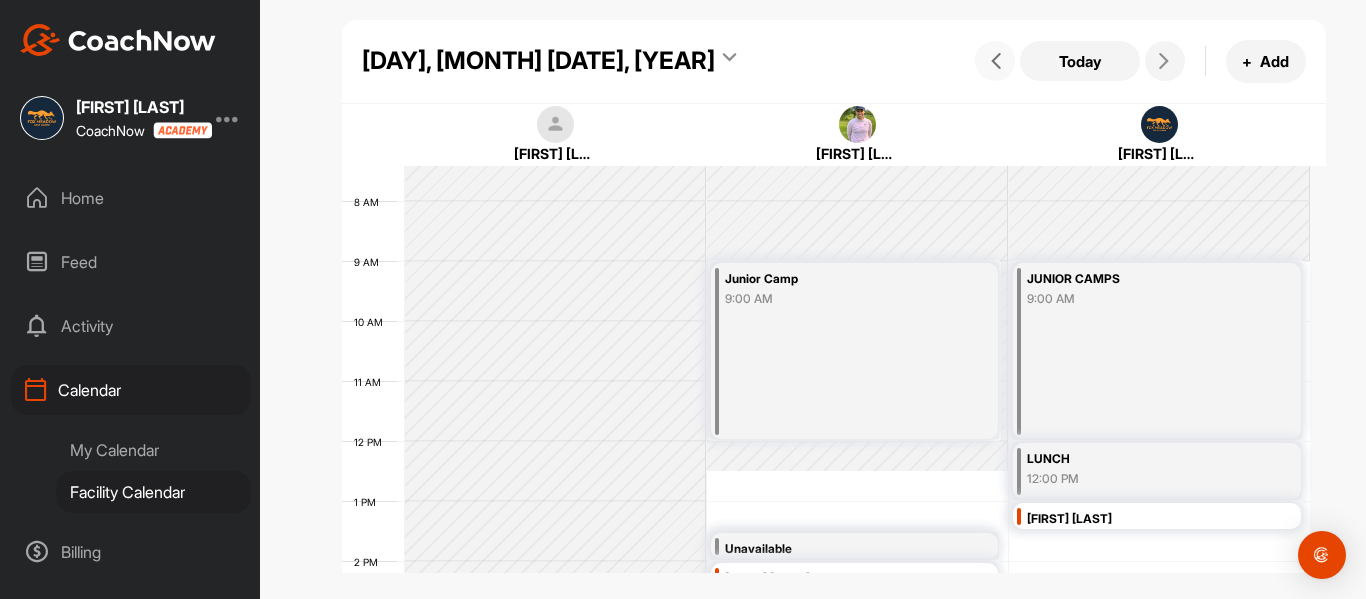 scroll, scrollTop: 646, scrollLeft: 0, axis: vertical 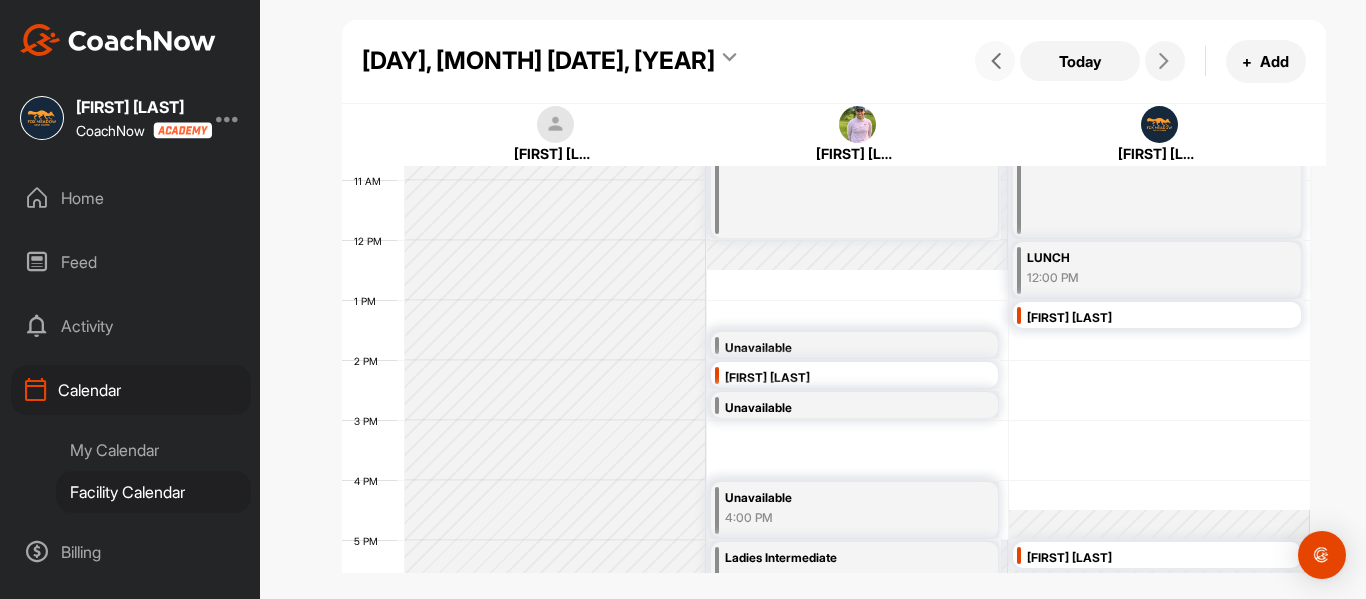 click at bounding box center [995, 61] 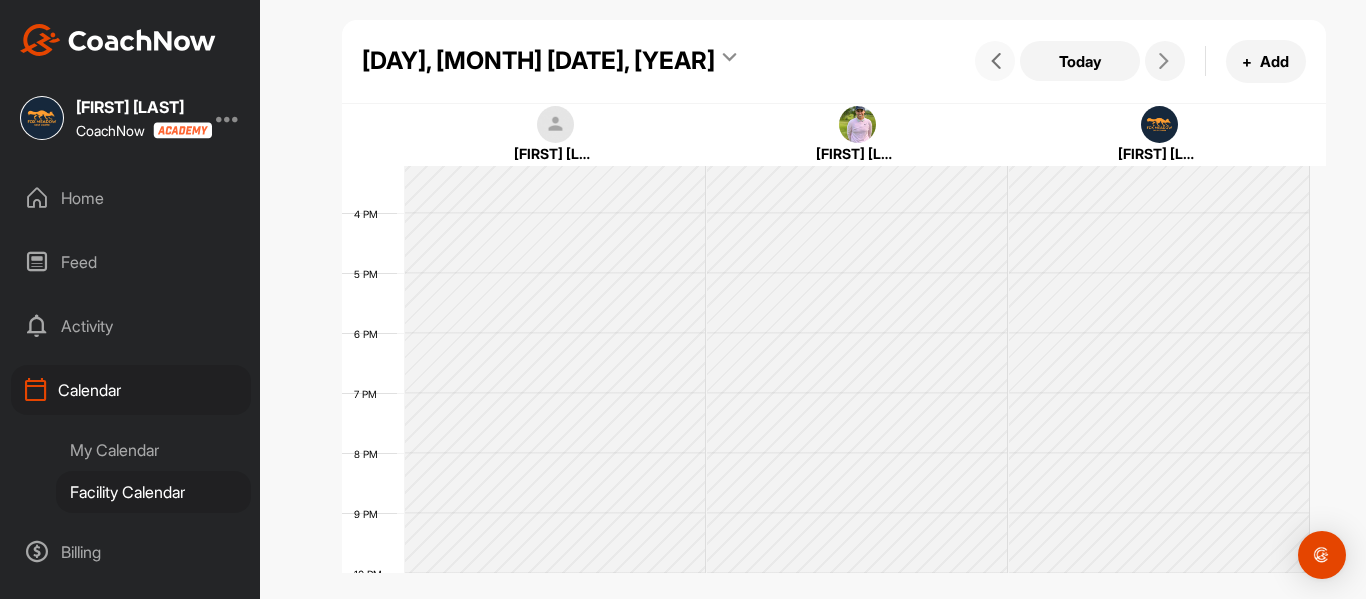 scroll, scrollTop: 1033, scrollLeft: 0, axis: vertical 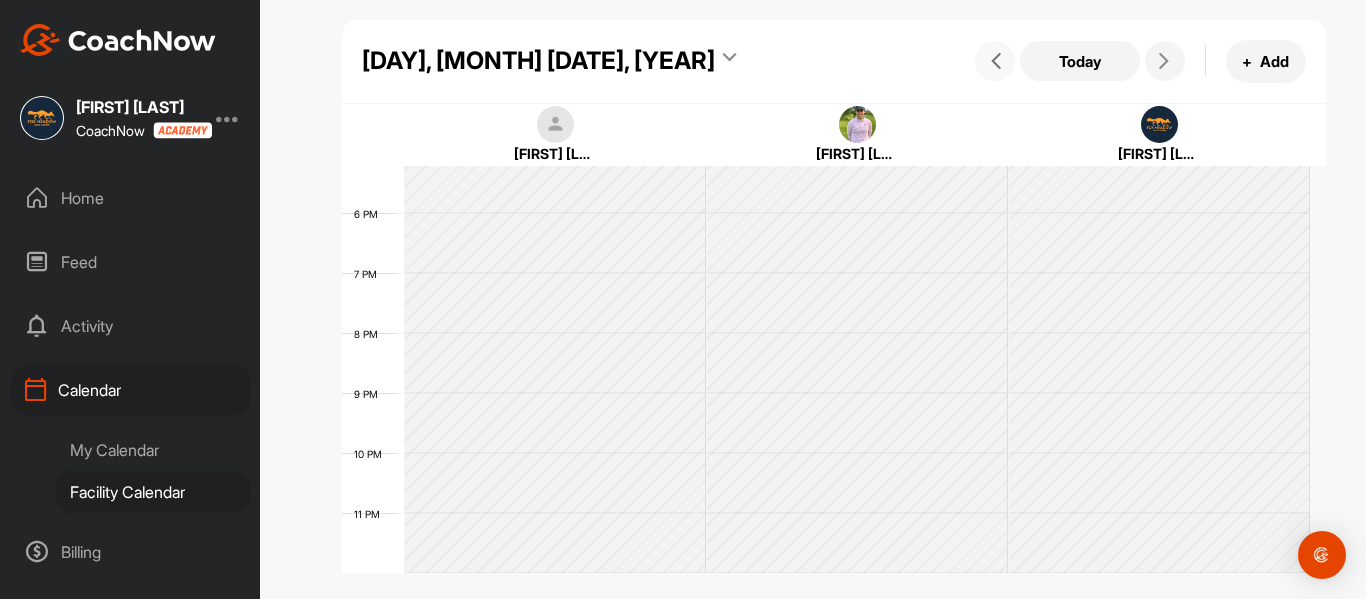 drag, startPoint x: 1017, startPoint y: 60, endPoint x: 1005, endPoint y: 65, distance: 13 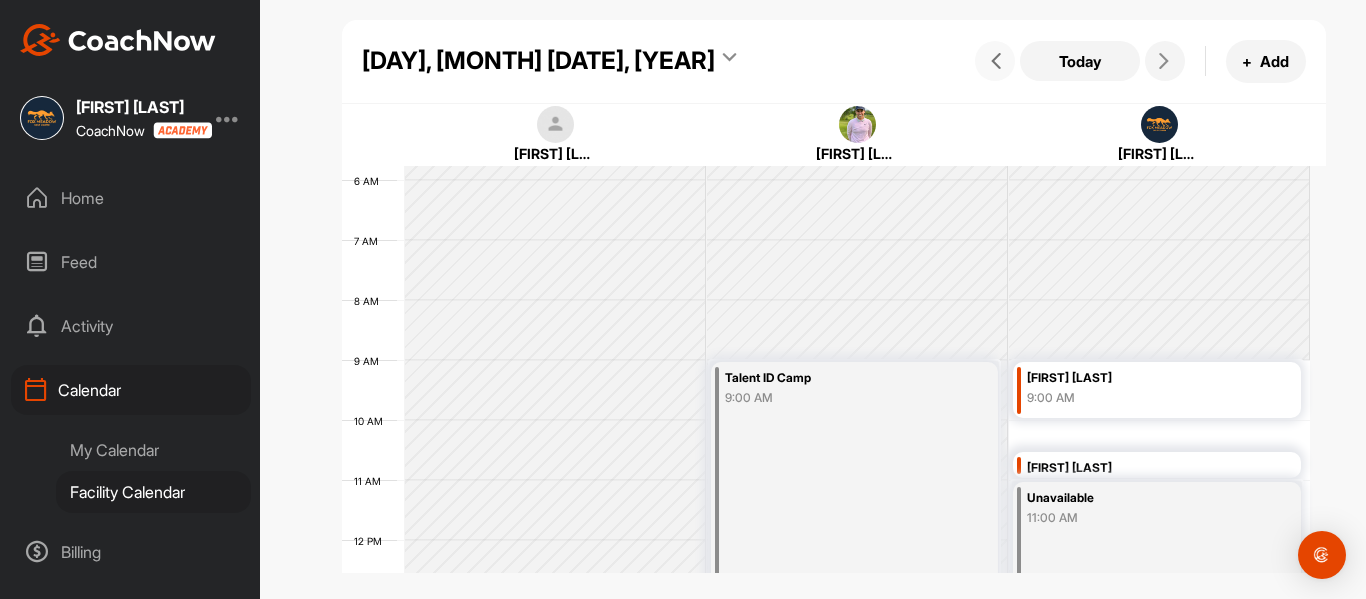 click at bounding box center [996, 61] 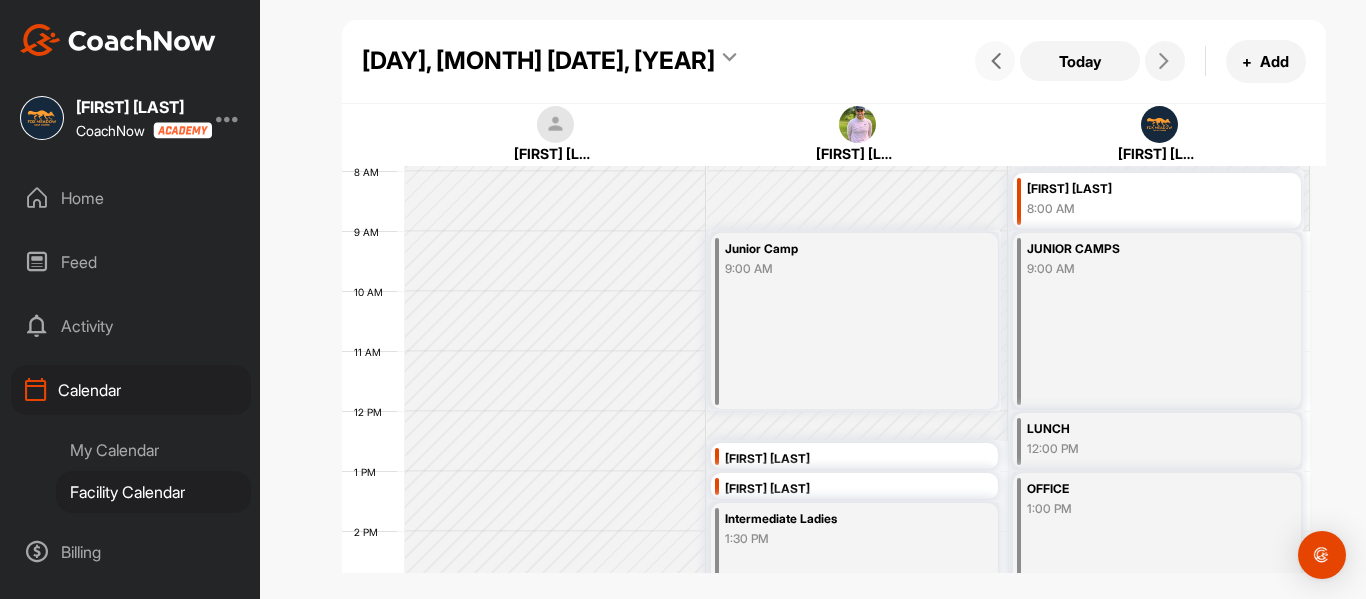scroll, scrollTop: 646, scrollLeft: 0, axis: vertical 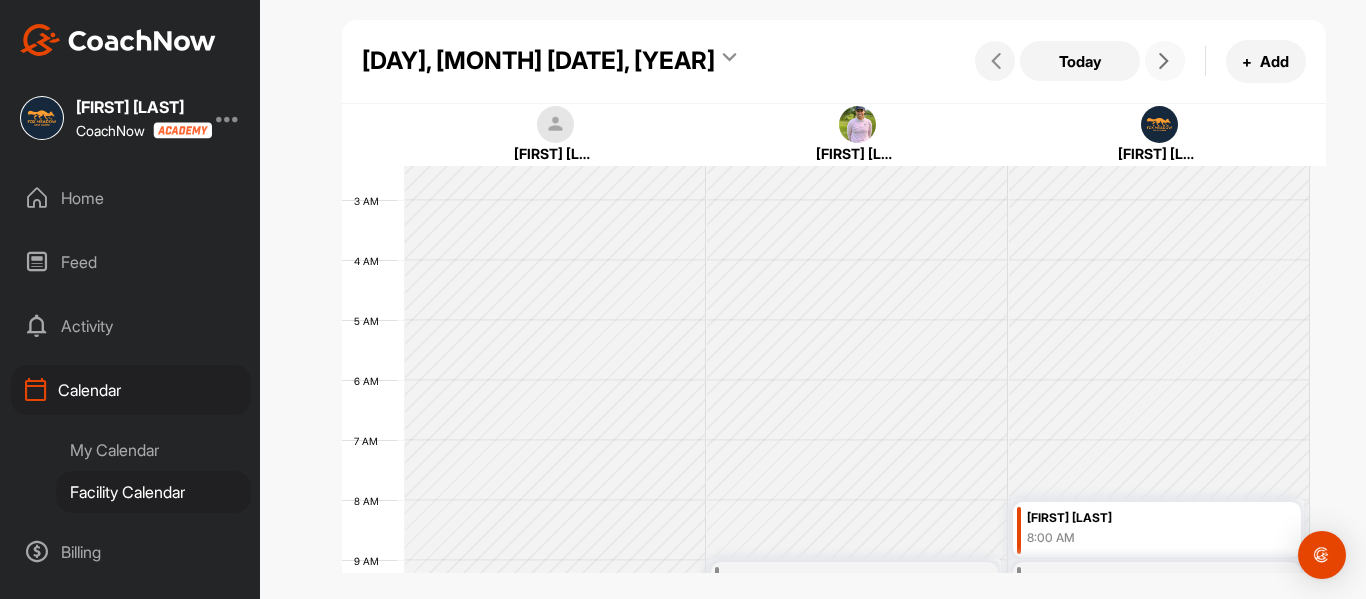click at bounding box center (1165, 61) 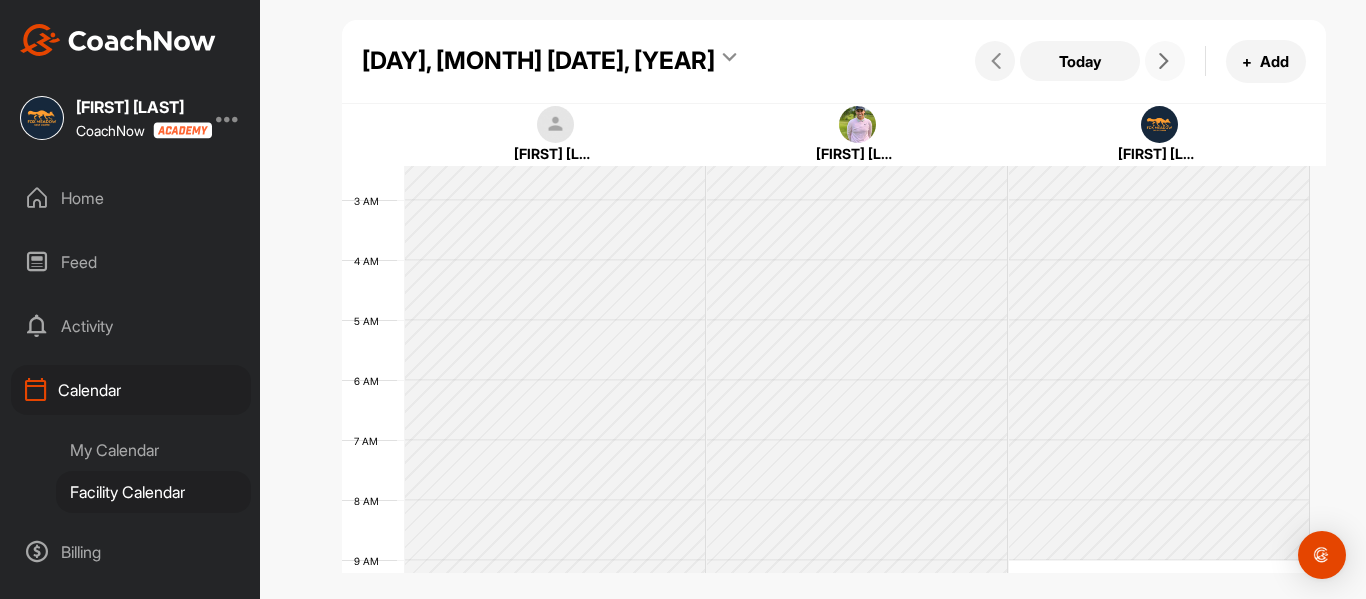 scroll, scrollTop: 346, scrollLeft: 0, axis: vertical 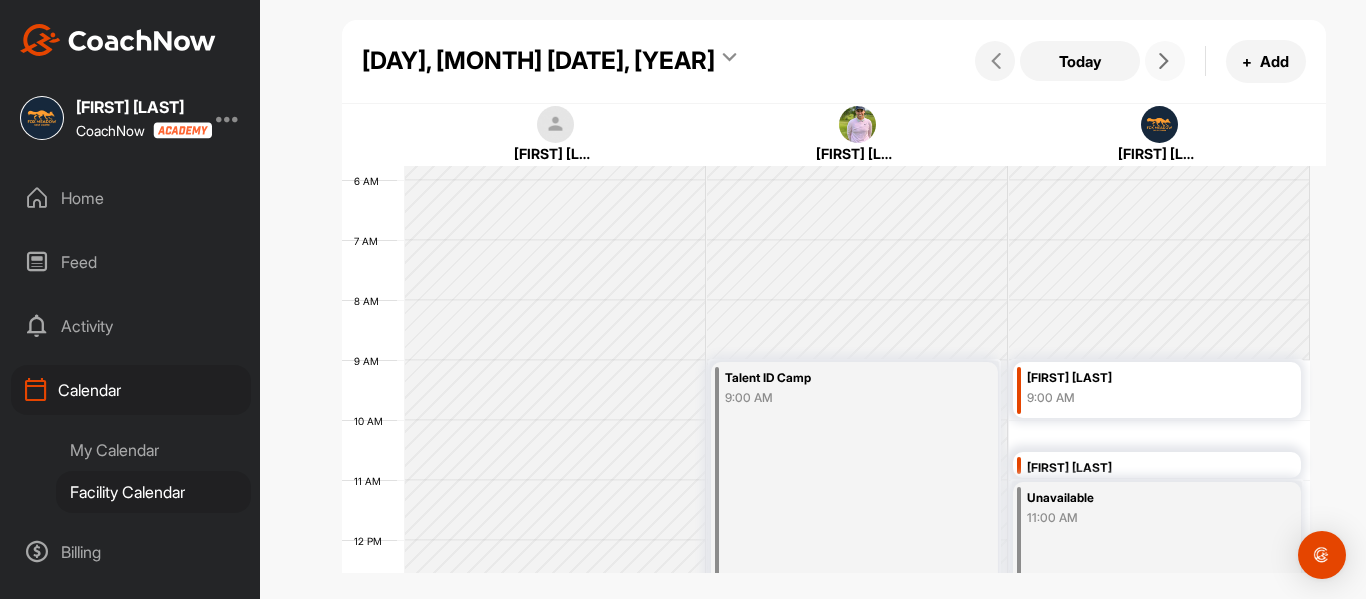click at bounding box center (1164, 61) 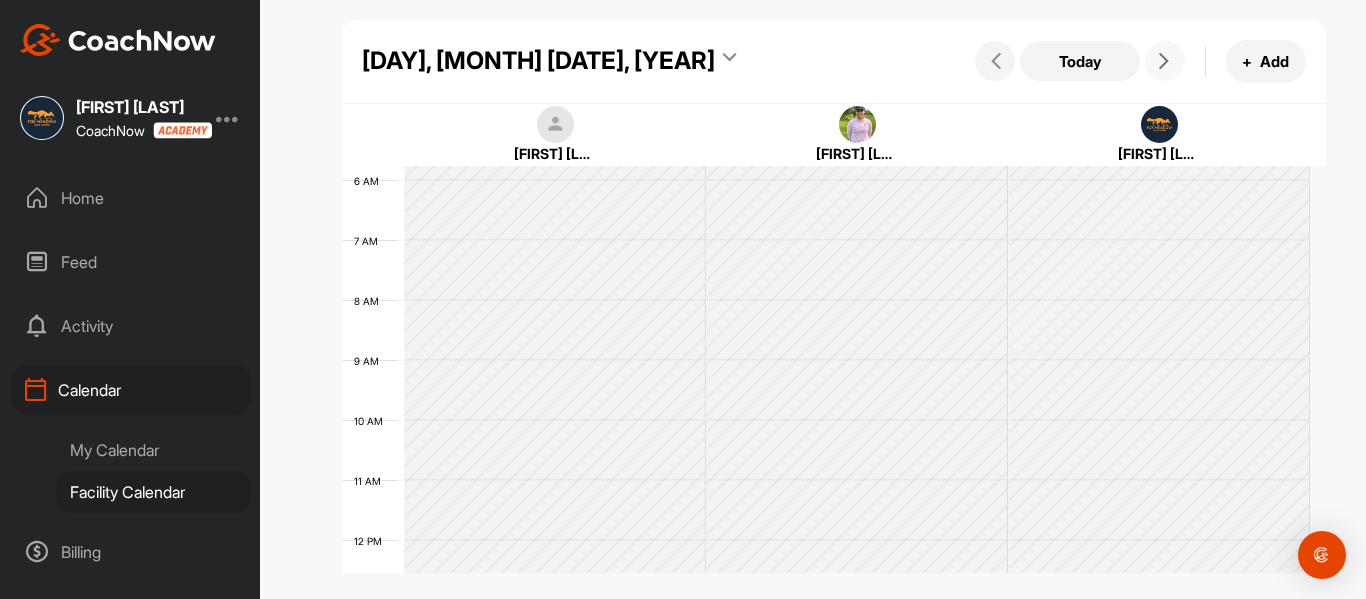 click at bounding box center (1164, 61) 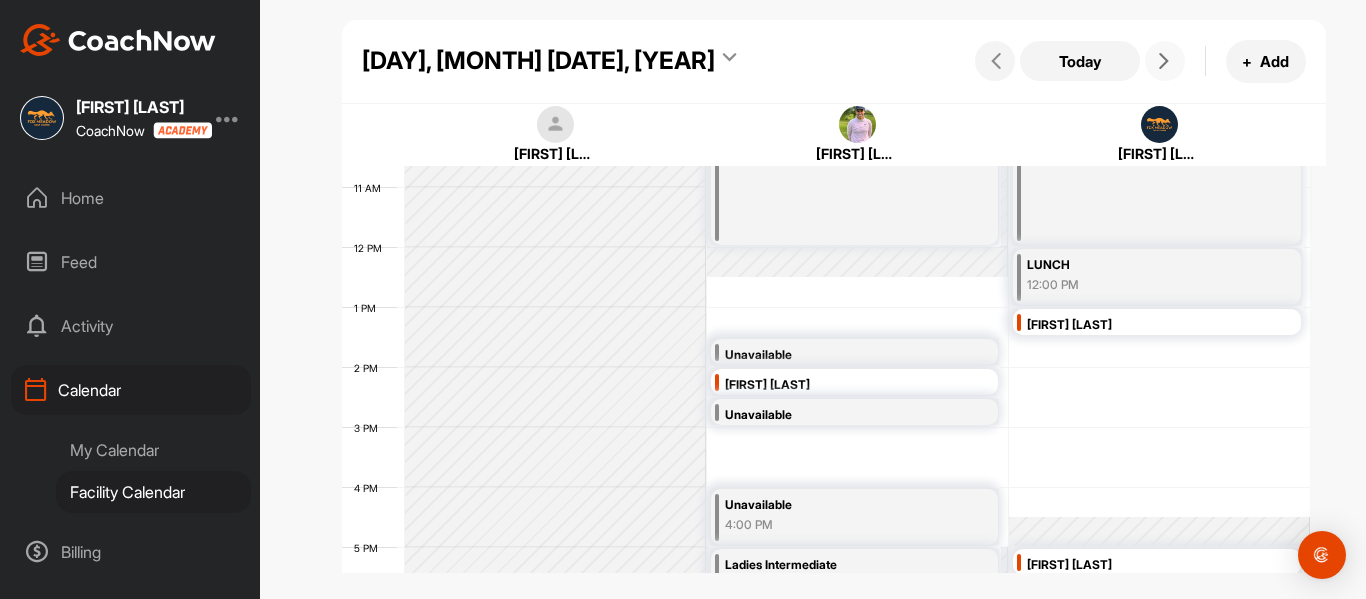 scroll, scrollTop: 646, scrollLeft: 0, axis: vertical 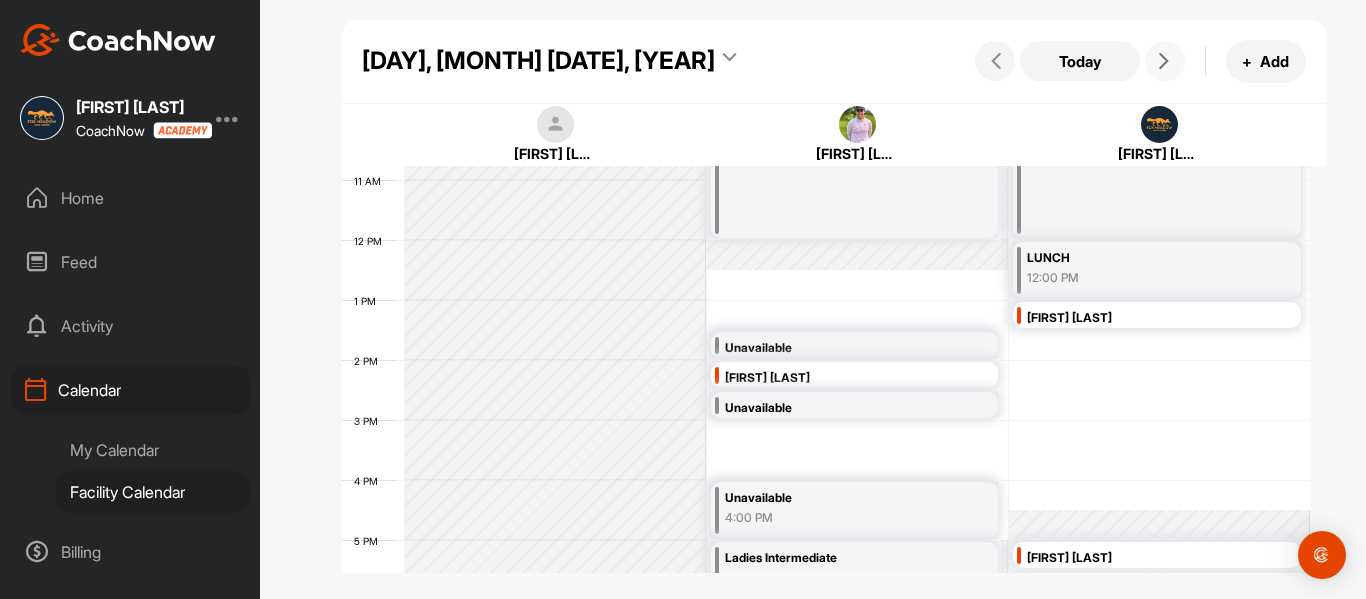 click at bounding box center (1164, 61) 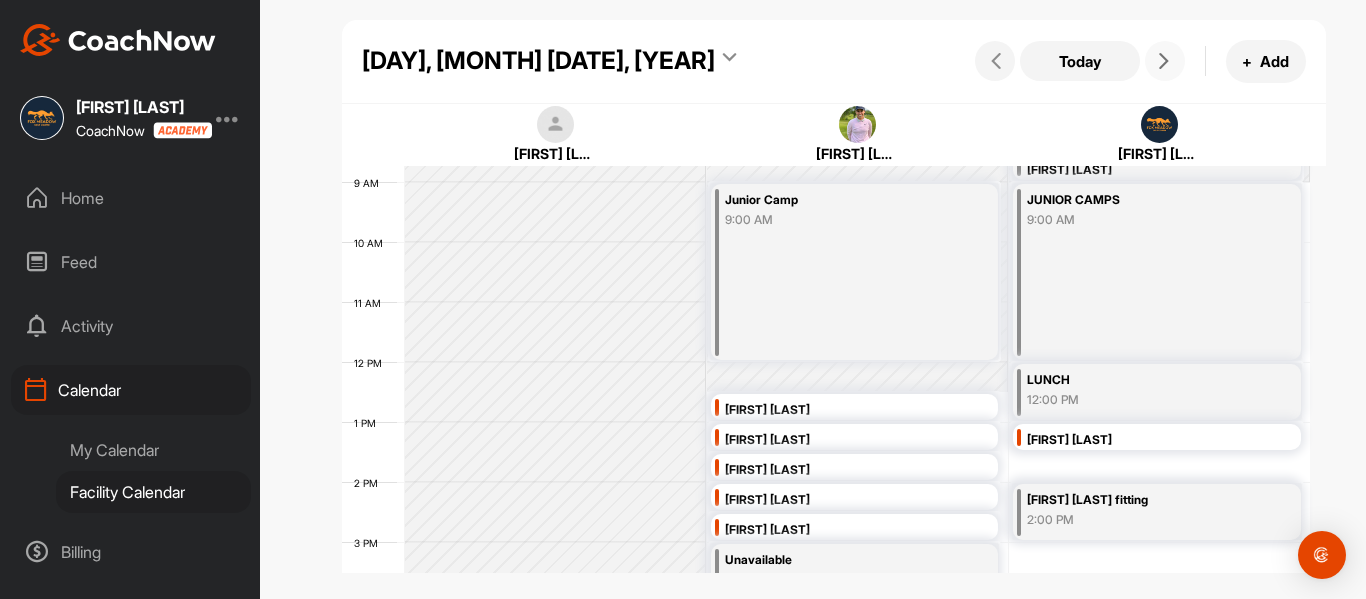 scroll, scrollTop: 646, scrollLeft: 0, axis: vertical 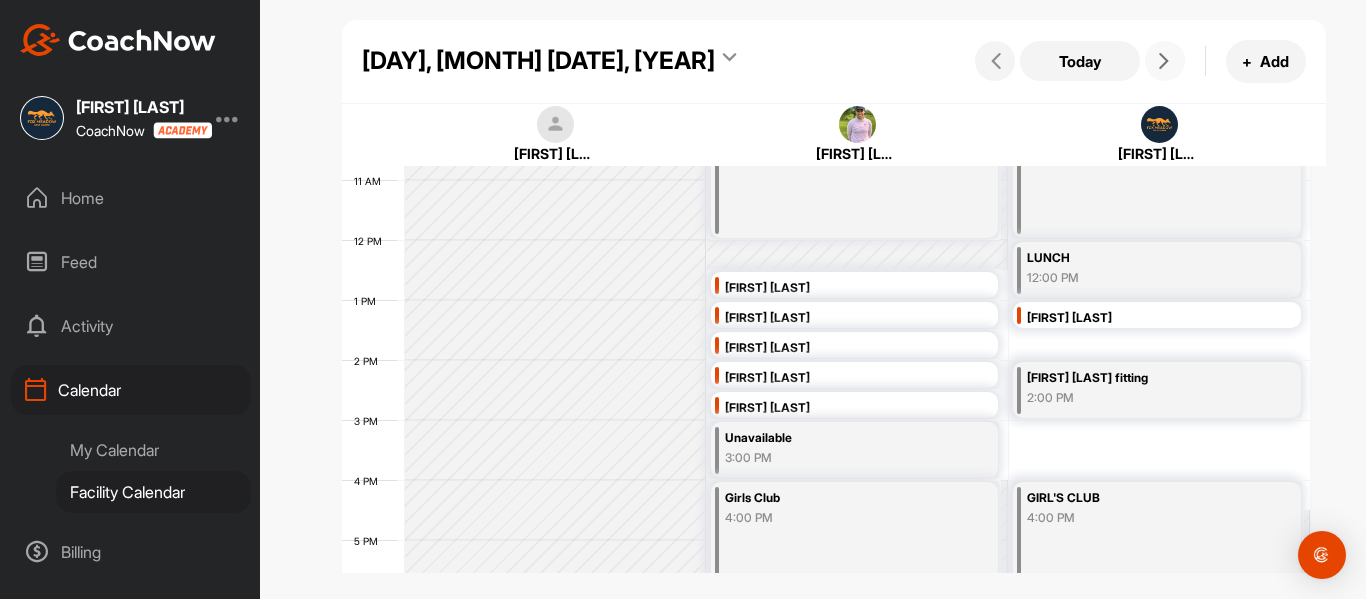 click at bounding box center [1164, 61] 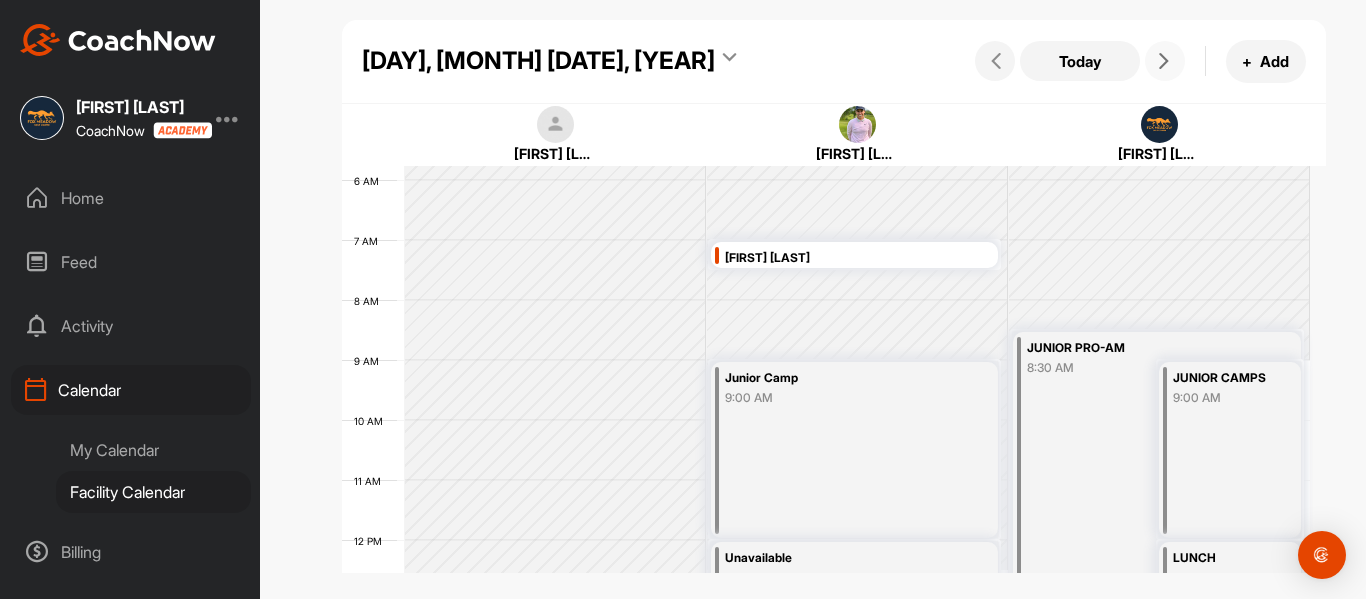 scroll, scrollTop: 746, scrollLeft: 0, axis: vertical 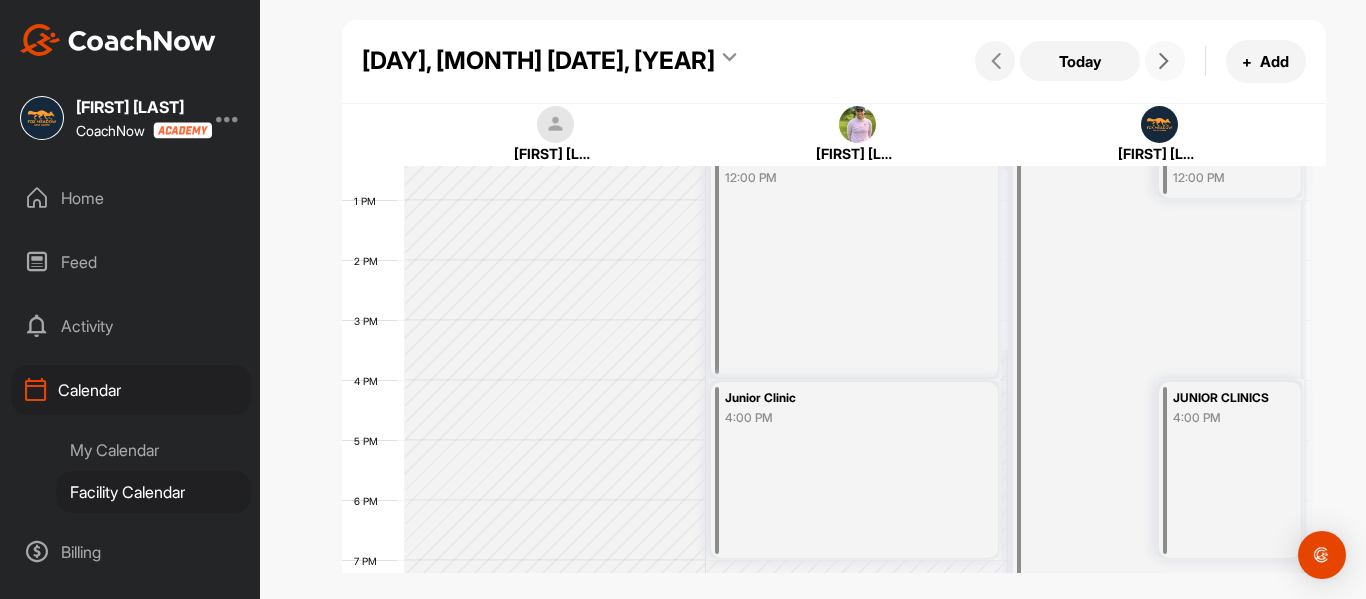 click at bounding box center [1165, 61] 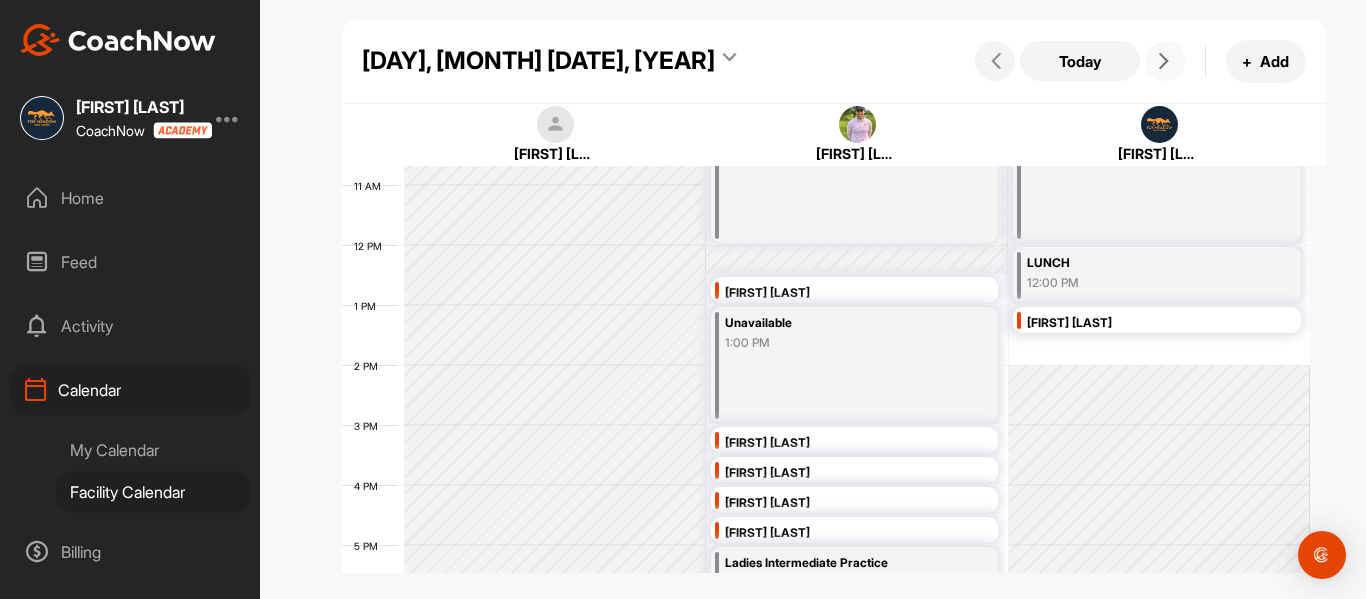 scroll, scrollTop: 646, scrollLeft: 0, axis: vertical 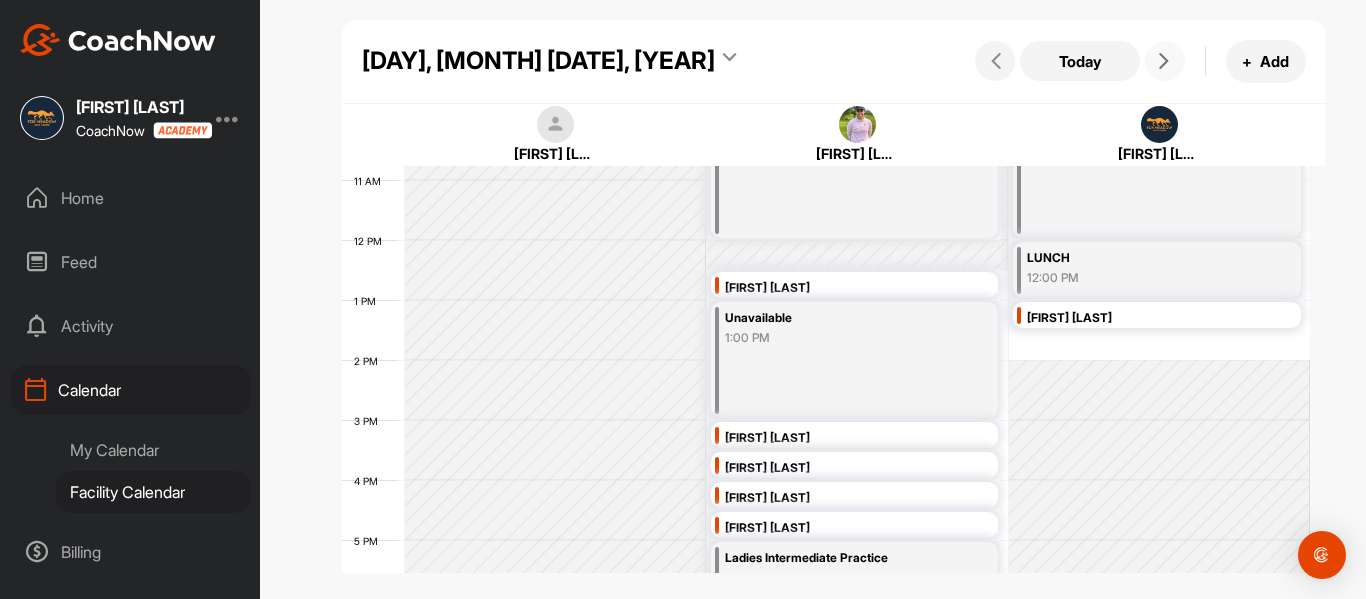 click at bounding box center [1164, 61] 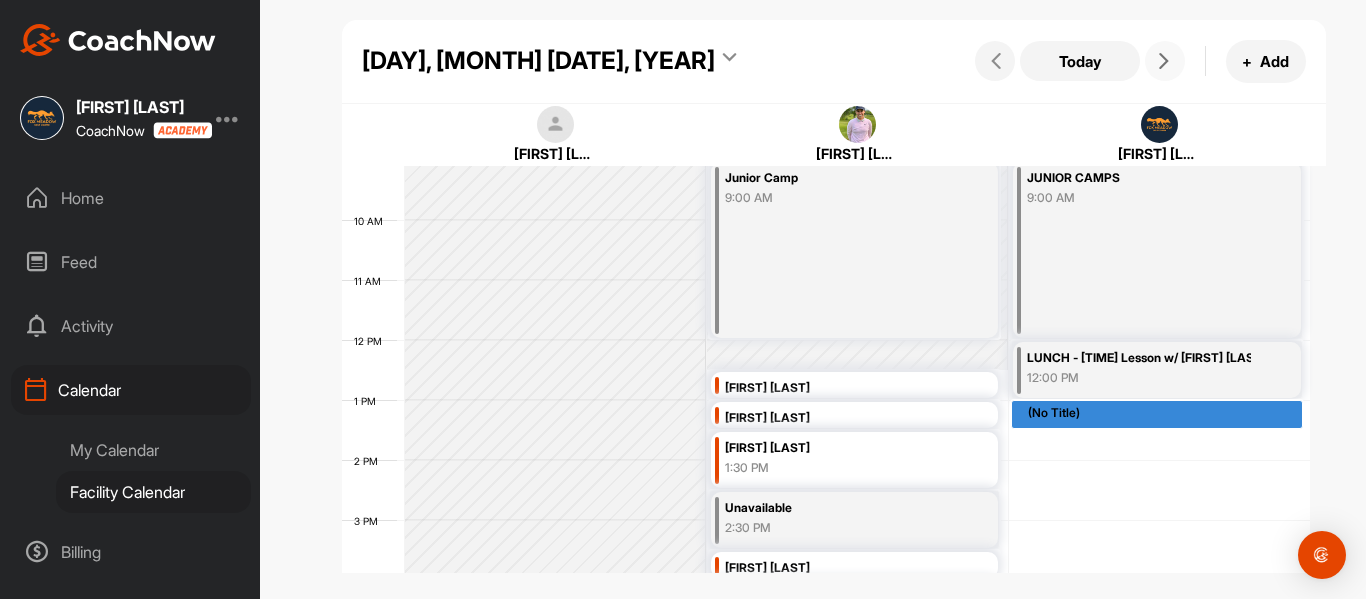 scroll, scrollTop: 646, scrollLeft: 0, axis: vertical 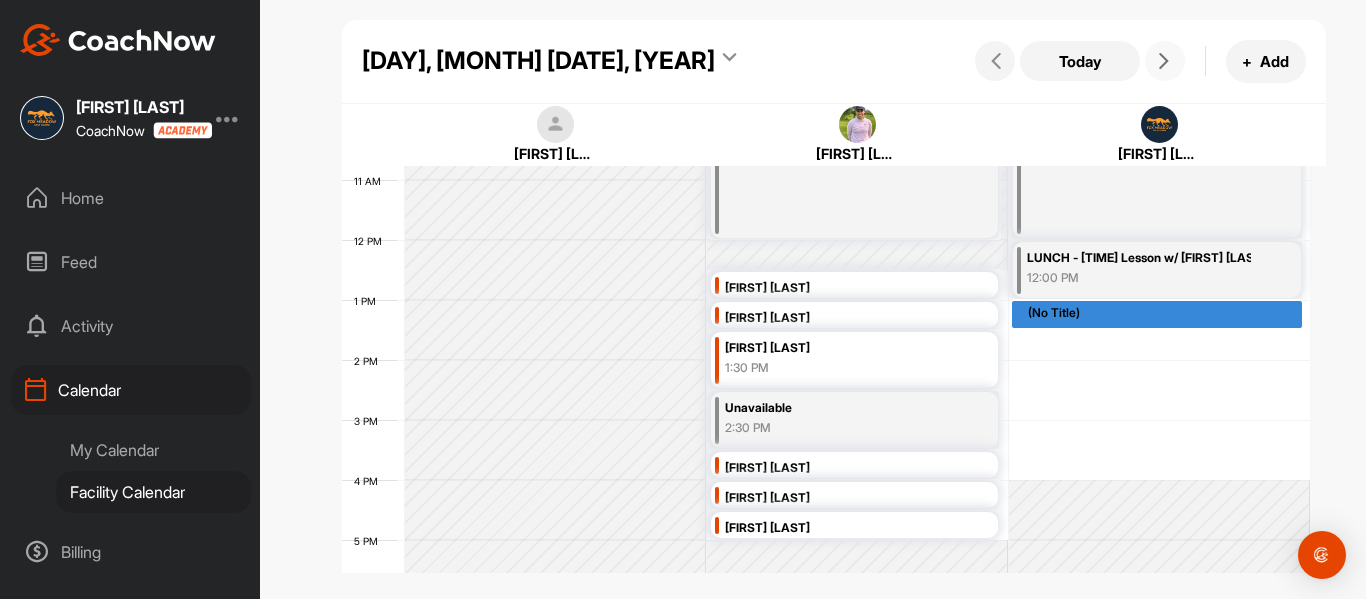click at bounding box center [1164, 61] 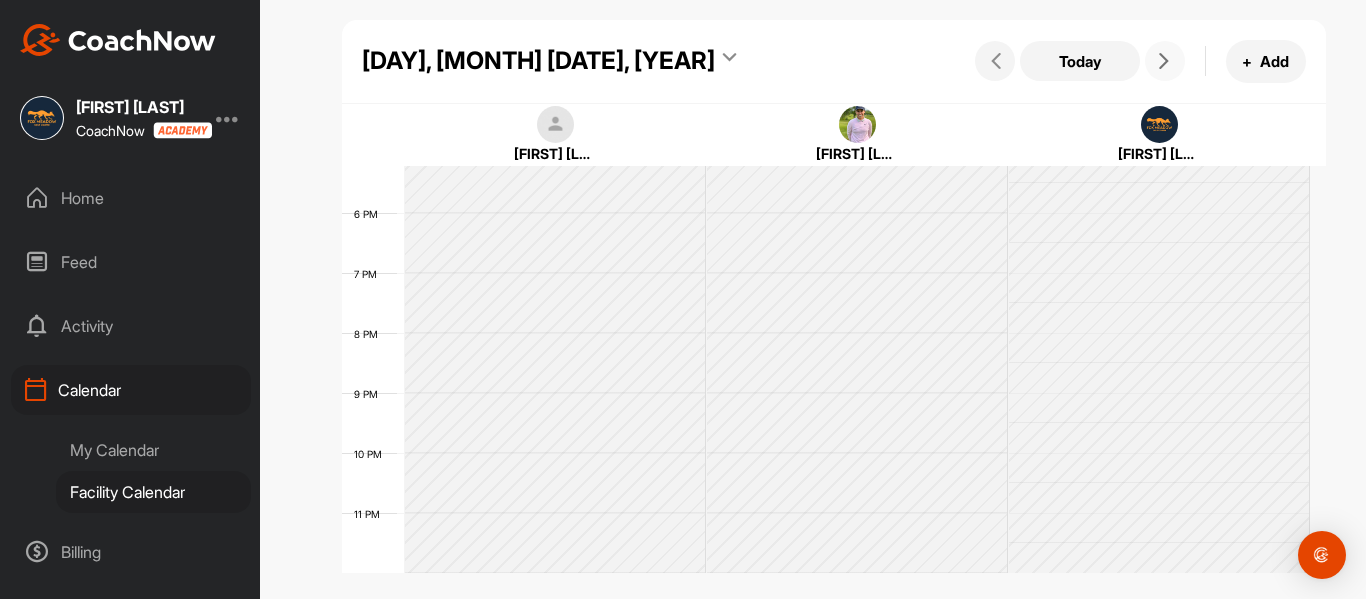 click at bounding box center [1164, 61] 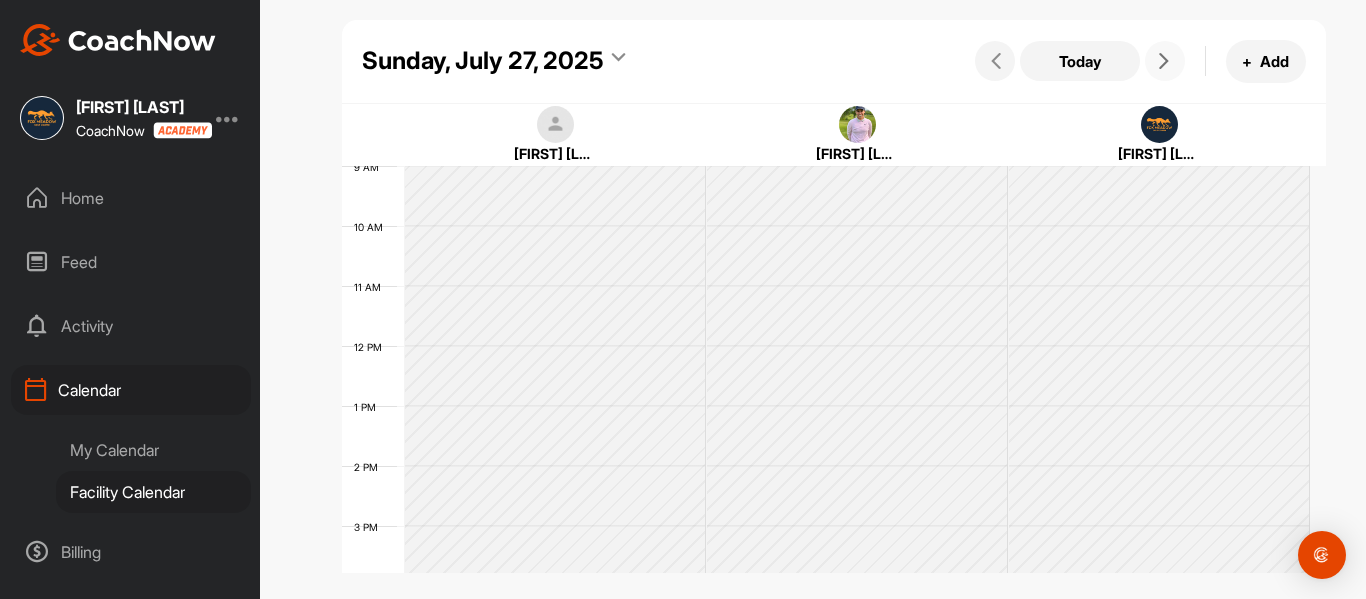 scroll, scrollTop: 646, scrollLeft: 0, axis: vertical 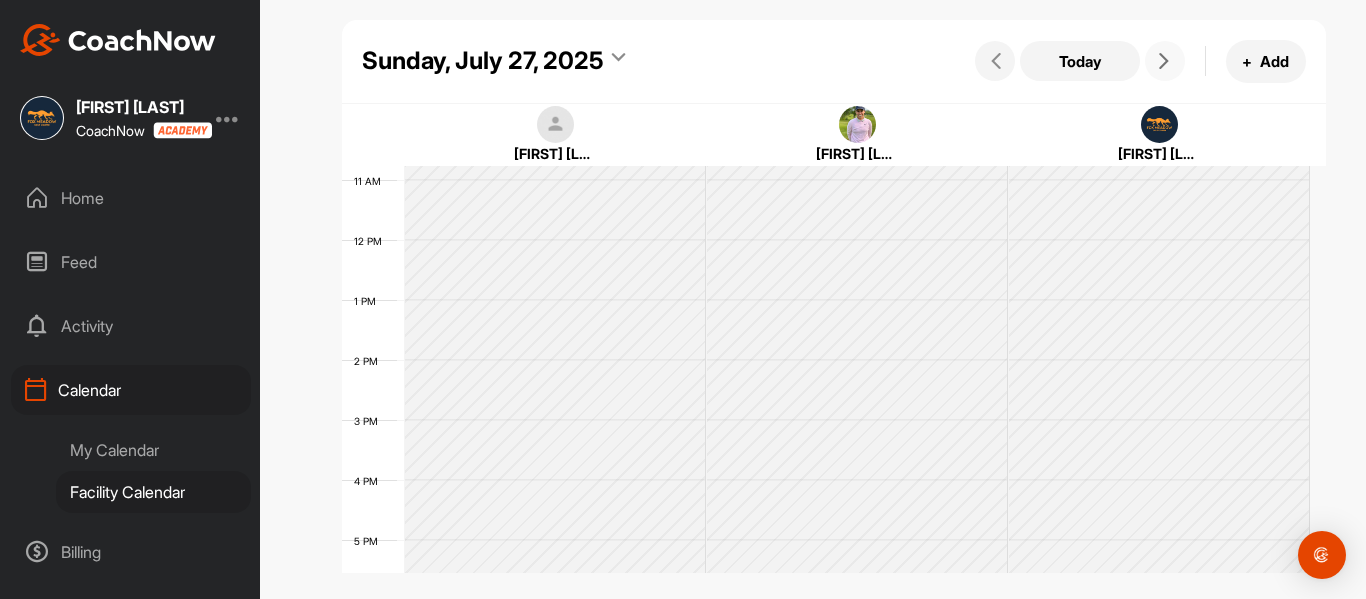 click at bounding box center [1165, 61] 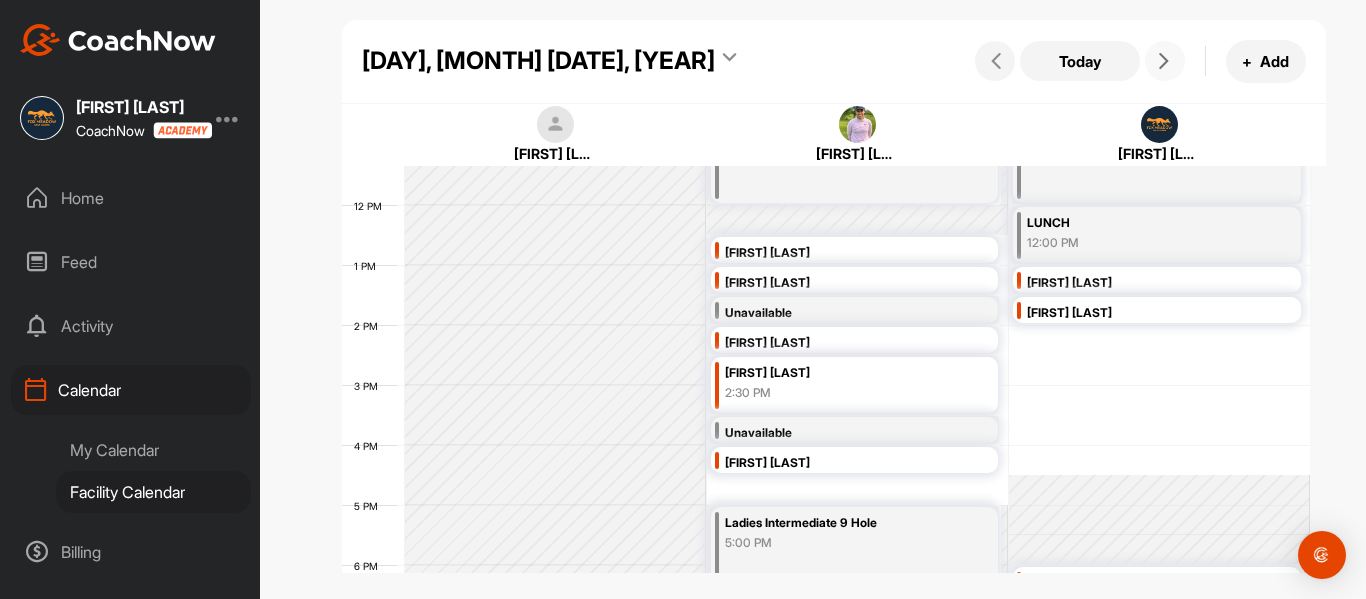 scroll, scrollTop: 646, scrollLeft: 0, axis: vertical 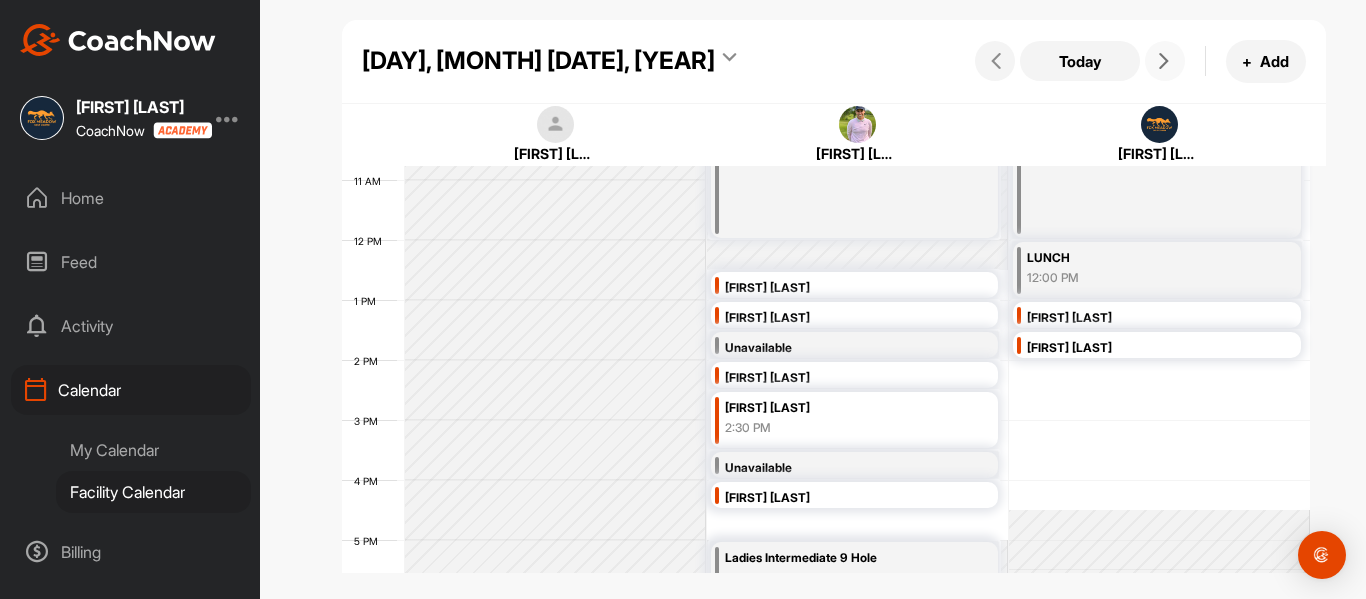 click at bounding box center (1165, 61) 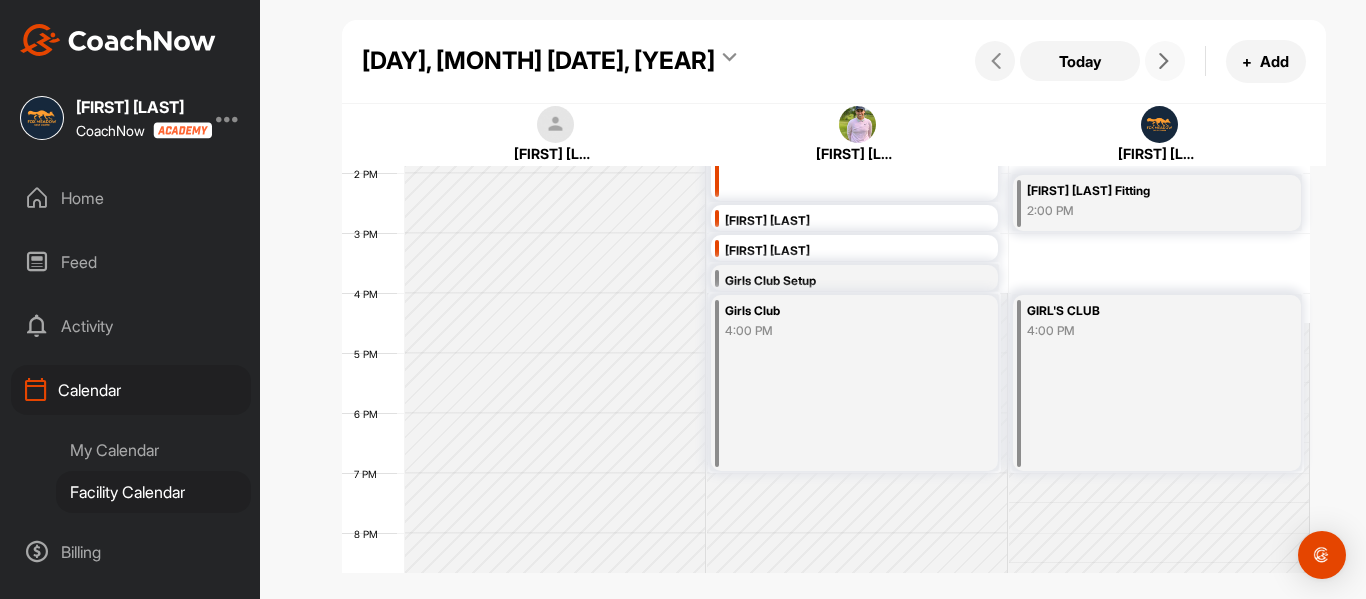 scroll, scrollTop: 846, scrollLeft: 0, axis: vertical 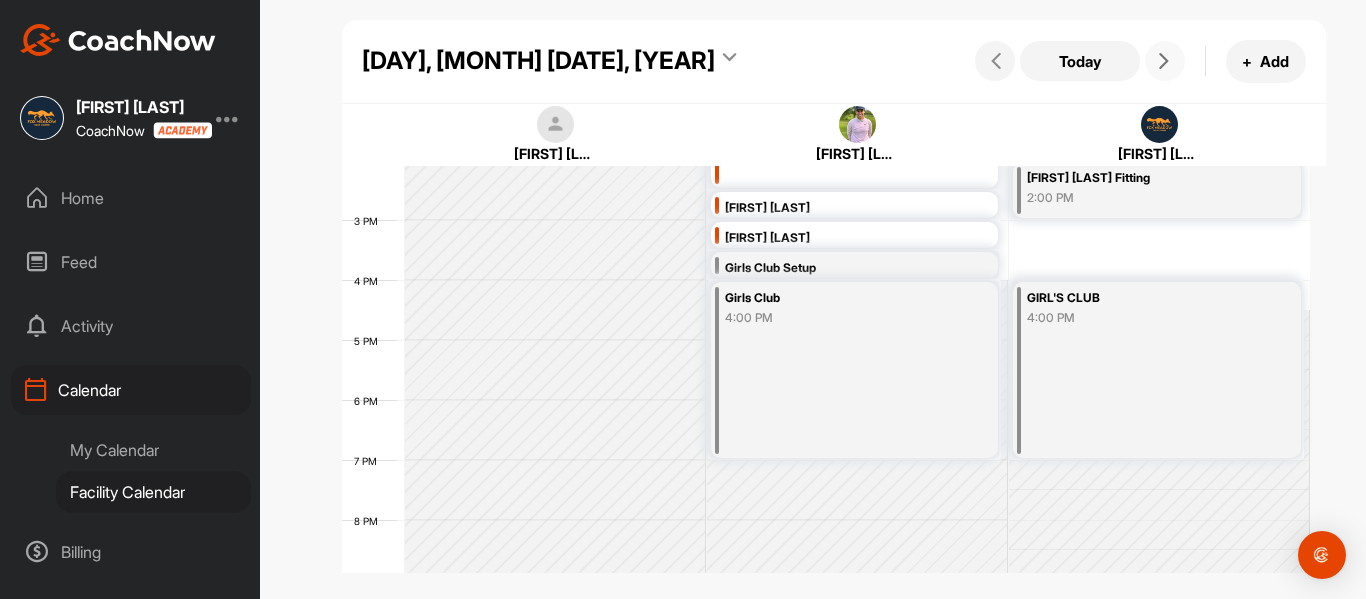 click at bounding box center [1165, 61] 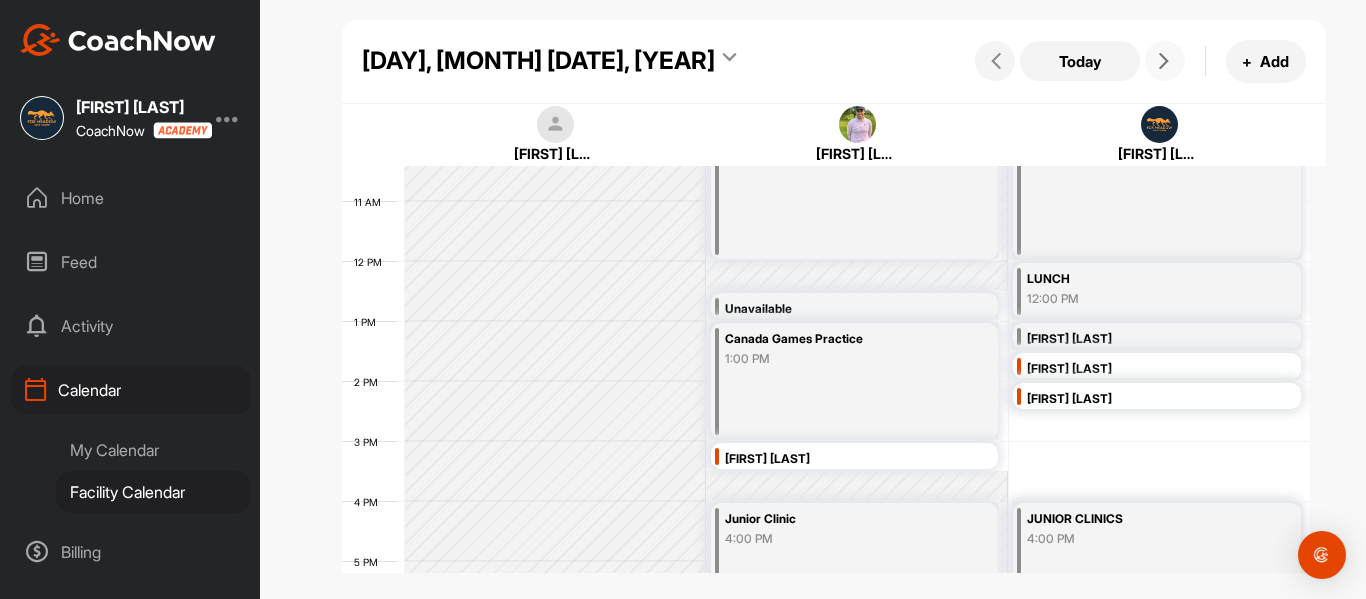 scroll, scrollTop: 646, scrollLeft: 0, axis: vertical 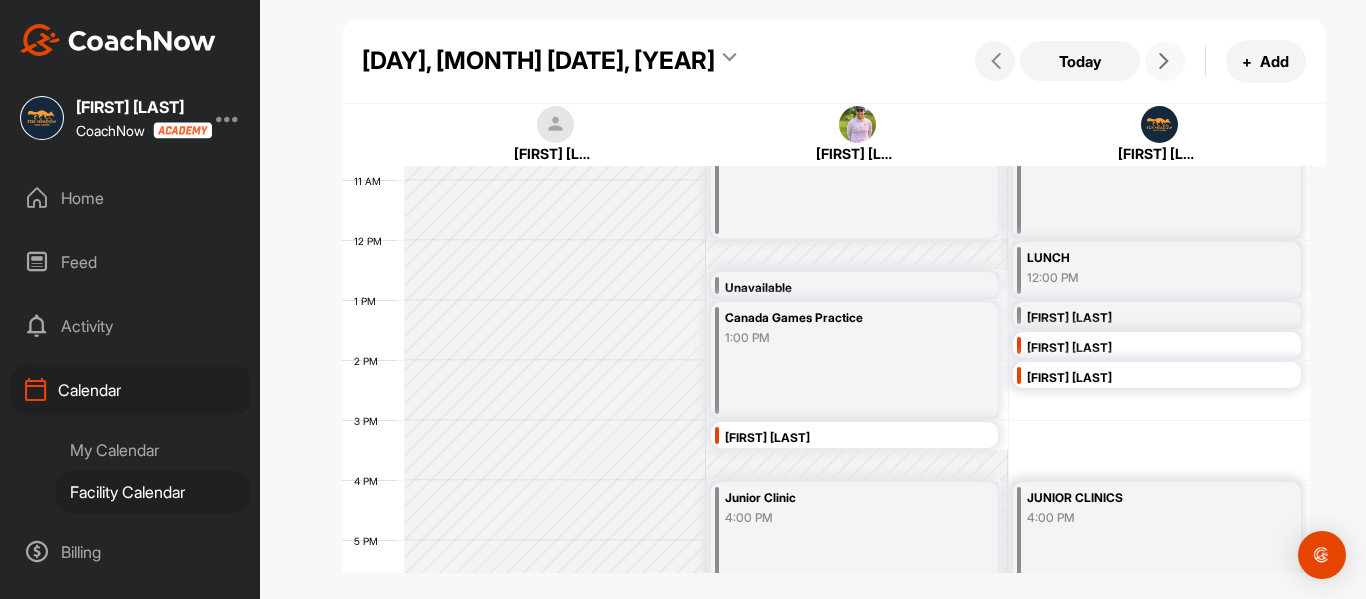 click at bounding box center (1165, 61) 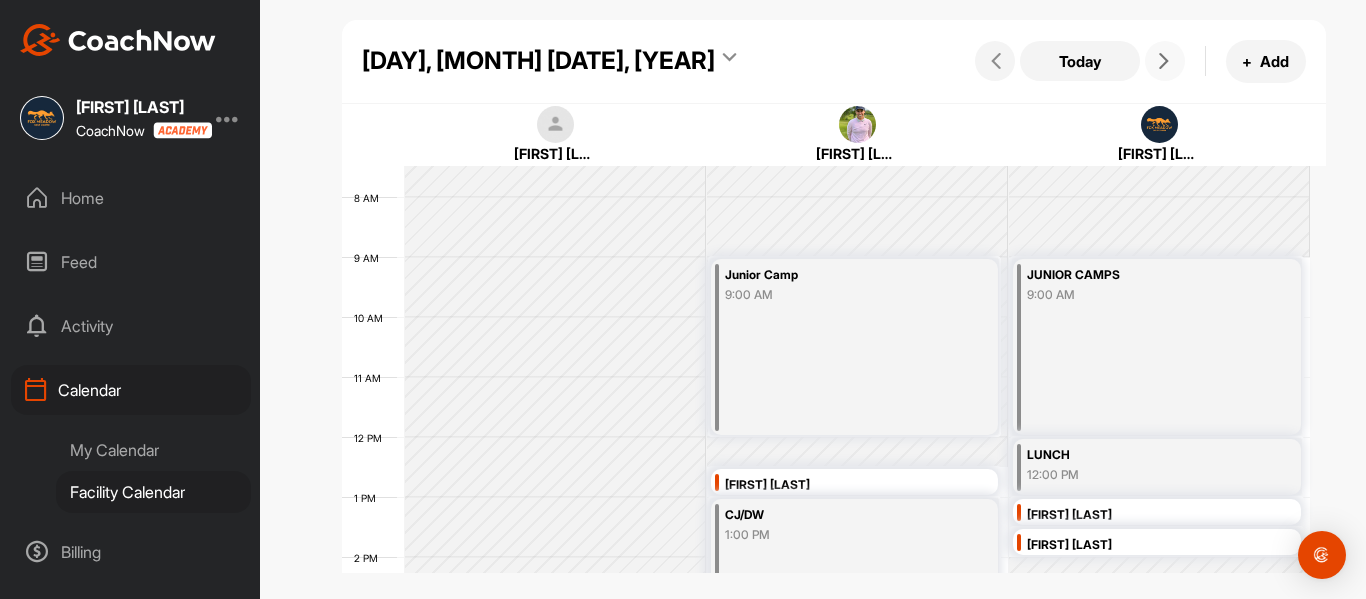 scroll, scrollTop: 646, scrollLeft: 0, axis: vertical 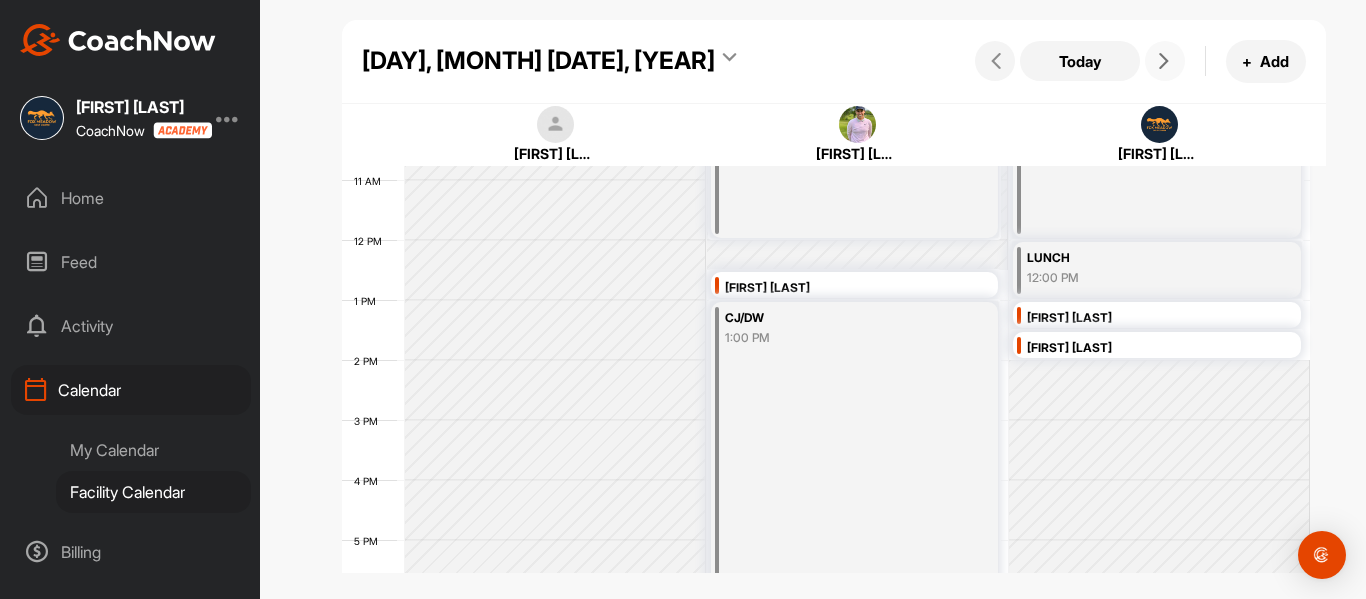 click at bounding box center (1165, 61) 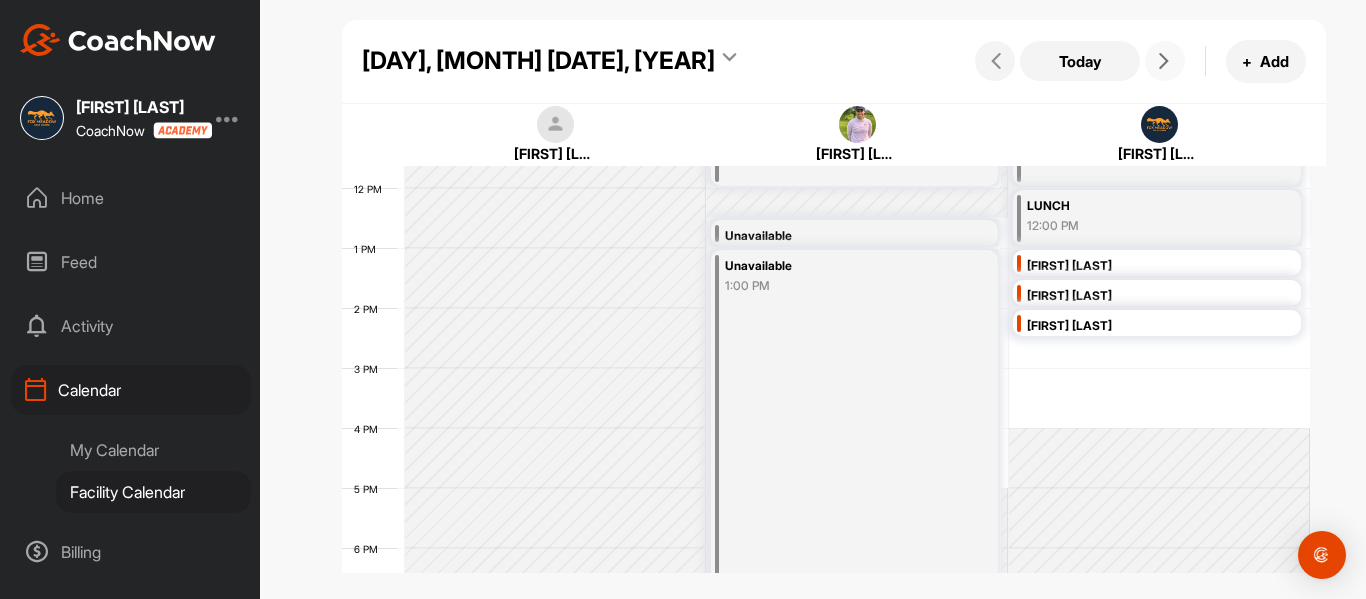 scroll, scrollTop: 746, scrollLeft: 0, axis: vertical 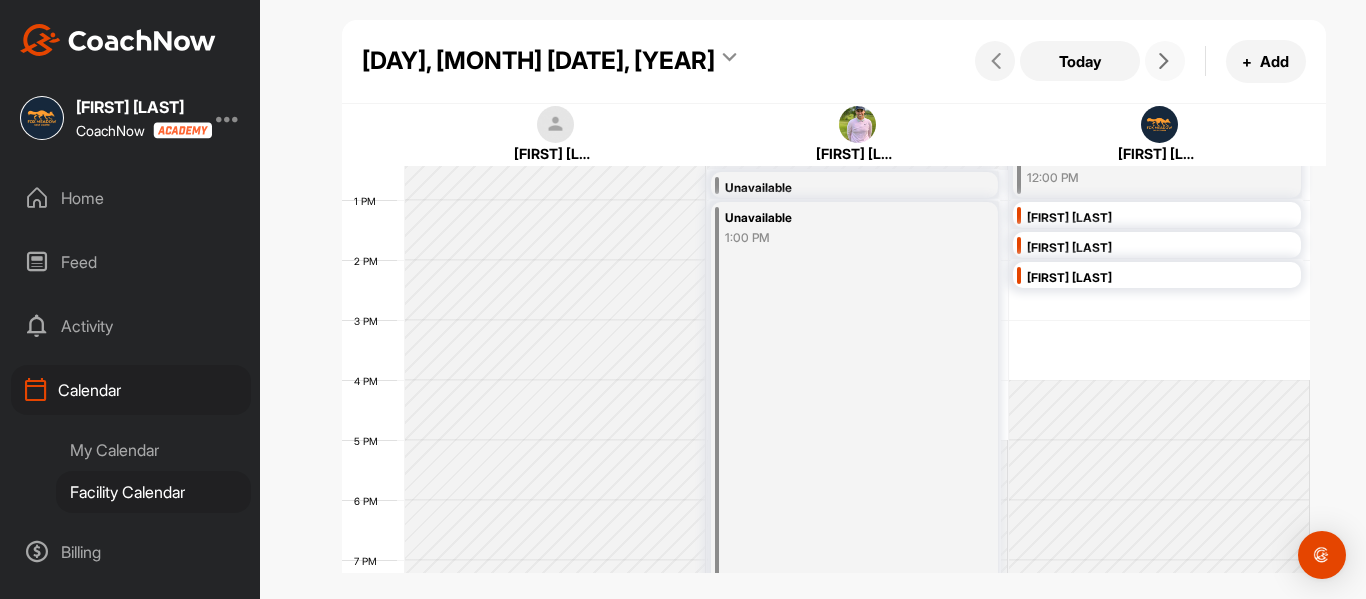 click at bounding box center [1164, 61] 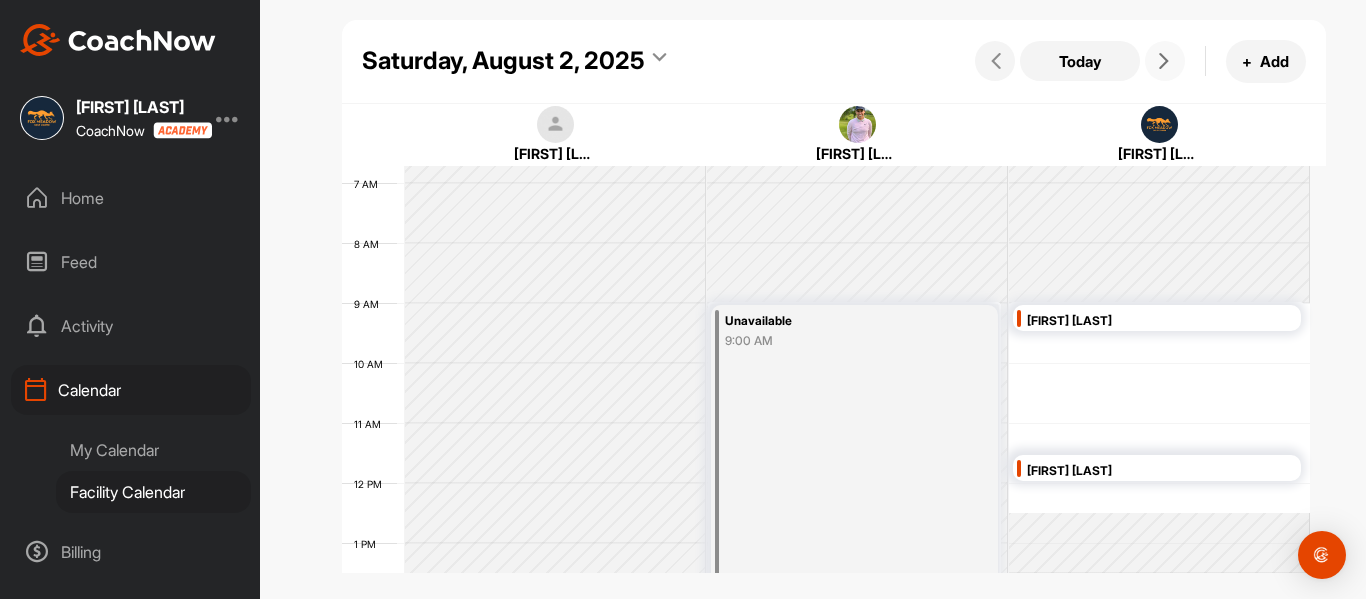 scroll, scrollTop: 346, scrollLeft: 0, axis: vertical 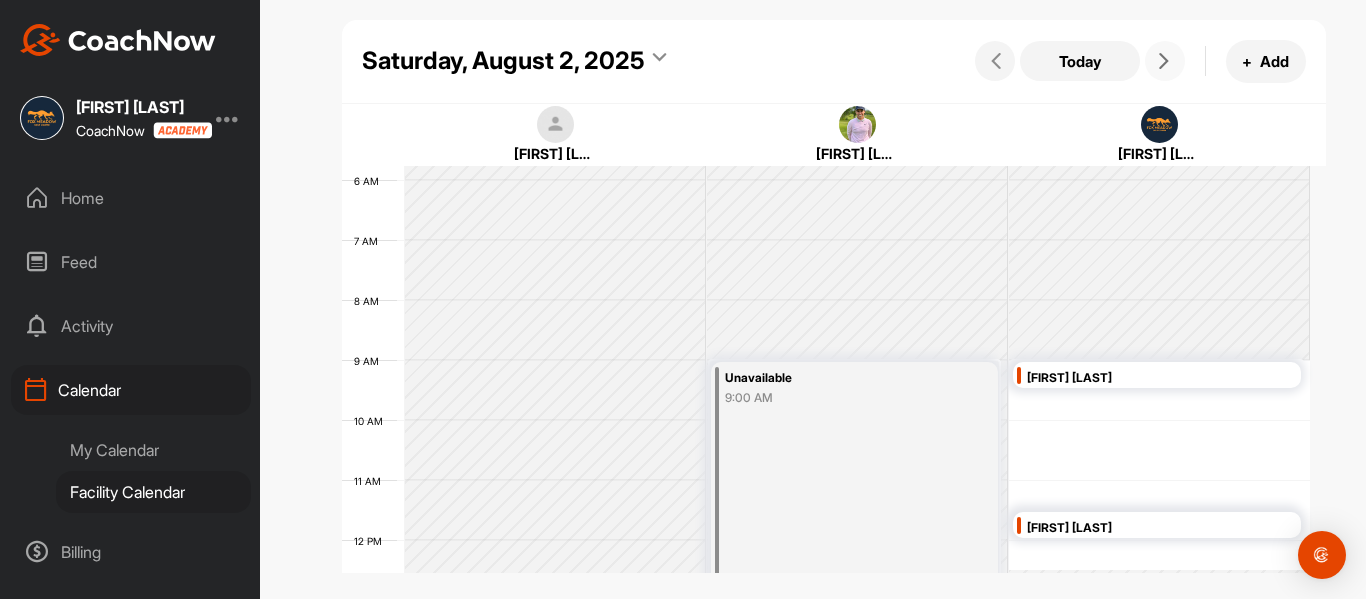 click at bounding box center (1165, 61) 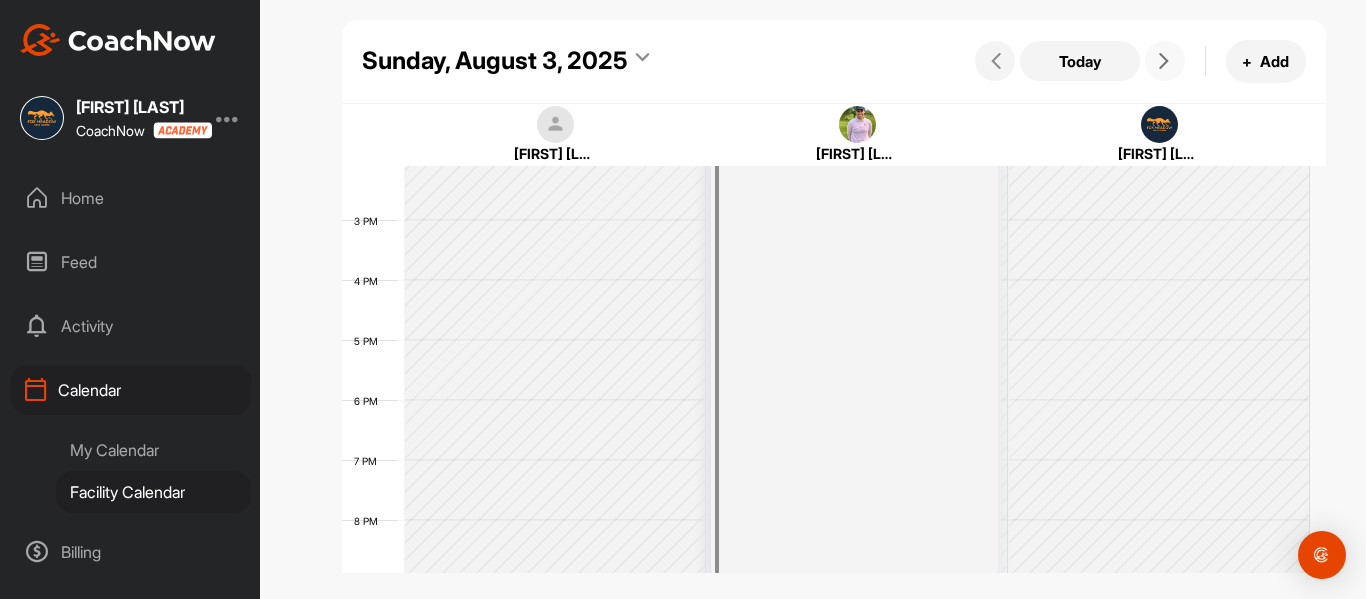 click at bounding box center [1164, 61] 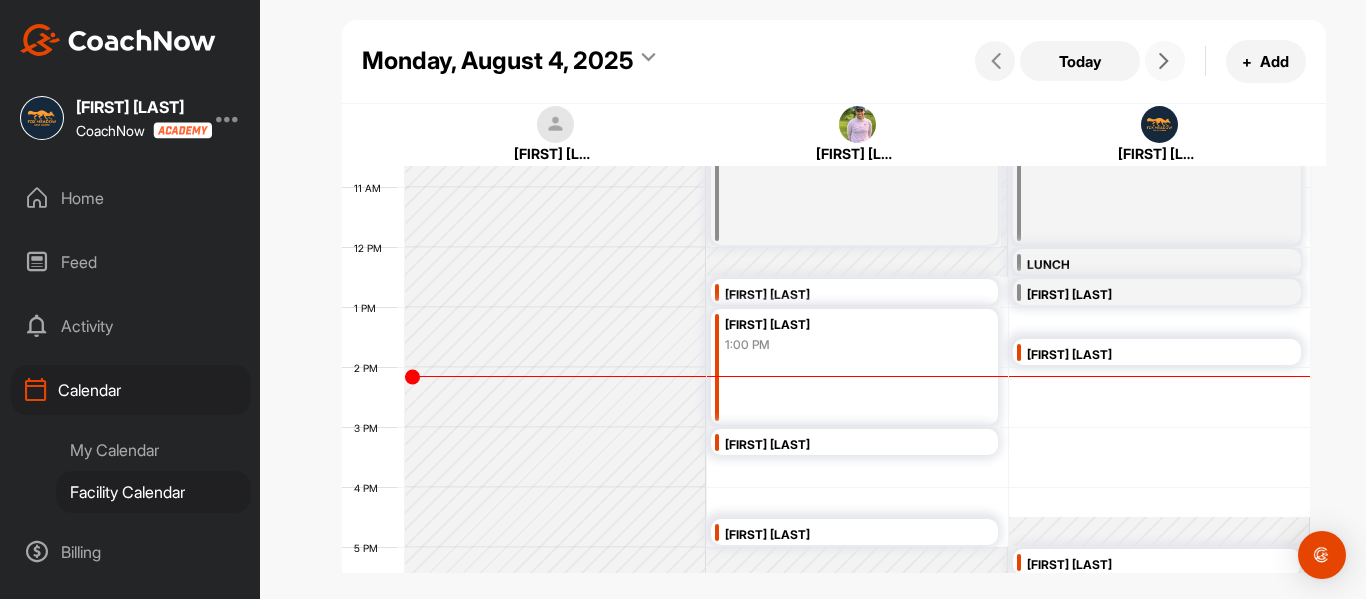 scroll, scrollTop: 646, scrollLeft: 0, axis: vertical 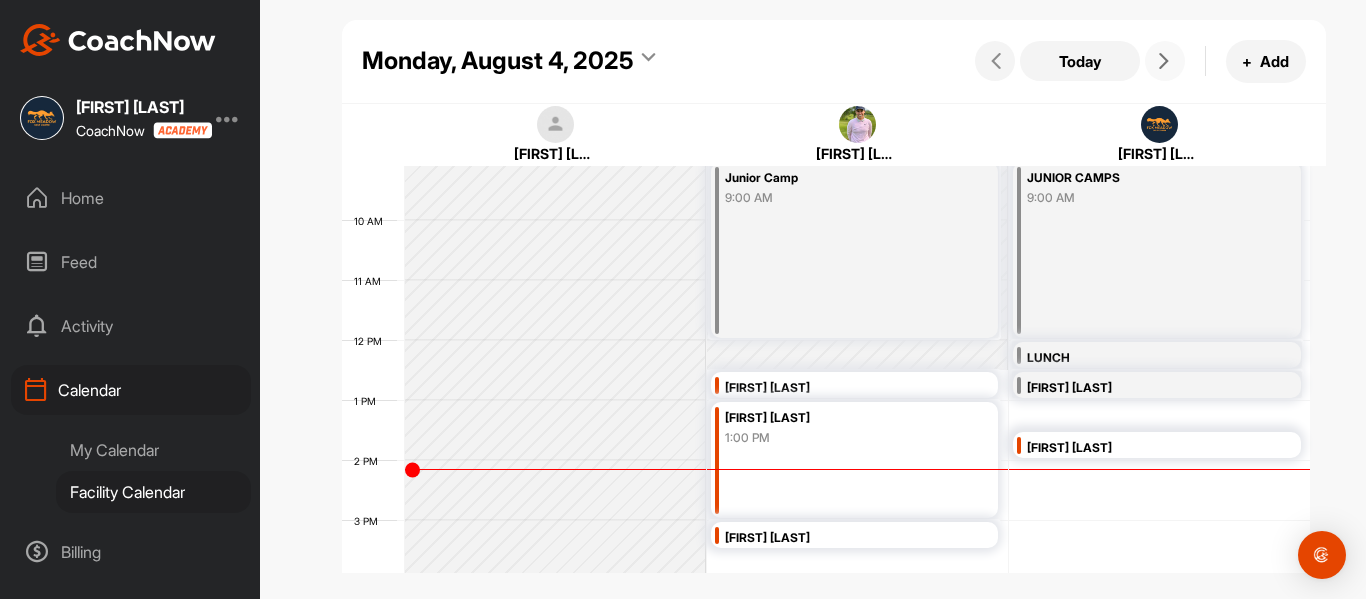 click at bounding box center [1165, 61] 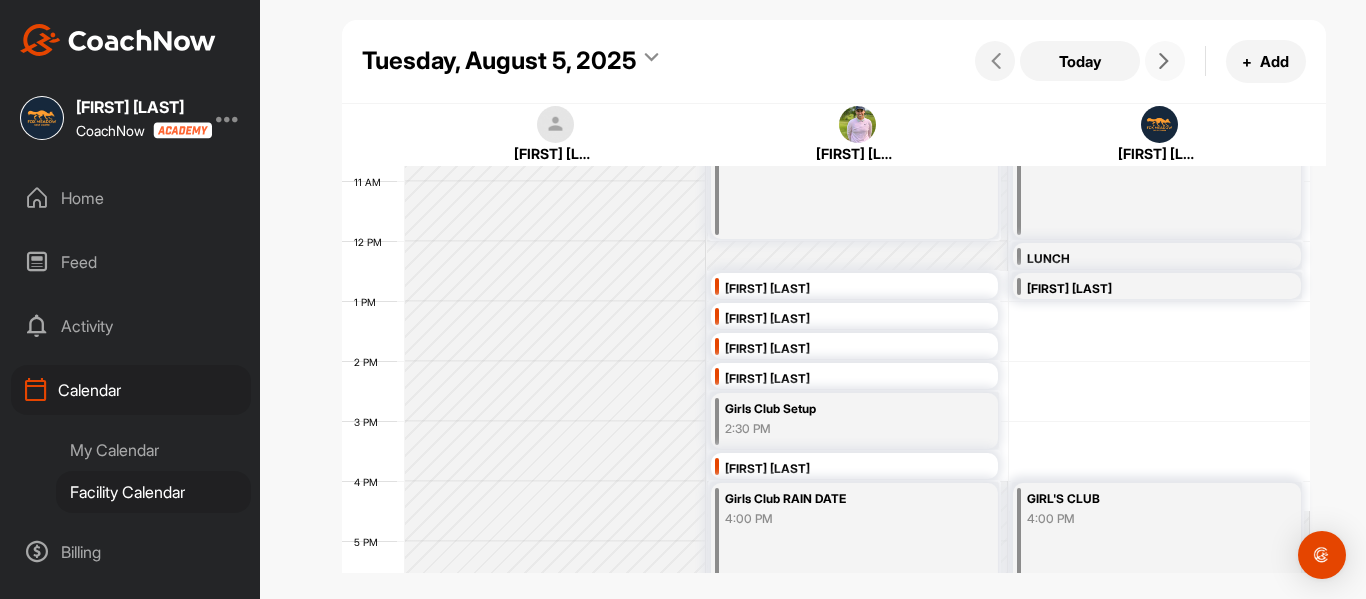 scroll, scrollTop: 646, scrollLeft: 0, axis: vertical 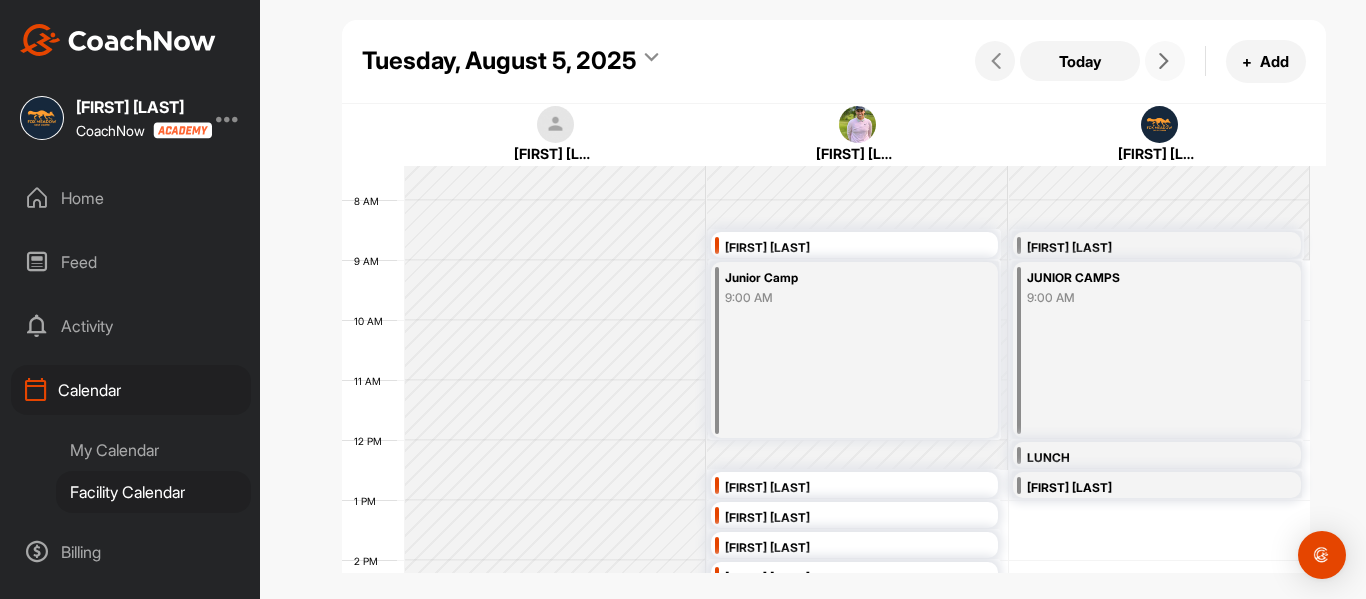 click at bounding box center [1164, 61] 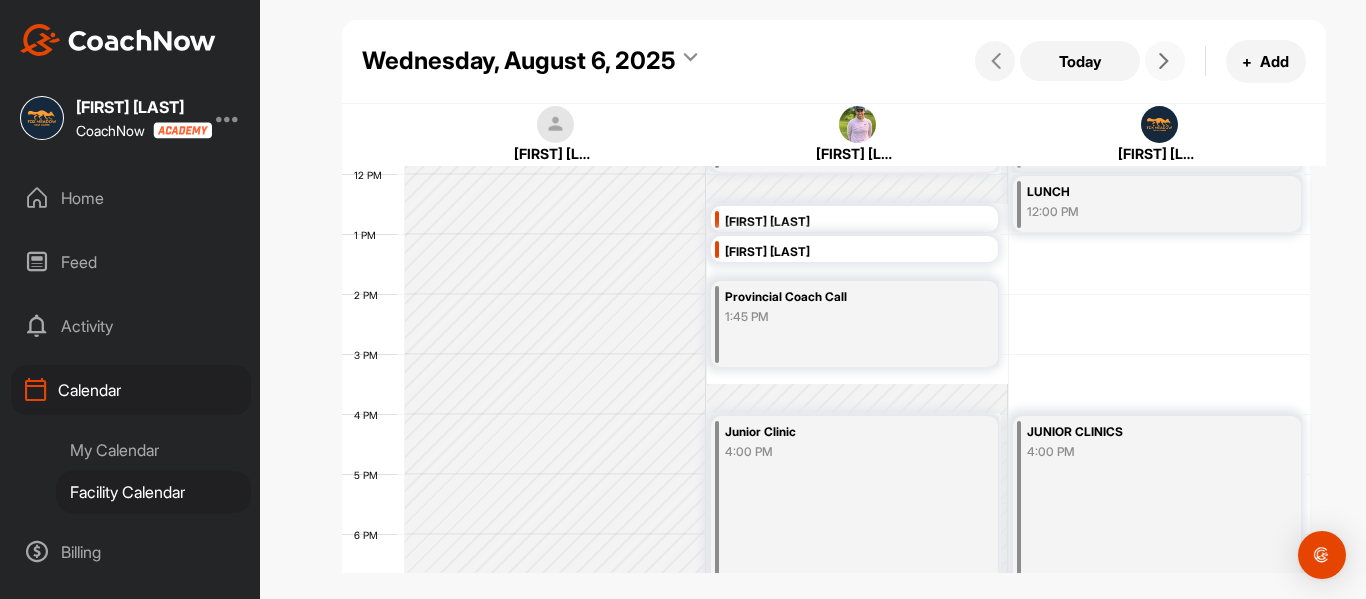 scroll, scrollTop: 546, scrollLeft: 0, axis: vertical 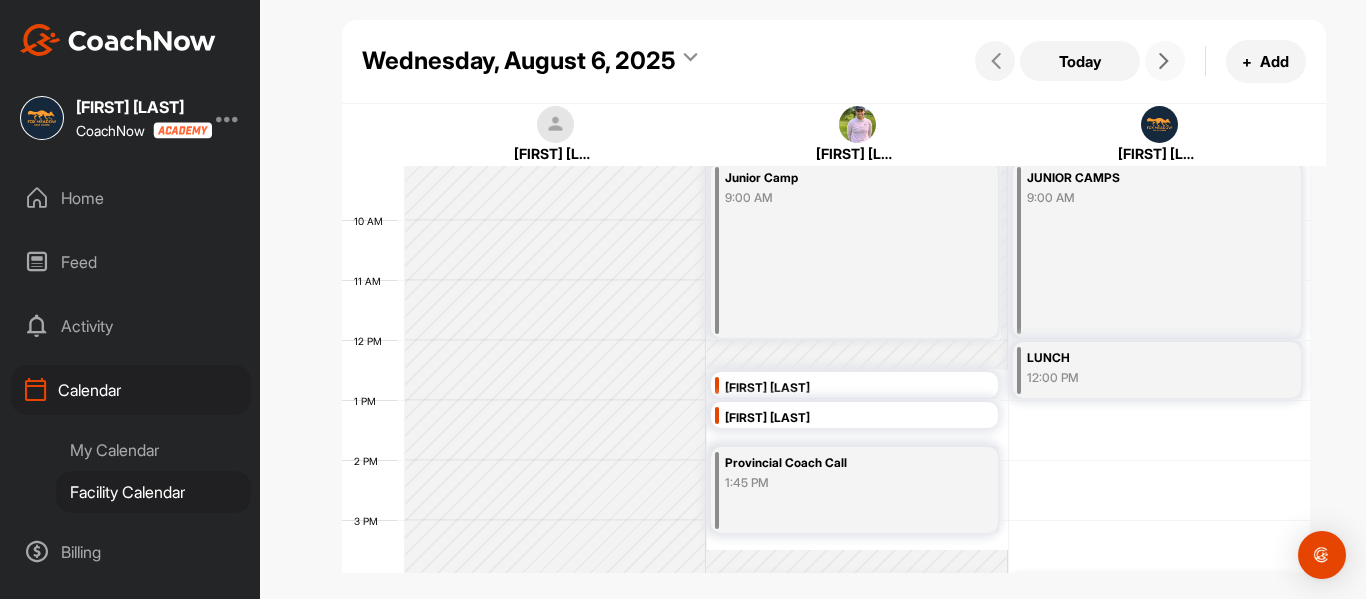 click at bounding box center (1164, 61) 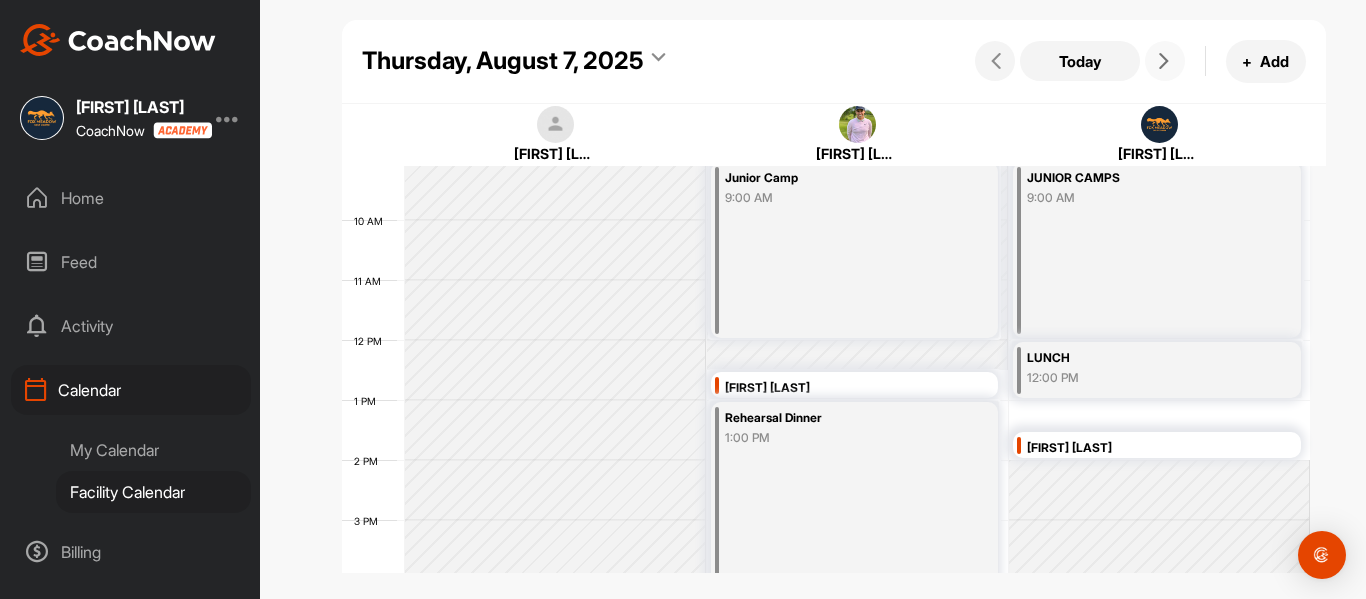 scroll, scrollTop: 646, scrollLeft: 0, axis: vertical 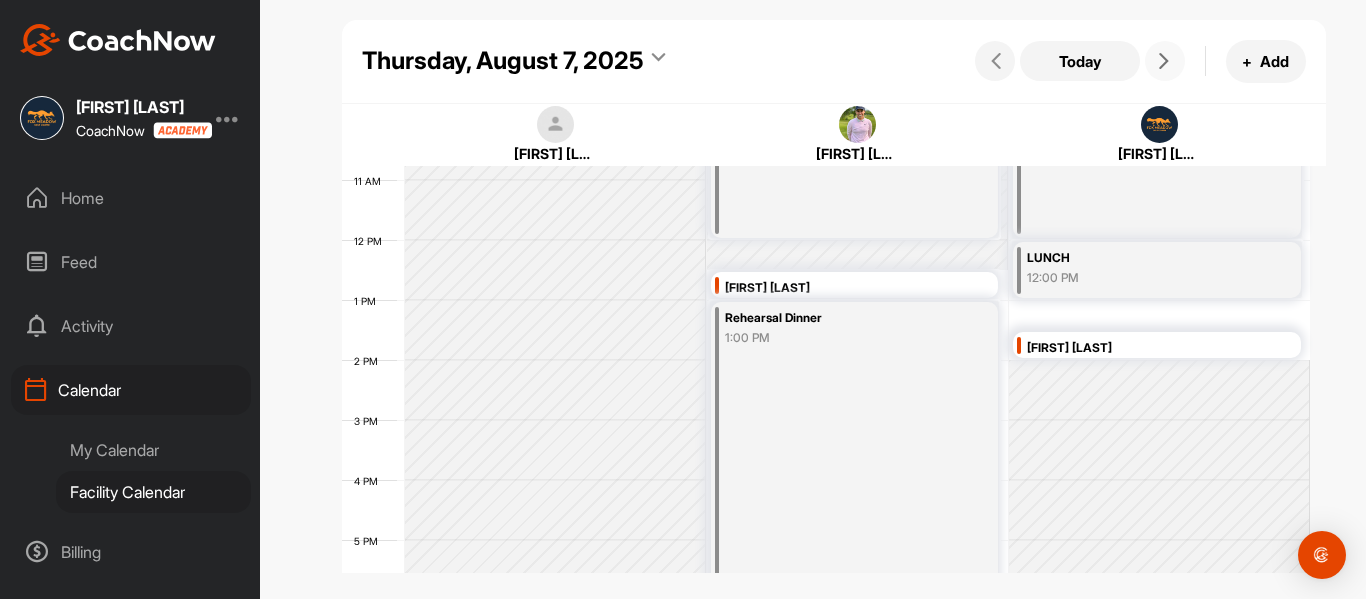 drag, startPoint x: 1170, startPoint y: 60, endPoint x: 1151, endPoint y: 61, distance: 19.026299 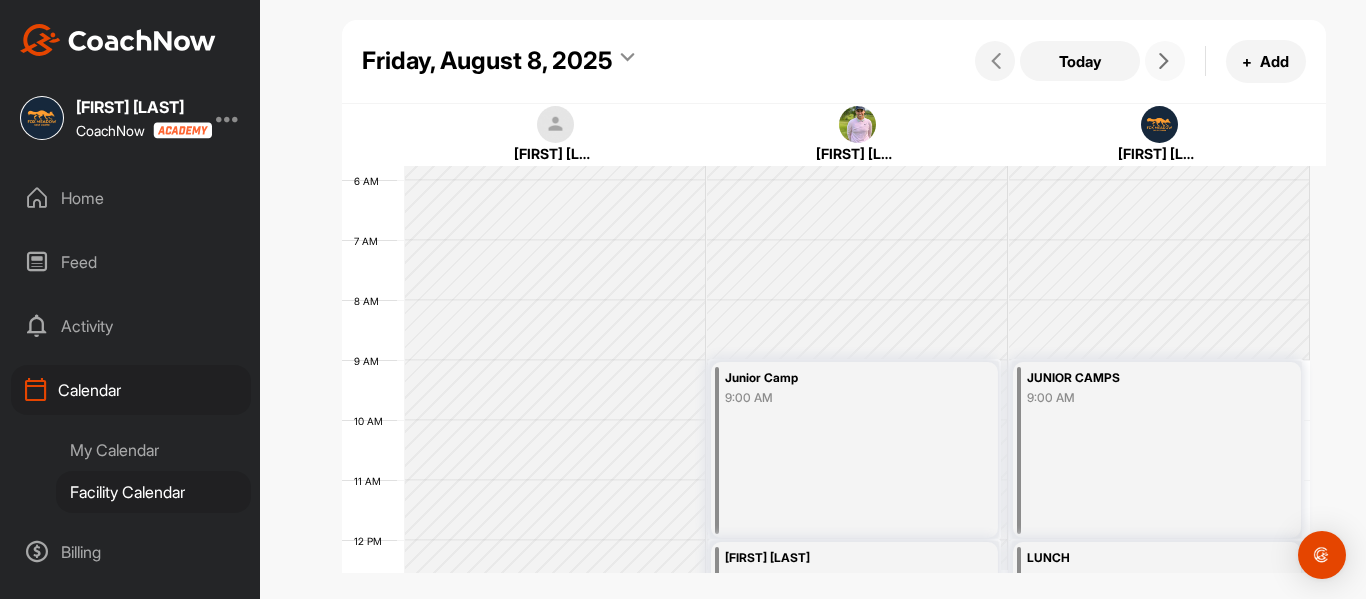 scroll, scrollTop: 646, scrollLeft: 0, axis: vertical 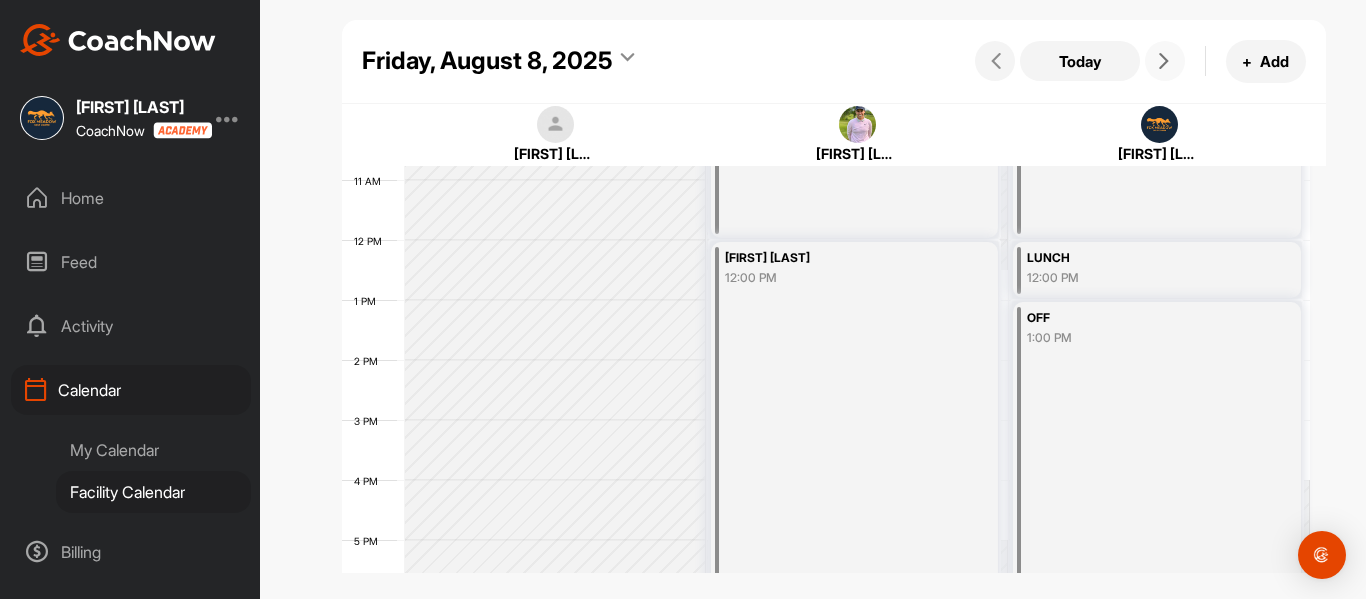 click at bounding box center (1164, 61) 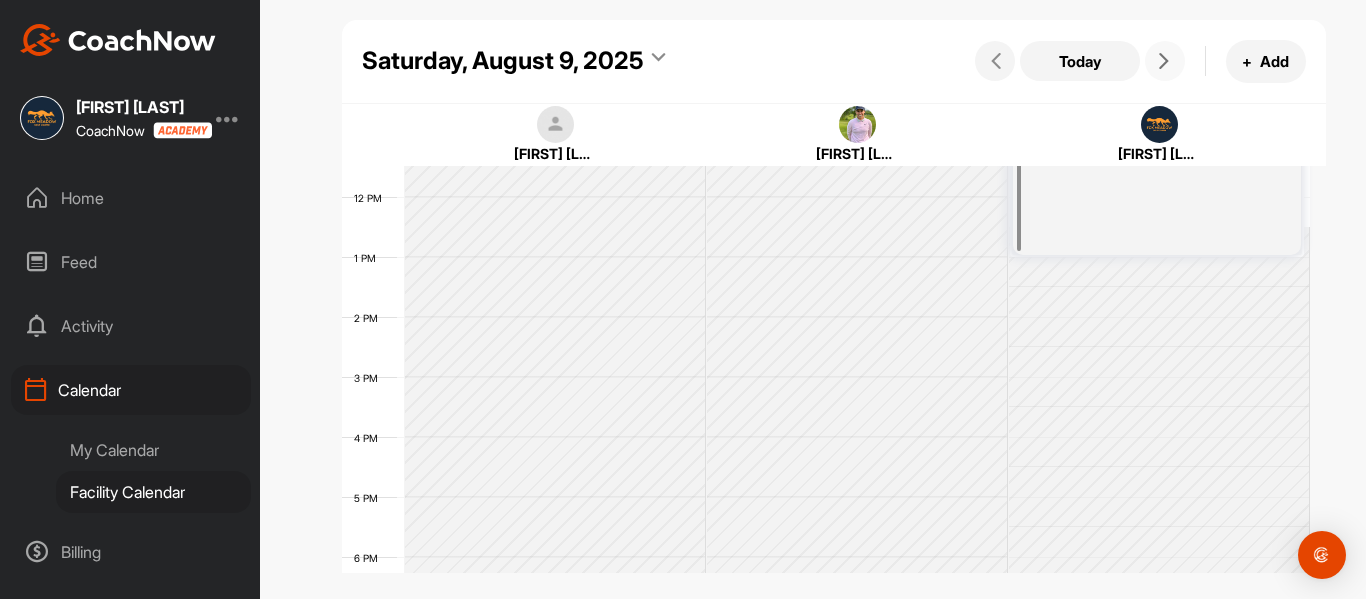 scroll, scrollTop: 746, scrollLeft: 0, axis: vertical 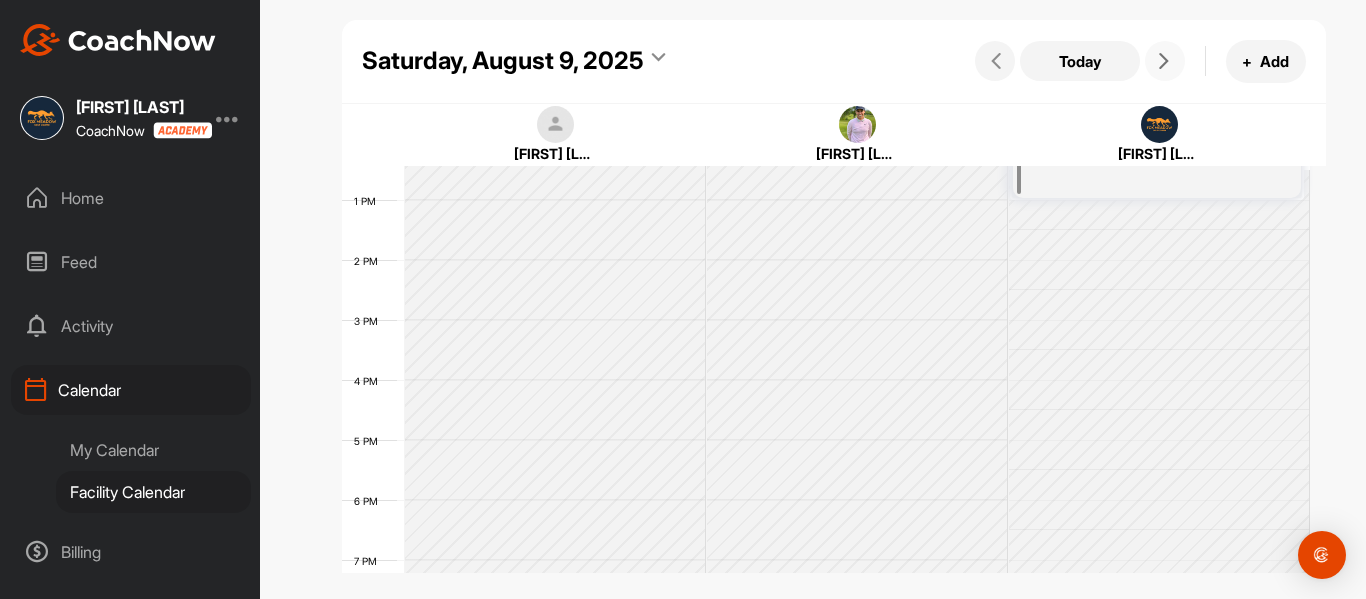 click at bounding box center (1165, 61) 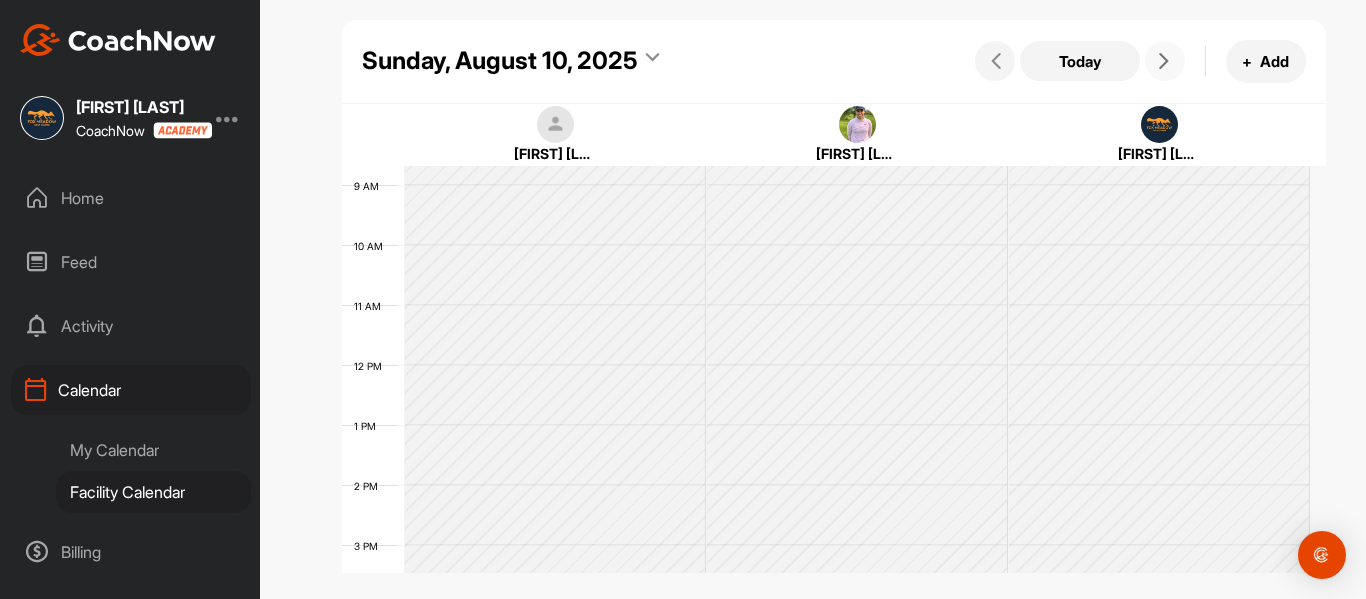 scroll, scrollTop: 746, scrollLeft: 0, axis: vertical 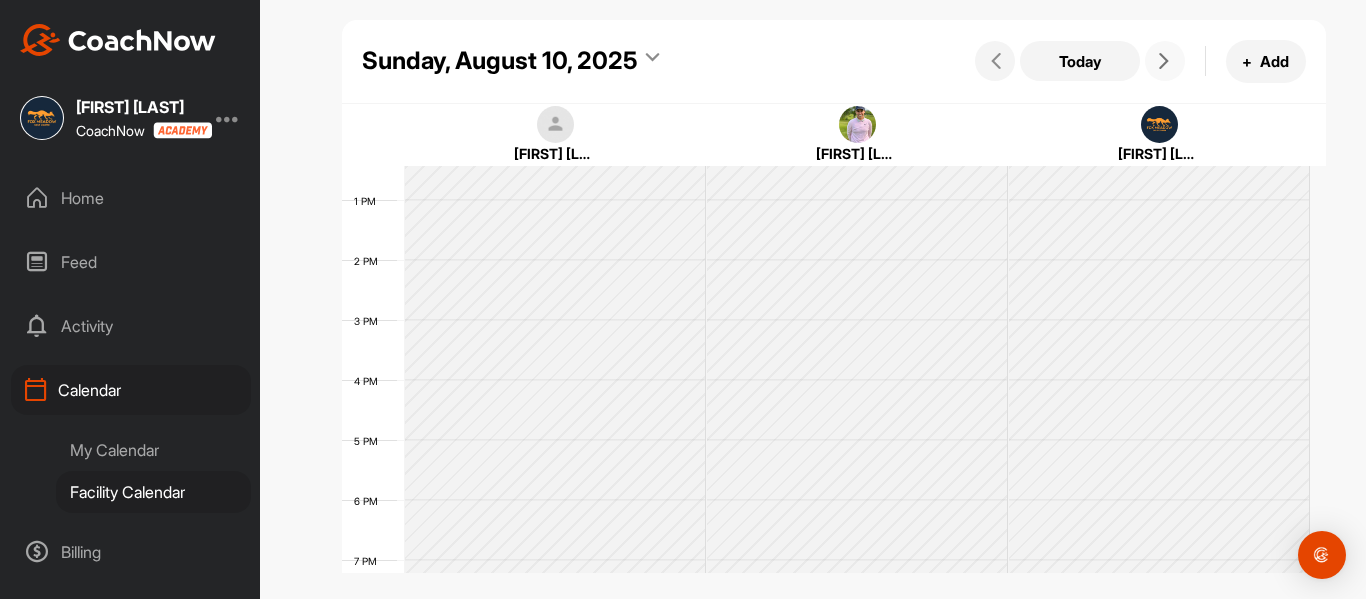 click at bounding box center [1165, 61] 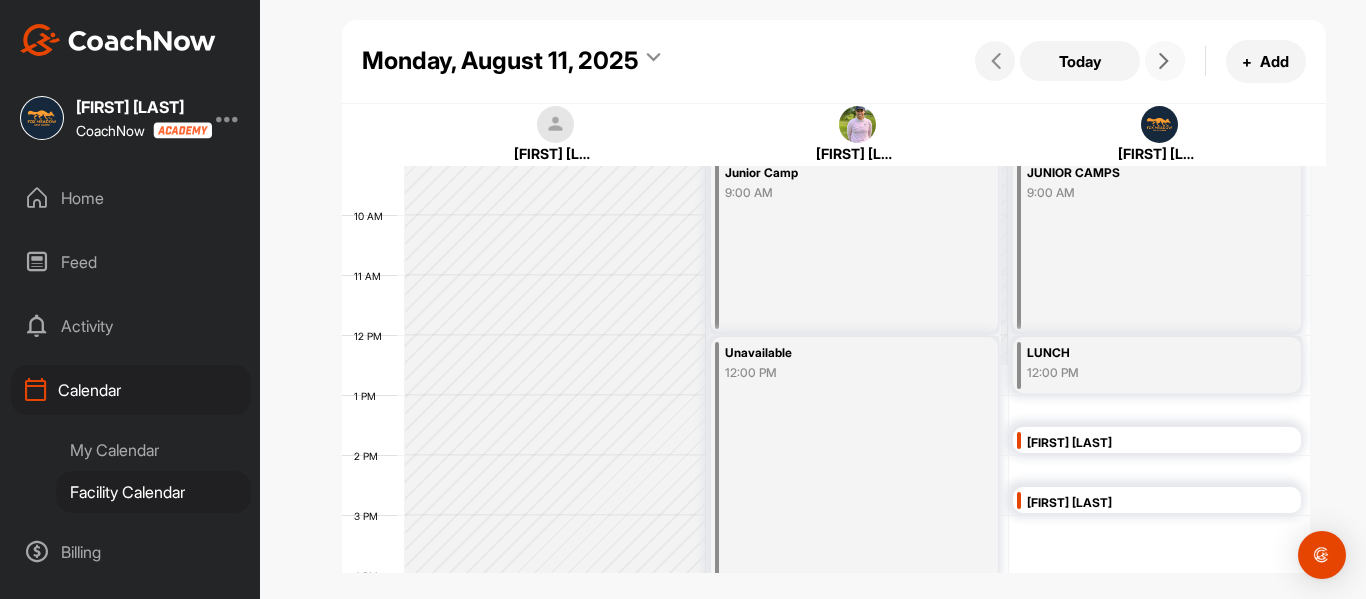 scroll, scrollTop: 546, scrollLeft: 0, axis: vertical 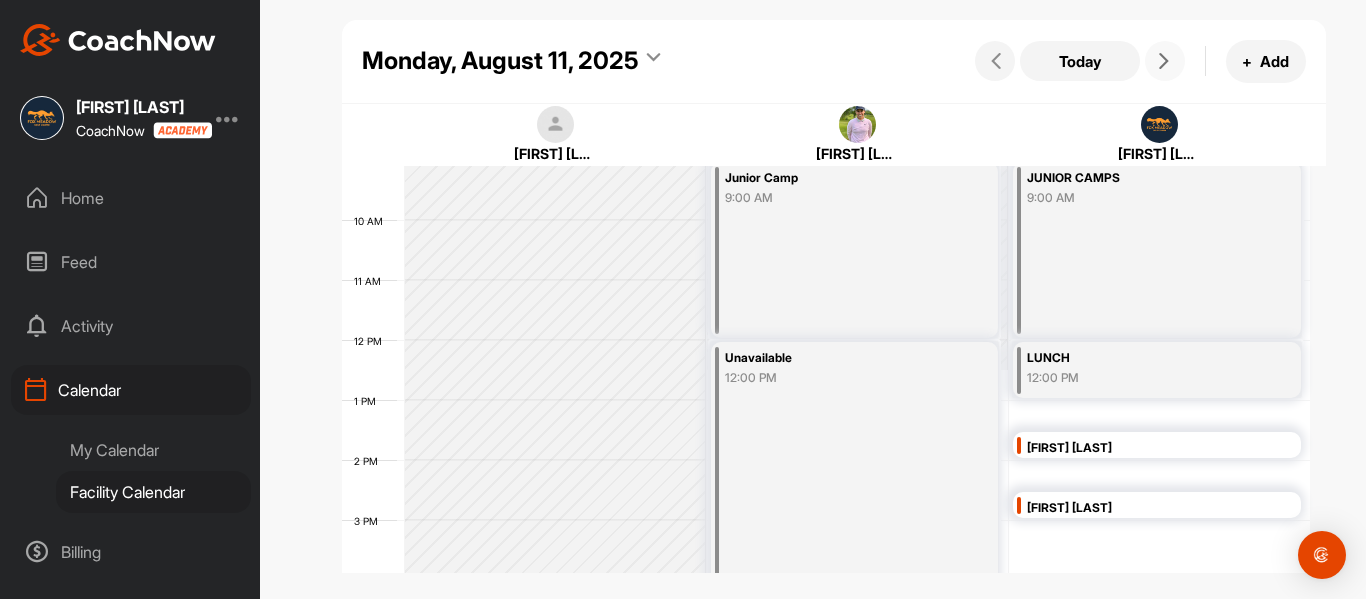click at bounding box center (1164, 61) 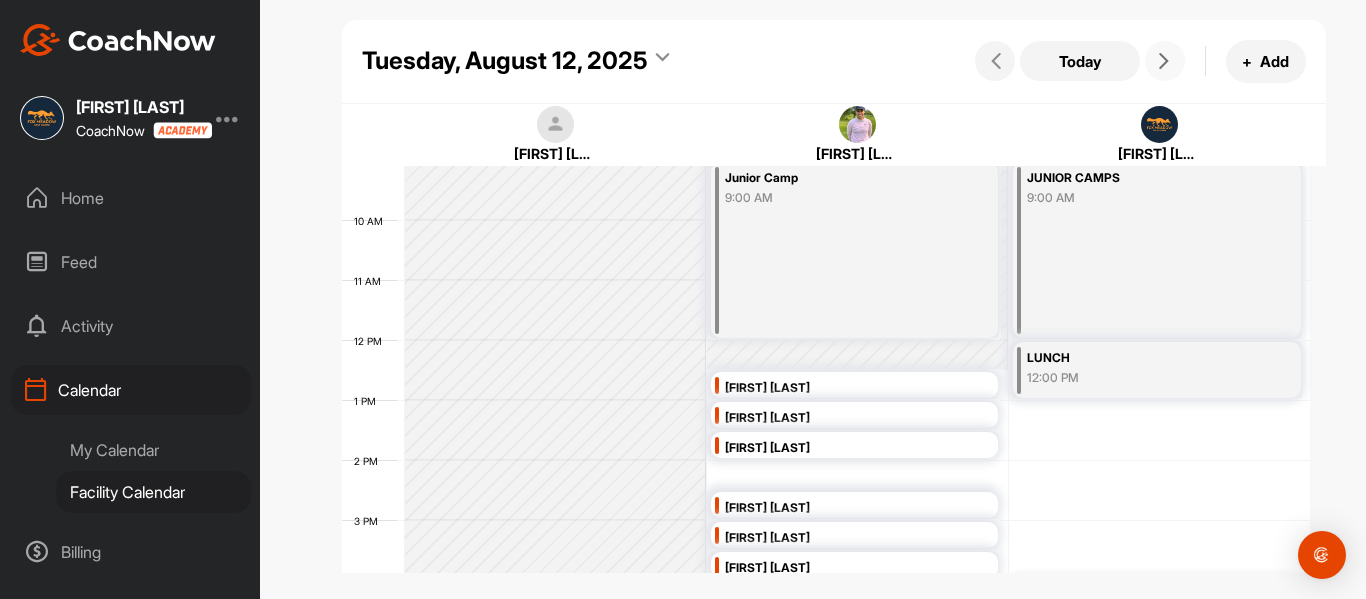 scroll, scrollTop: 646, scrollLeft: 0, axis: vertical 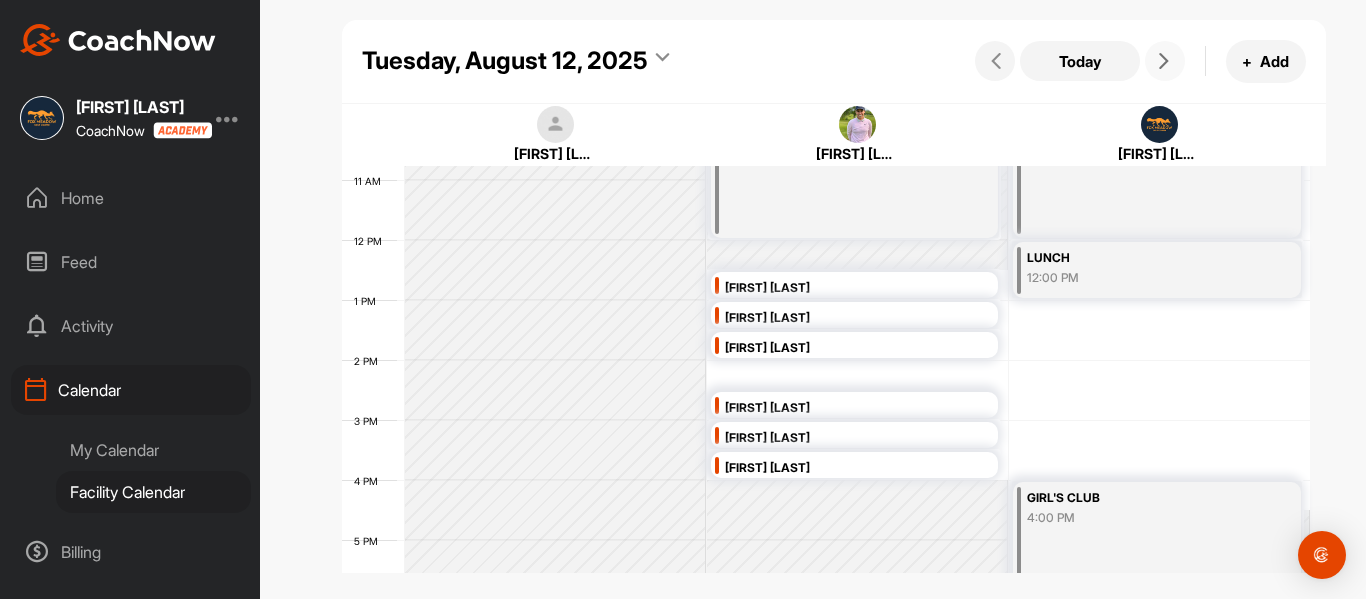click at bounding box center [1164, 61] 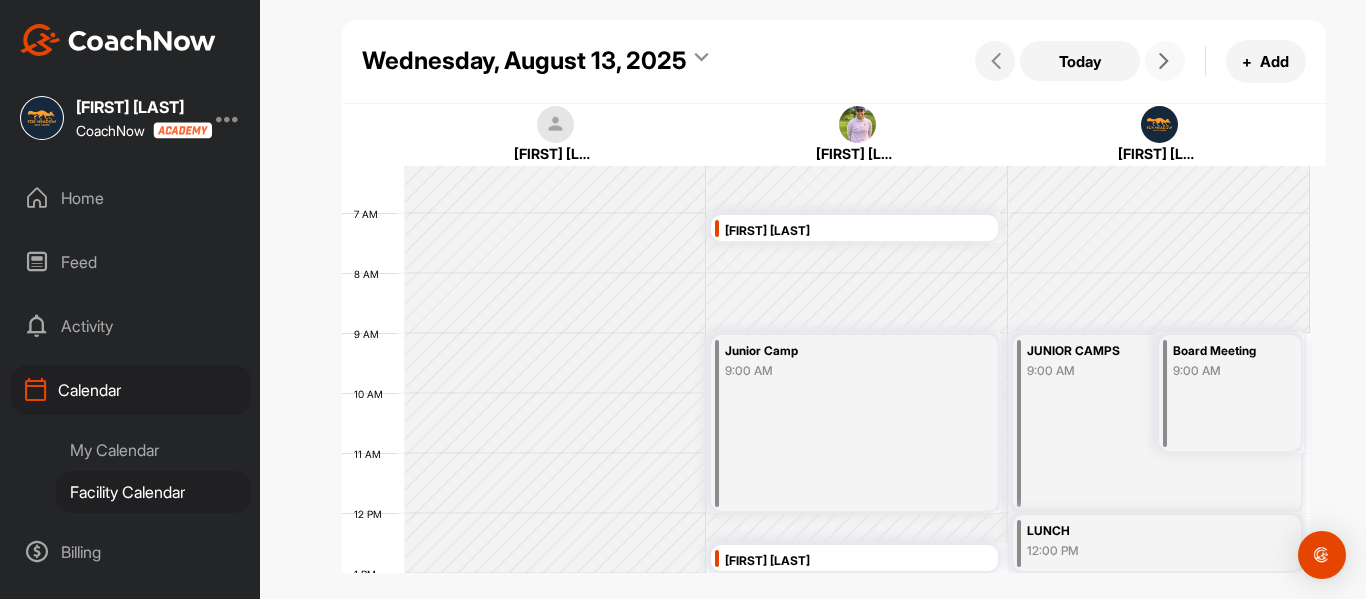 scroll, scrollTop: 346, scrollLeft: 0, axis: vertical 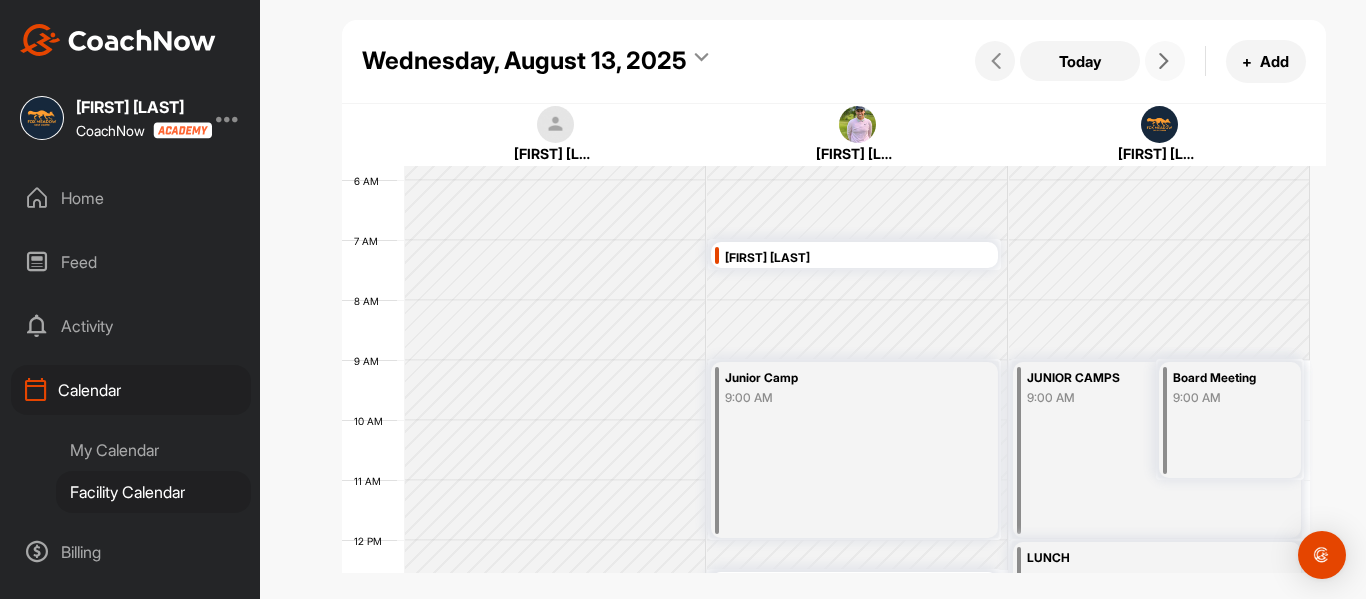 click at bounding box center [1164, 61] 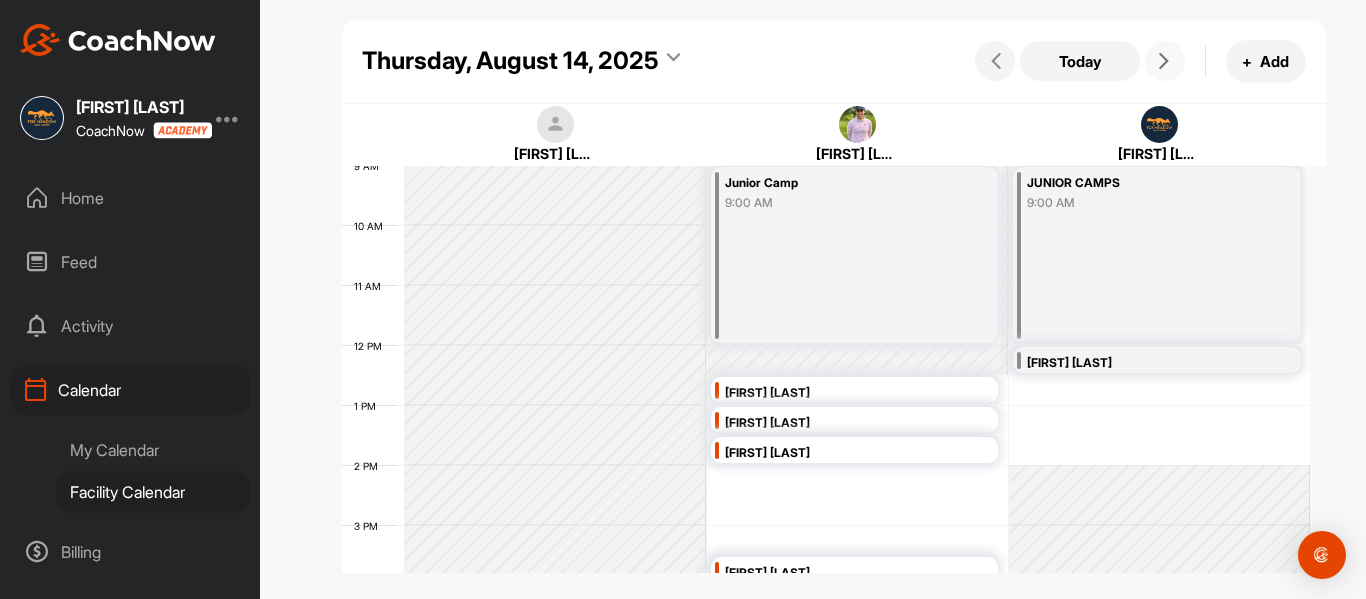 scroll, scrollTop: 646, scrollLeft: 0, axis: vertical 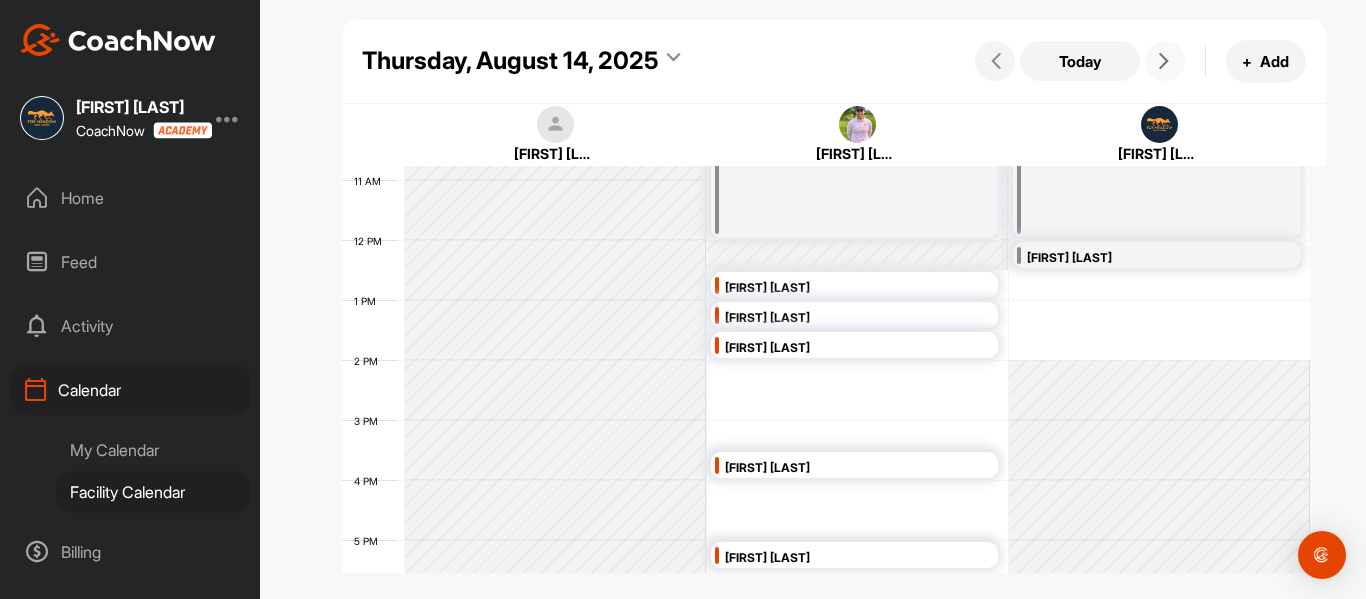 click at bounding box center (1164, 61) 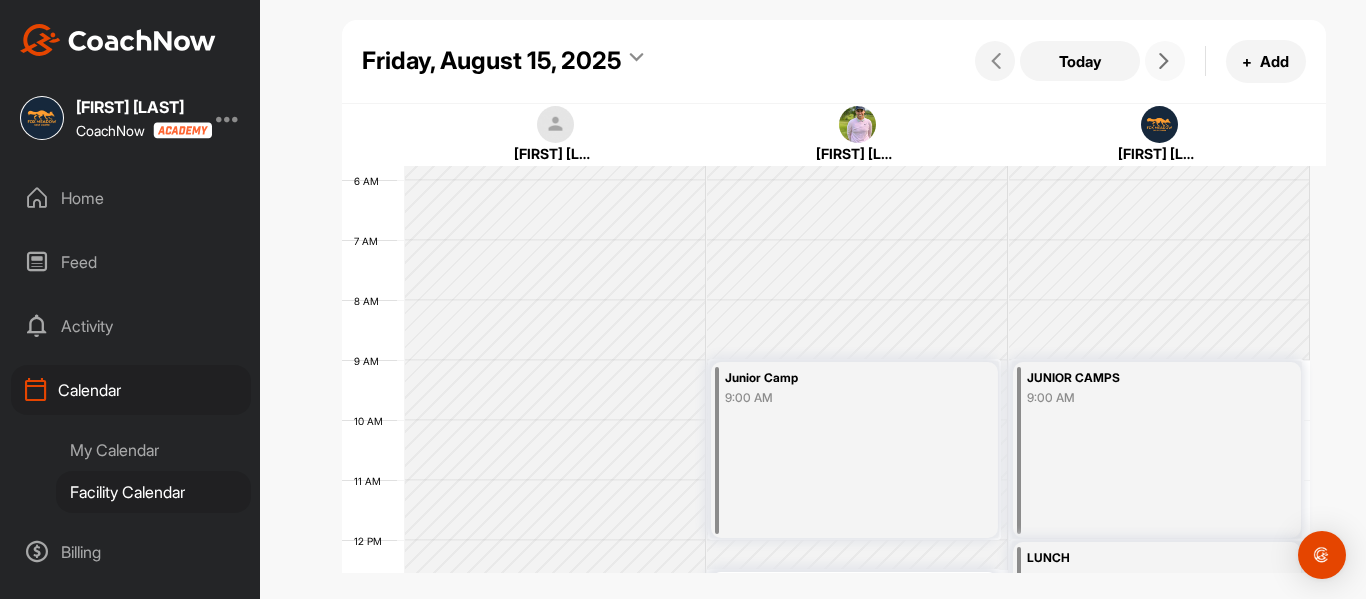 scroll, scrollTop: 646, scrollLeft: 0, axis: vertical 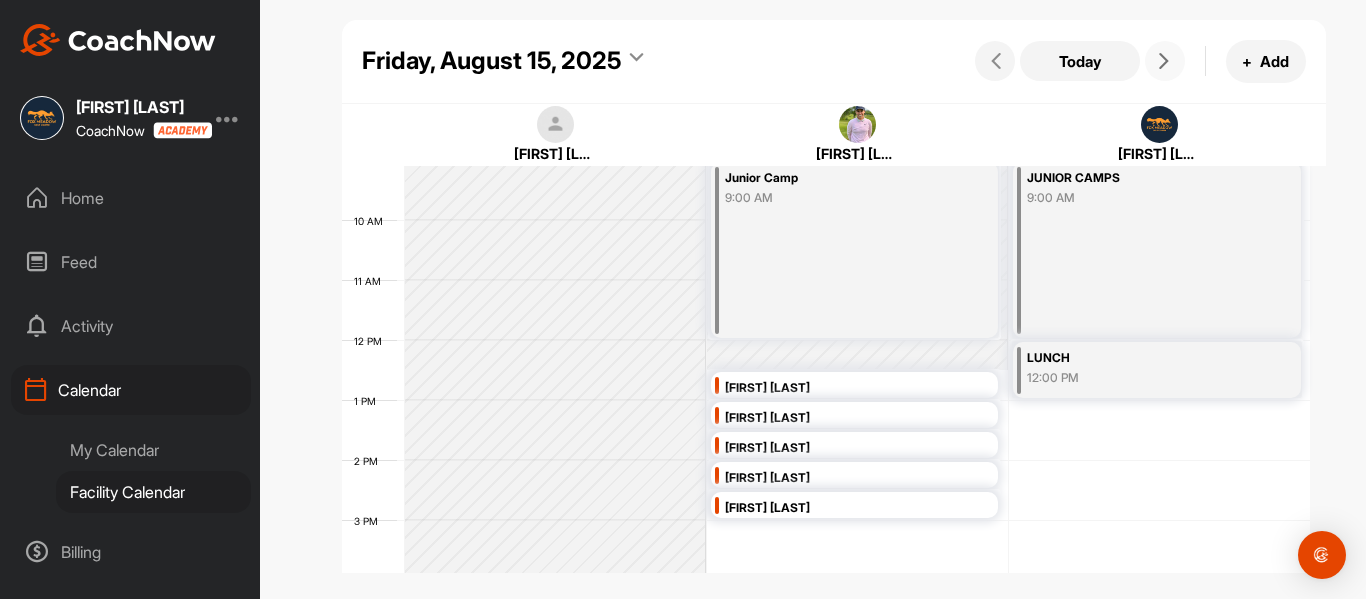 click at bounding box center (1164, 61) 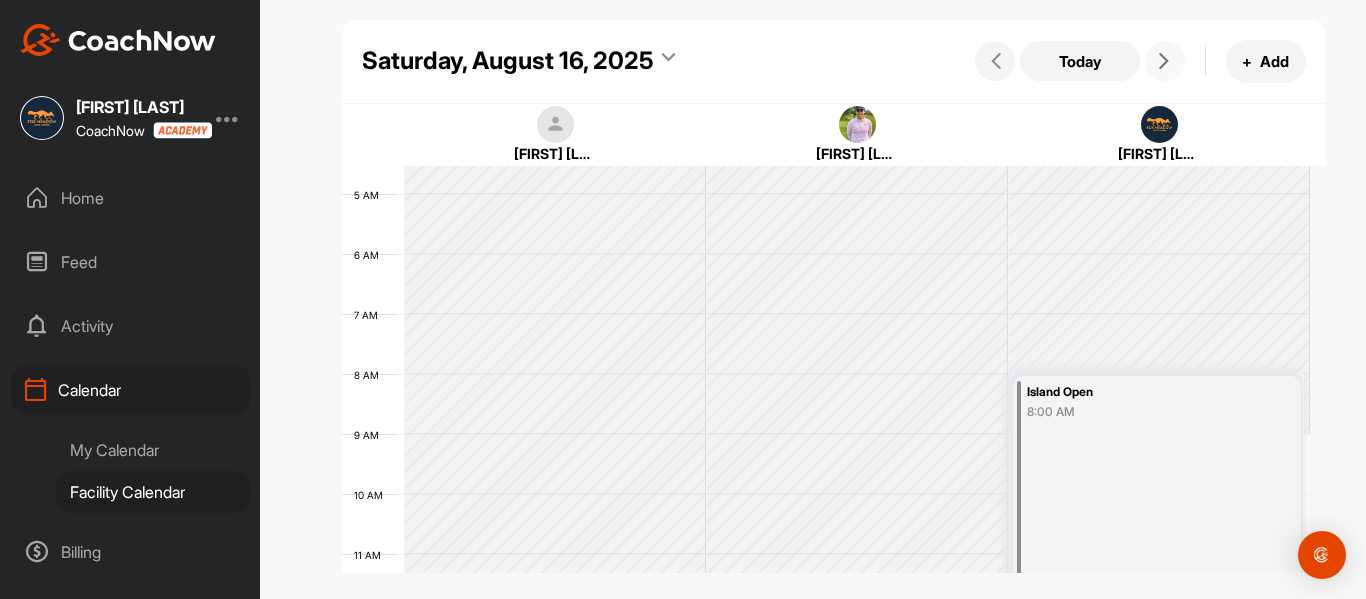 scroll, scrollTop: 246, scrollLeft: 0, axis: vertical 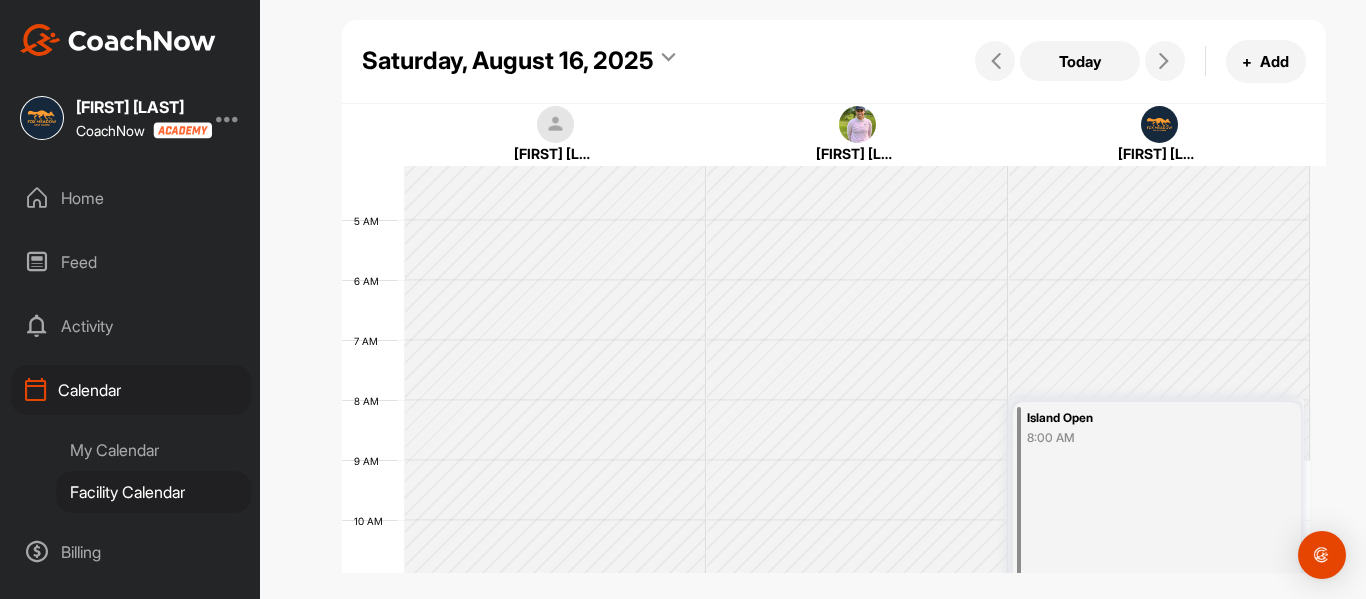 click on "Calendar" at bounding box center [131, 390] 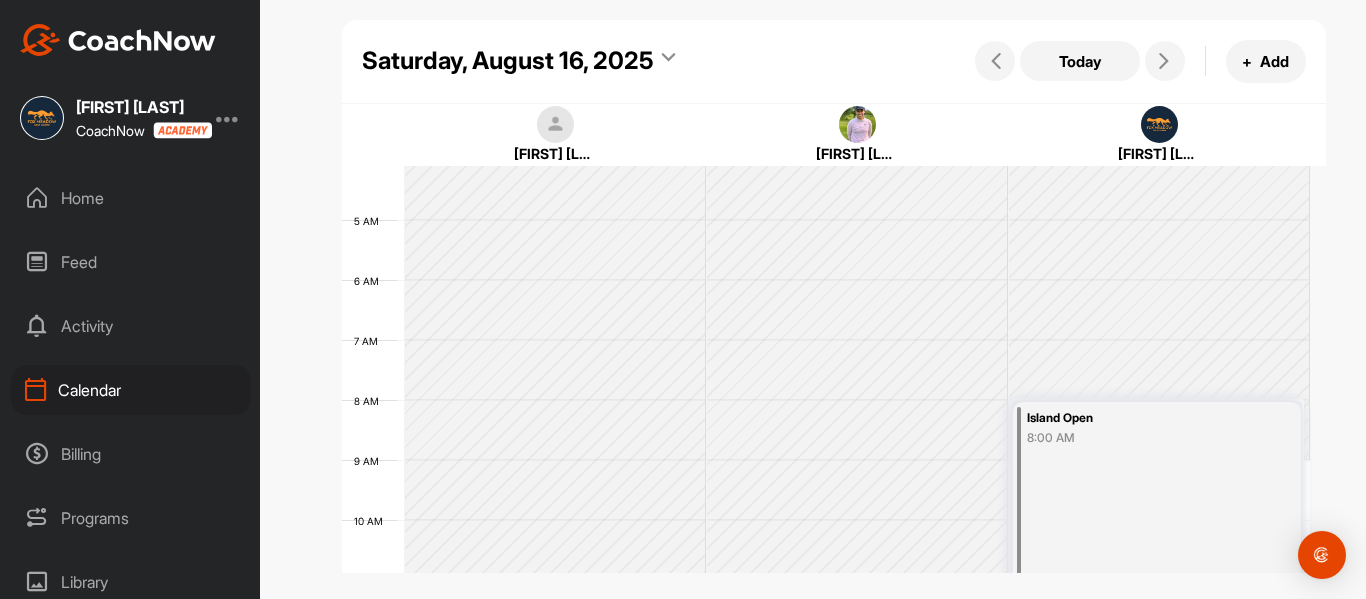 click on "Calendar" at bounding box center (131, 390) 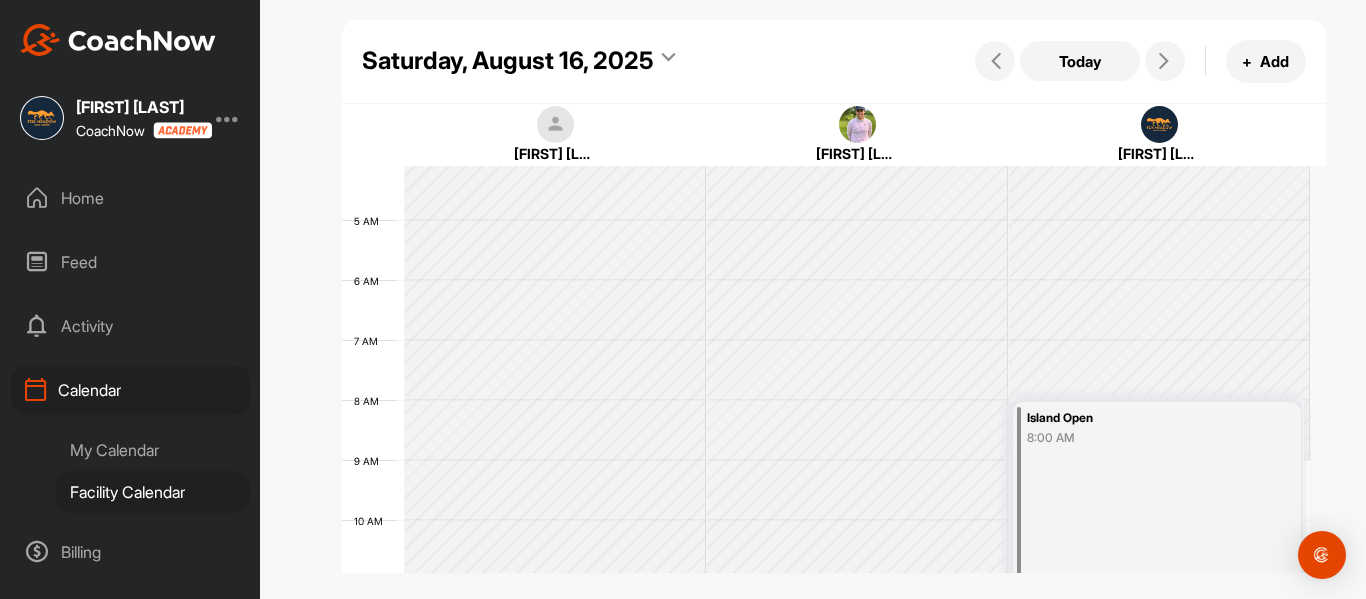 click on "My Calendar" at bounding box center [153, 450] 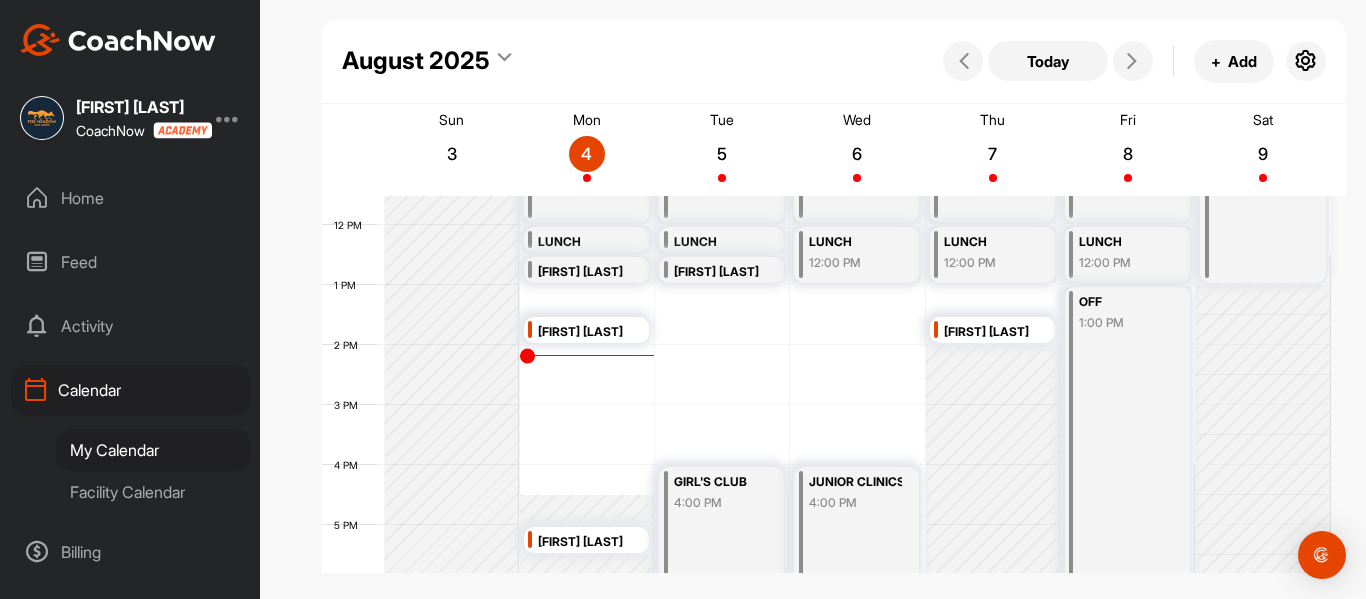 scroll, scrollTop: 646, scrollLeft: 0, axis: vertical 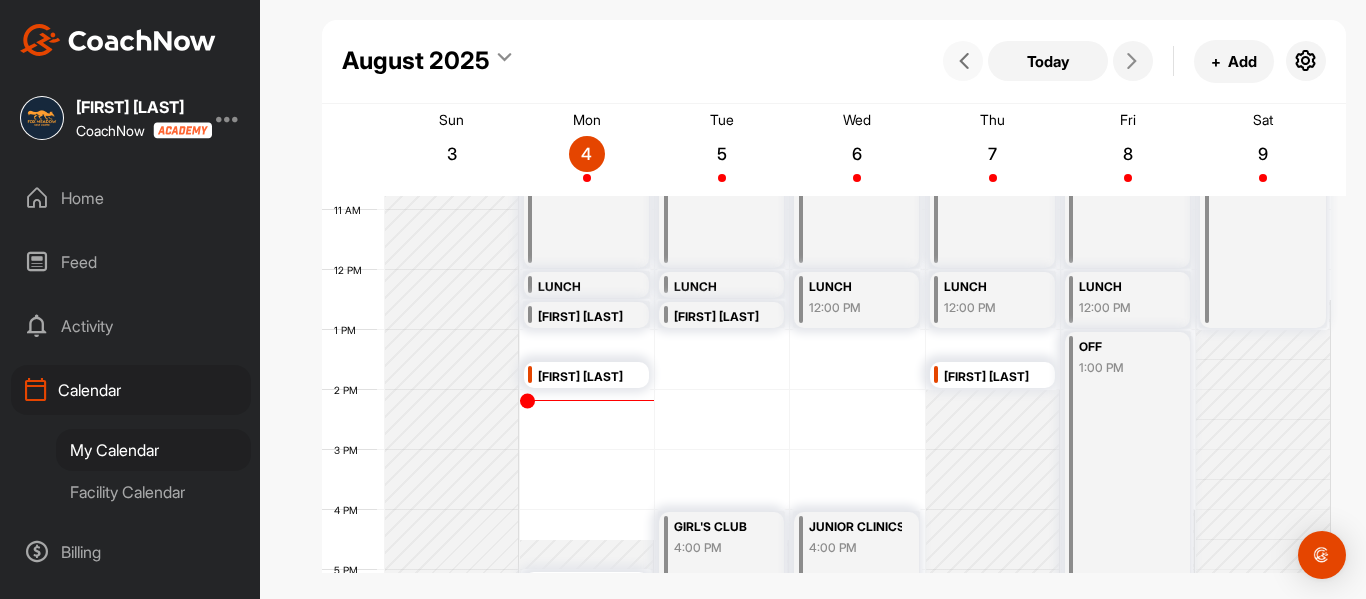 click at bounding box center [963, 61] 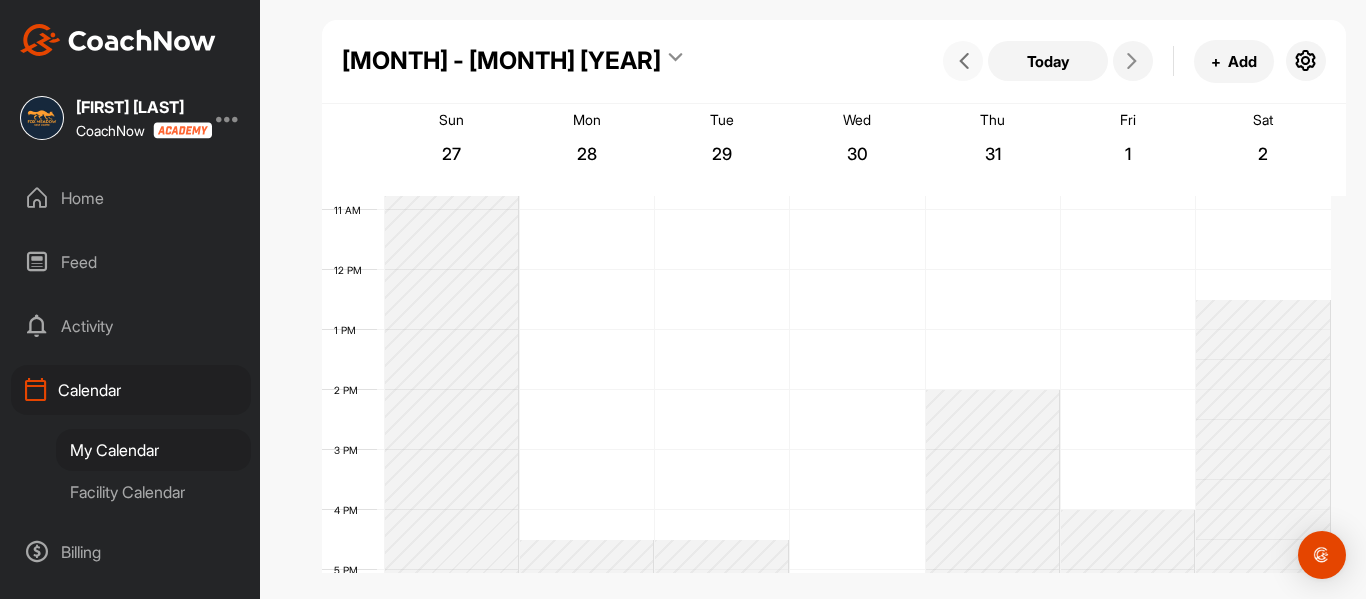scroll, scrollTop: 346, scrollLeft: 0, axis: vertical 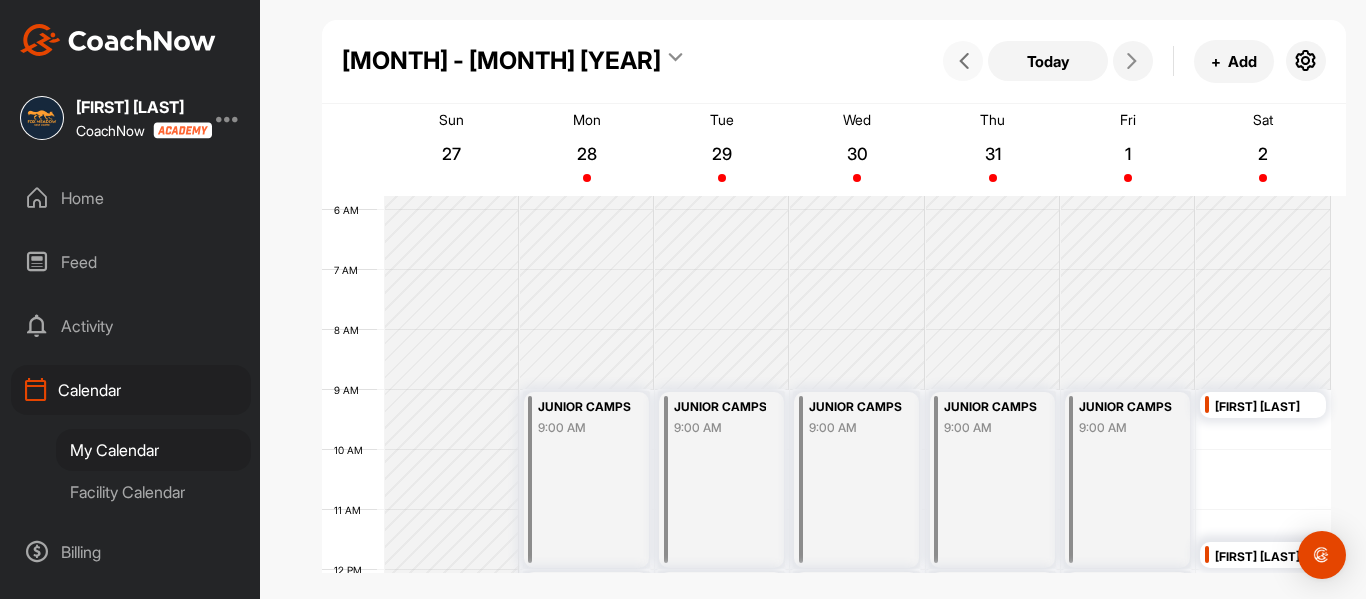 click at bounding box center [964, 61] 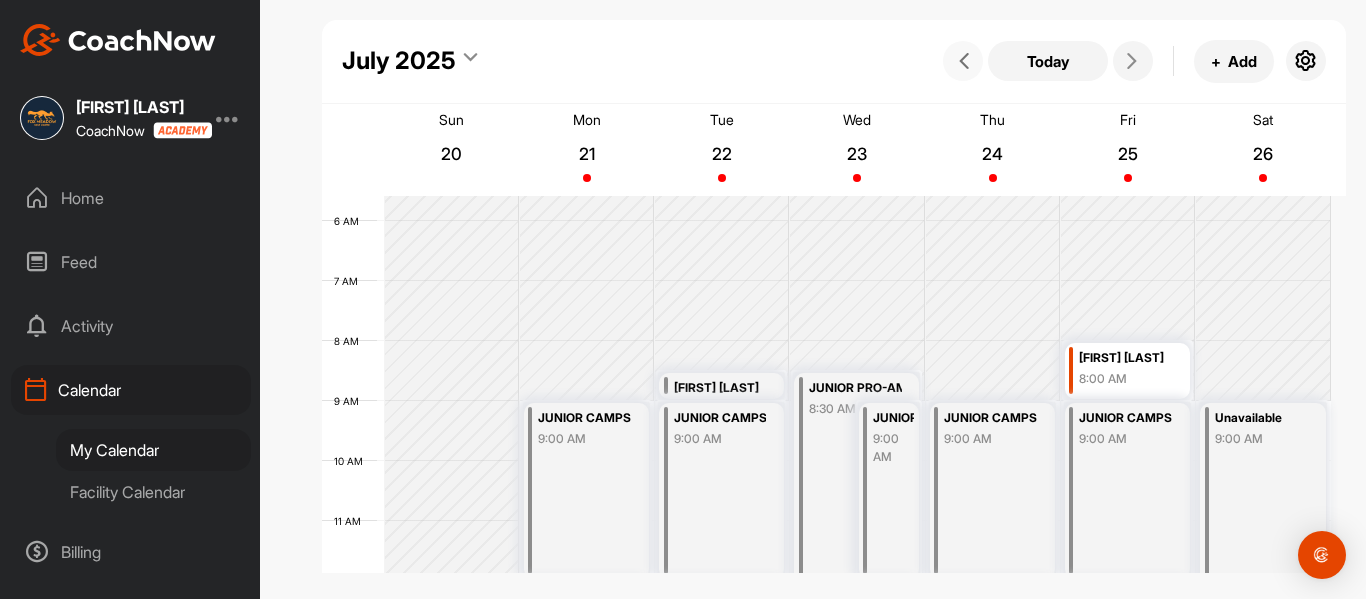scroll, scrollTop: 246, scrollLeft: 0, axis: vertical 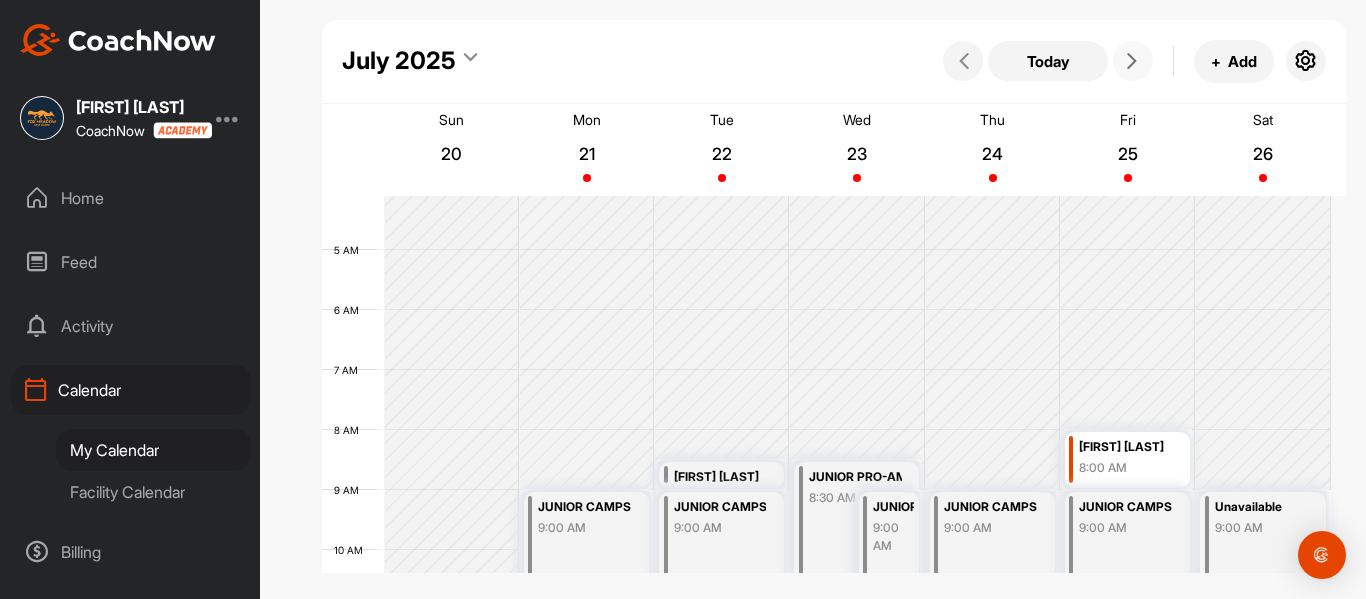 click at bounding box center (1133, 61) 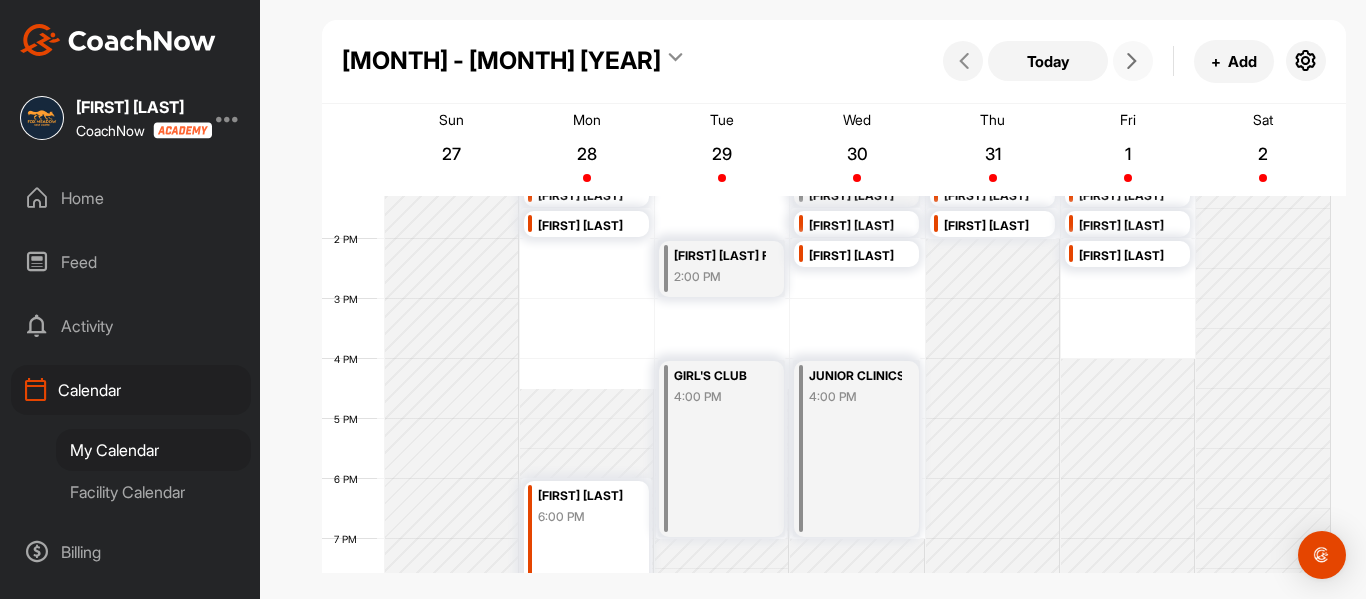 scroll, scrollTop: 946, scrollLeft: 0, axis: vertical 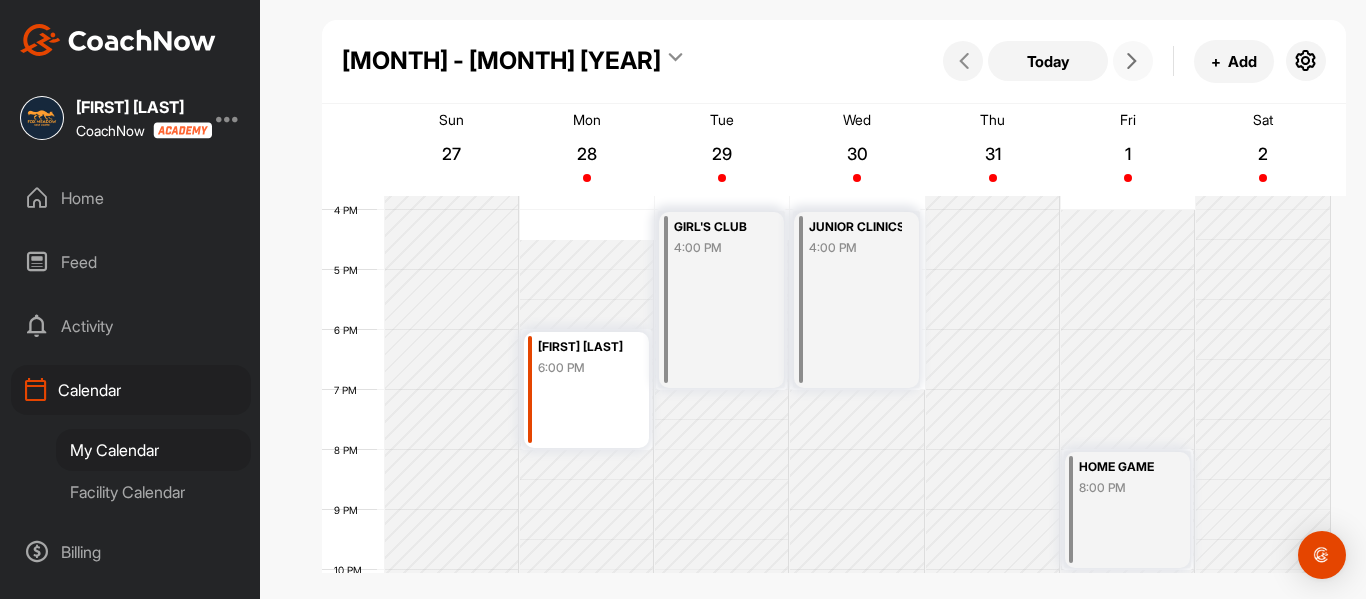 click at bounding box center [1132, 61] 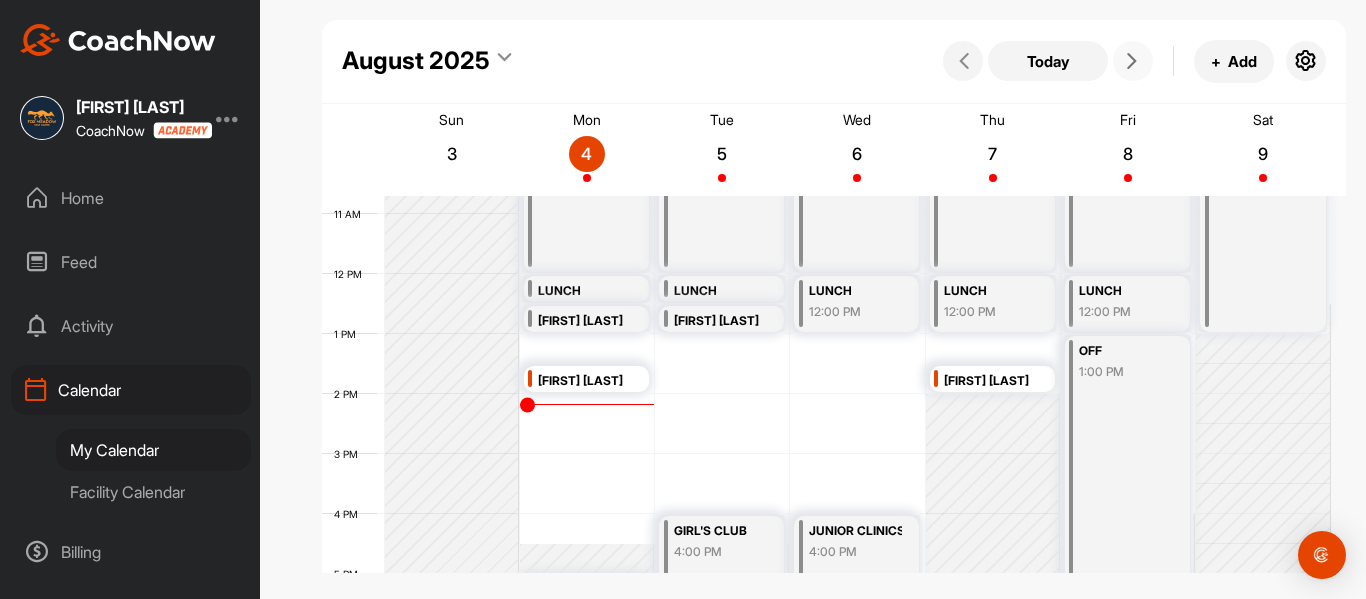 scroll, scrollTop: 746, scrollLeft: 0, axis: vertical 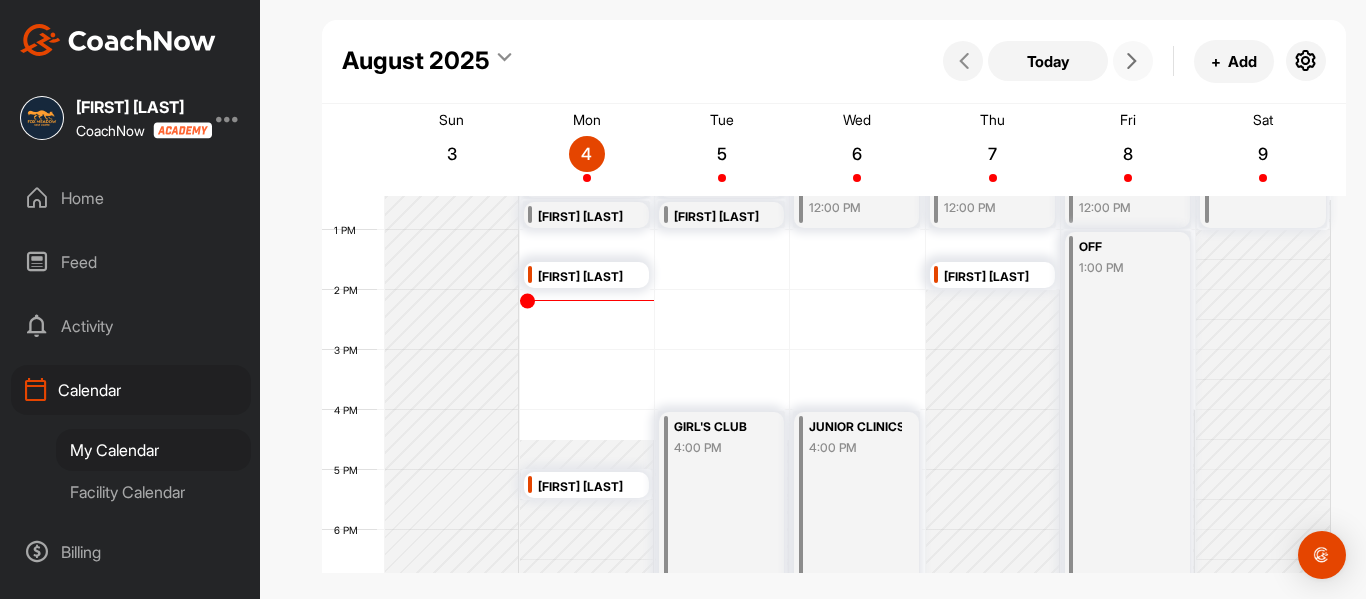 drag, startPoint x: 1144, startPoint y: 40, endPoint x: 1136, endPoint y: 54, distance: 16.124516 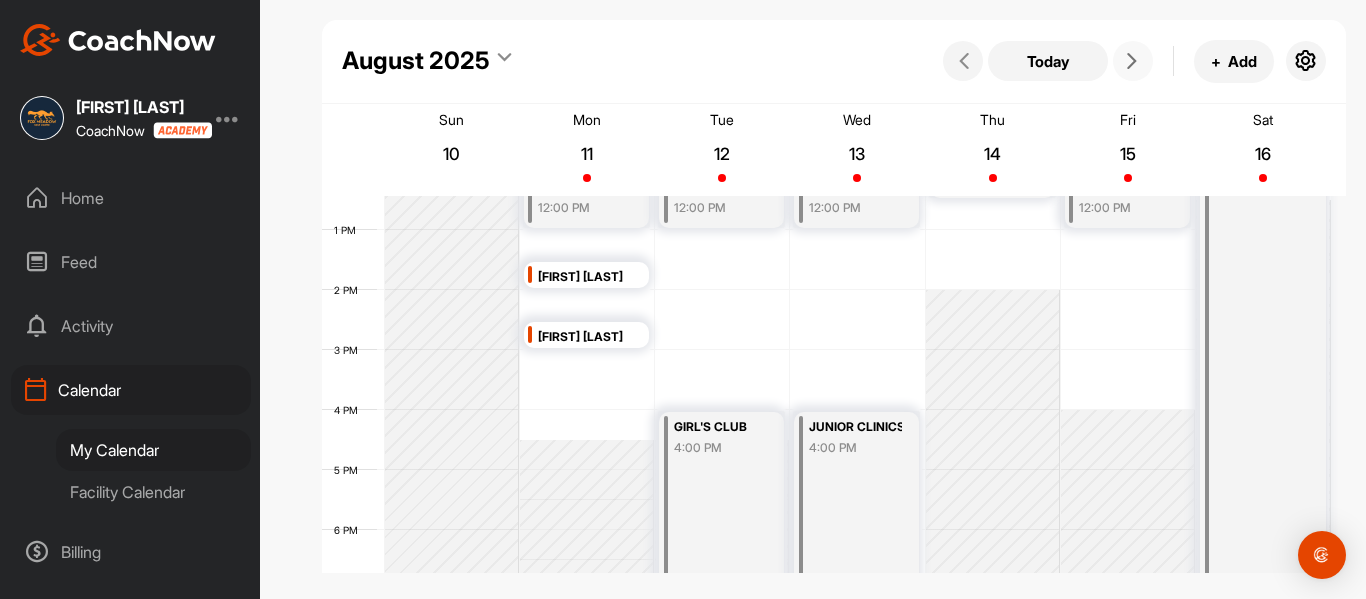 scroll, scrollTop: 646, scrollLeft: 0, axis: vertical 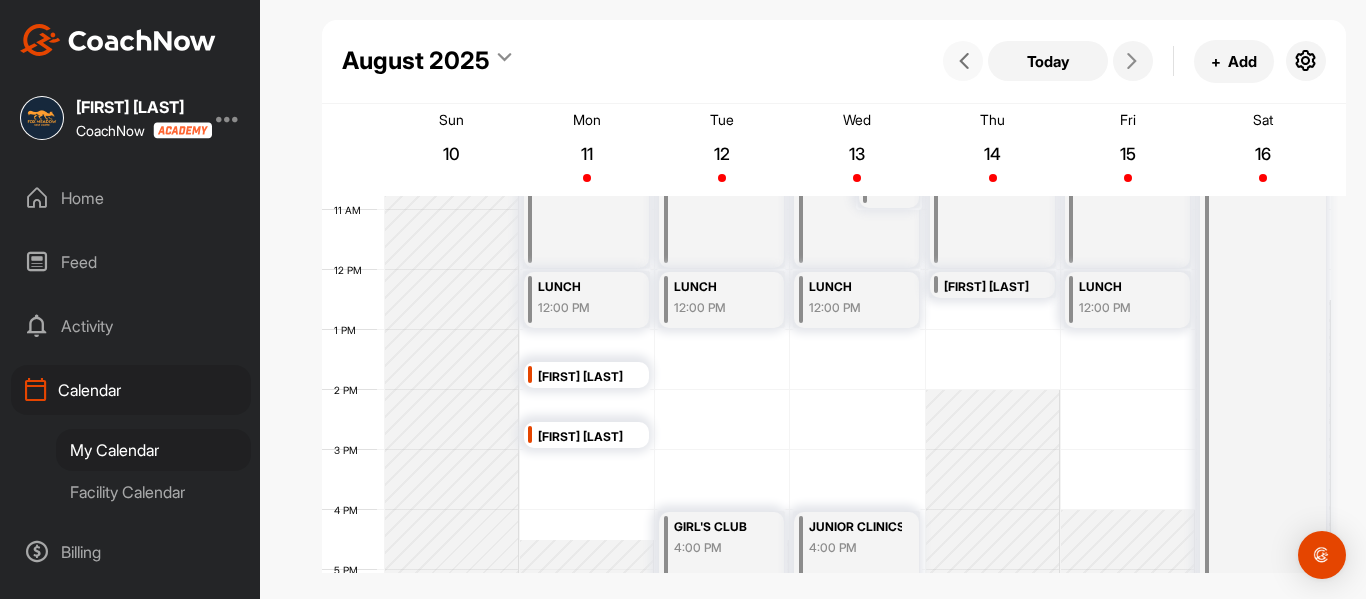 click at bounding box center [963, 61] 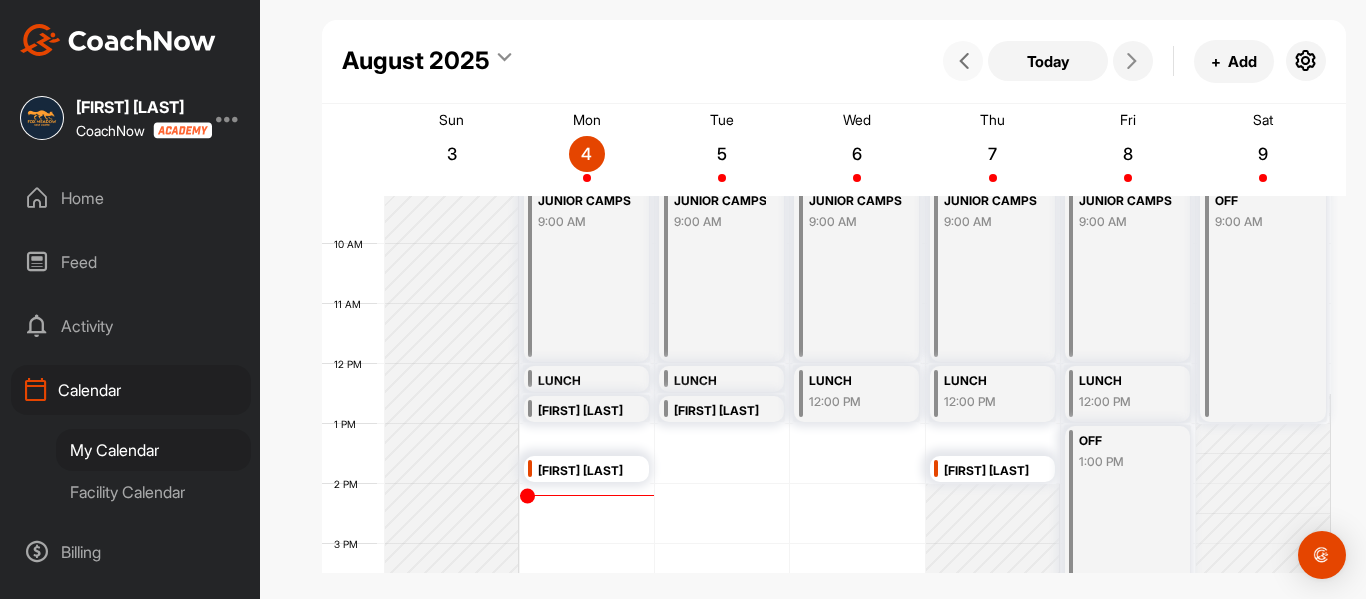 scroll, scrollTop: 746, scrollLeft: 0, axis: vertical 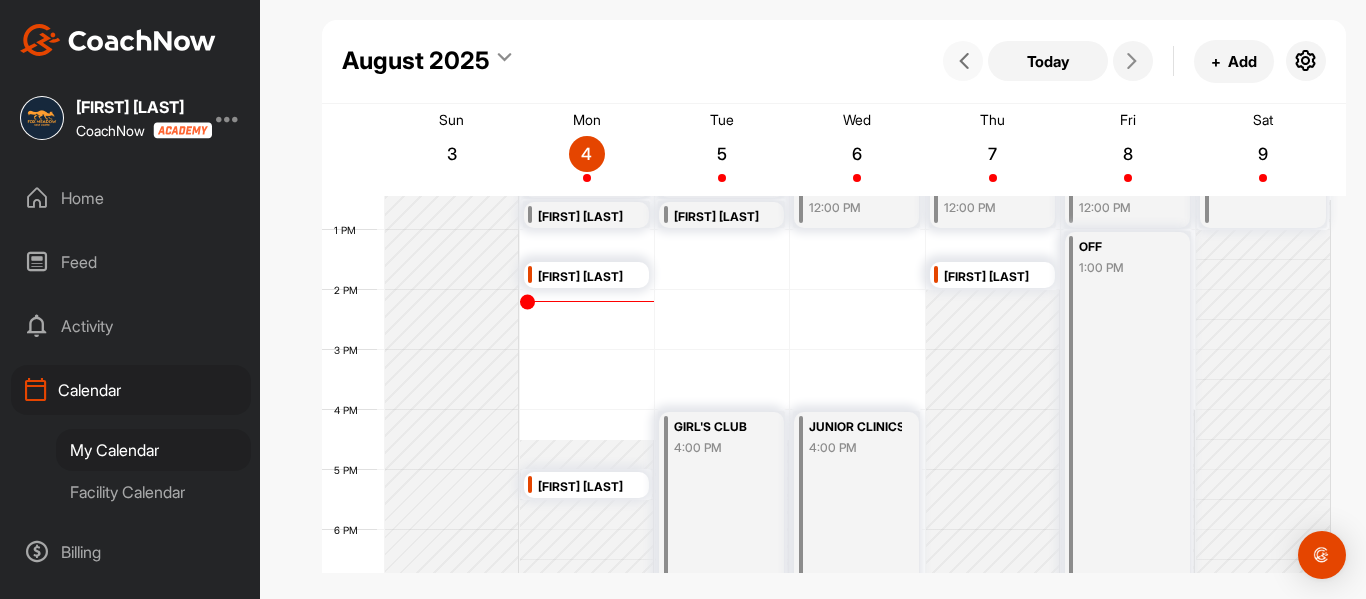 click at bounding box center (964, 61) 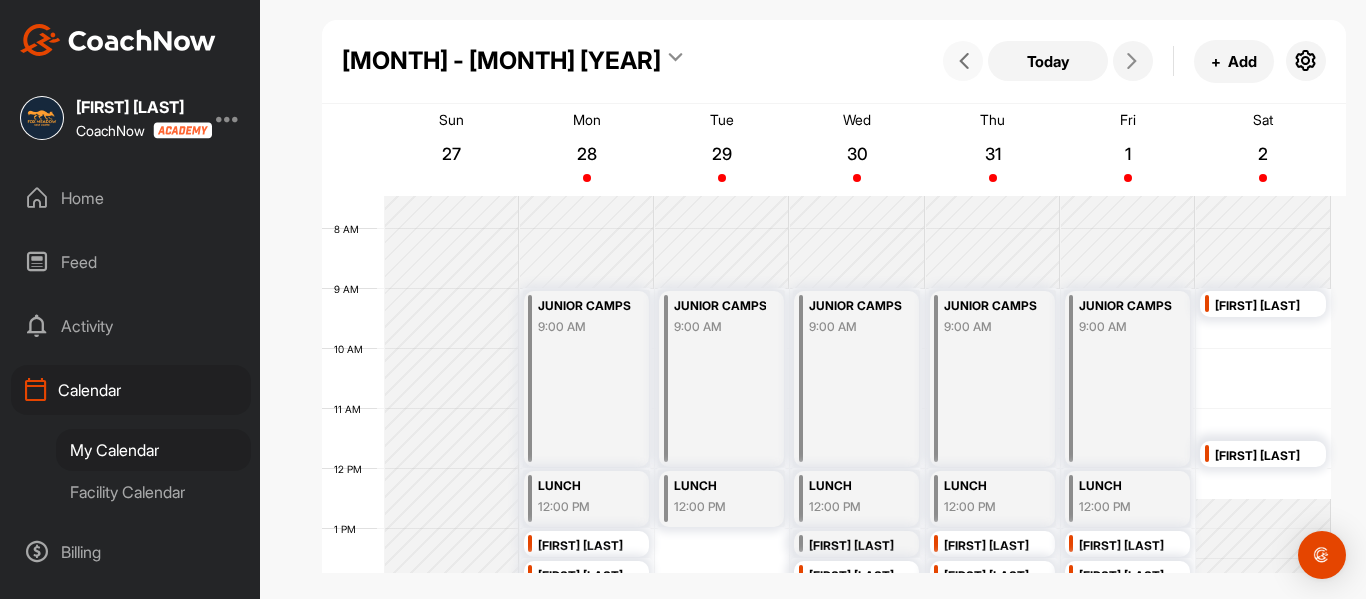 scroll, scrollTop: 446, scrollLeft: 0, axis: vertical 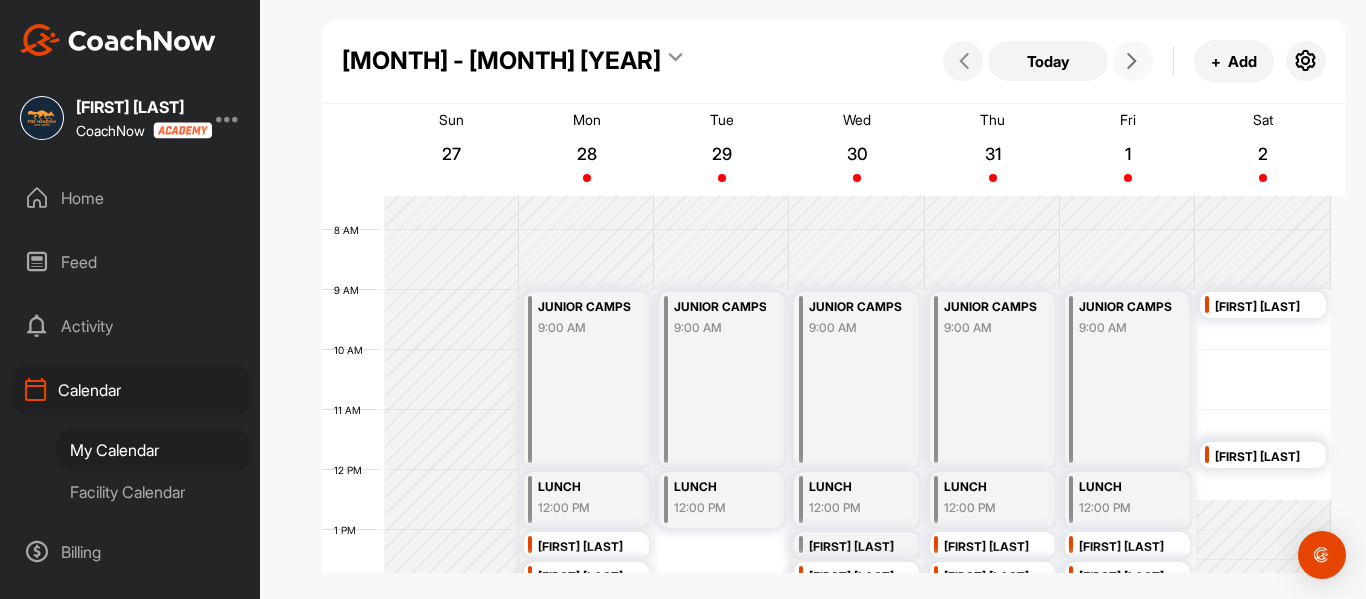 click at bounding box center [1133, 61] 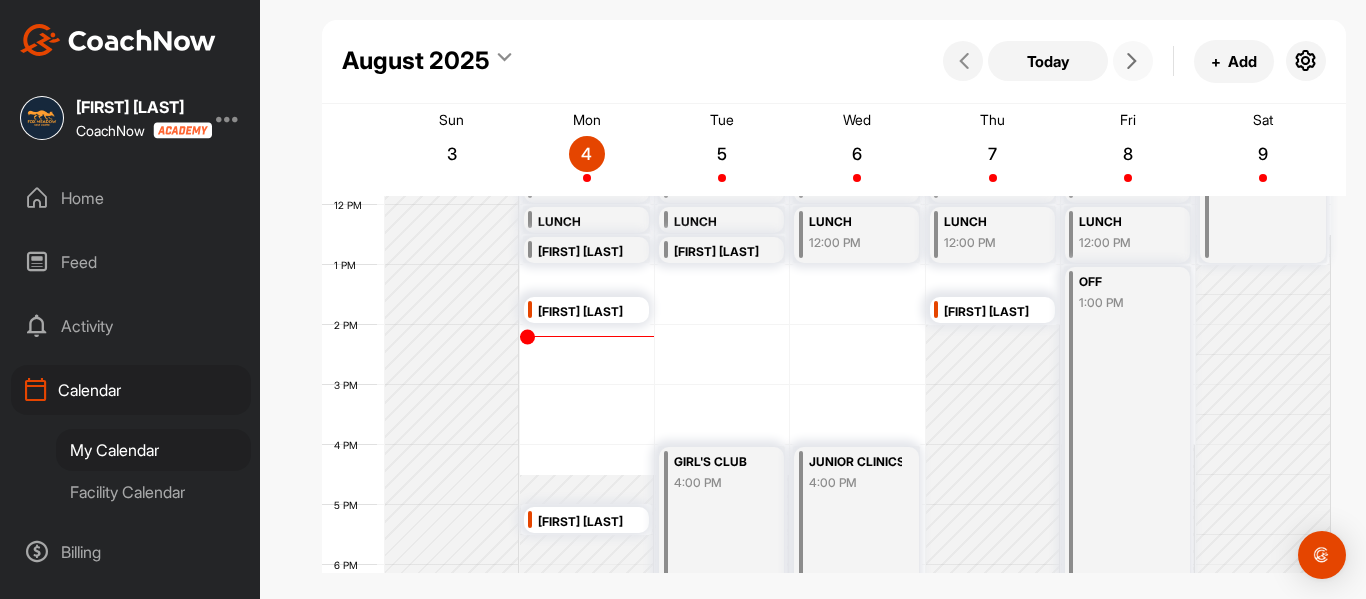 scroll, scrollTop: 846, scrollLeft: 0, axis: vertical 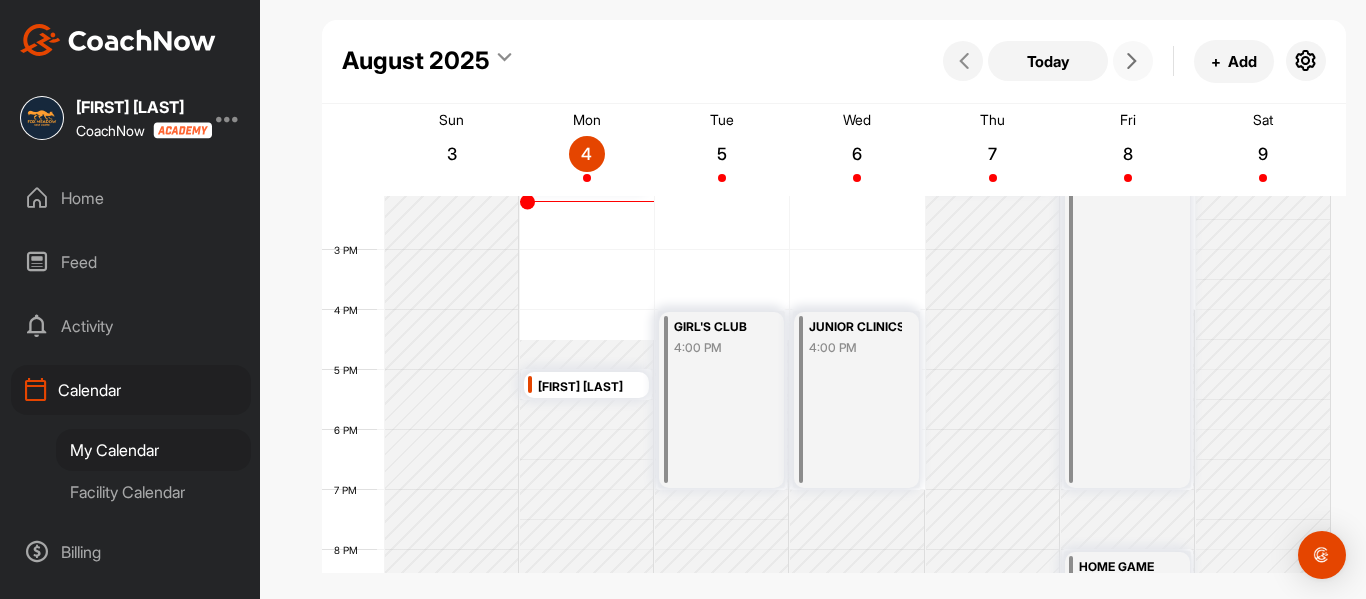 click at bounding box center (1133, 61) 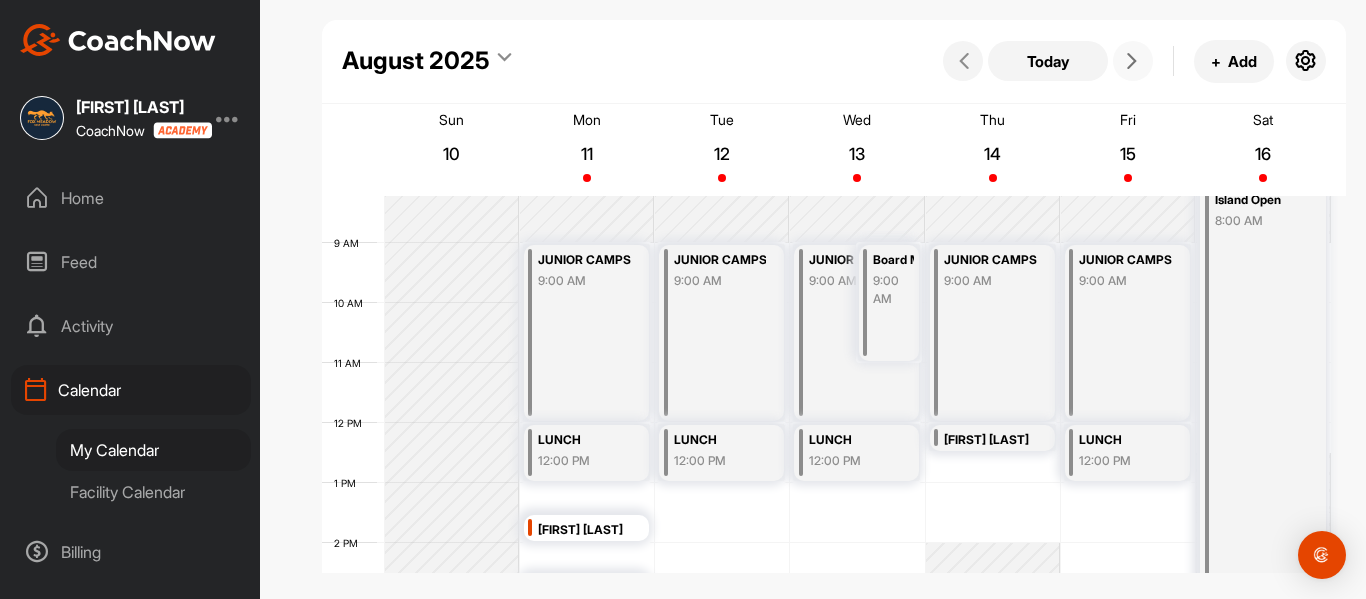 scroll, scrollTop: 346, scrollLeft: 0, axis: vertical 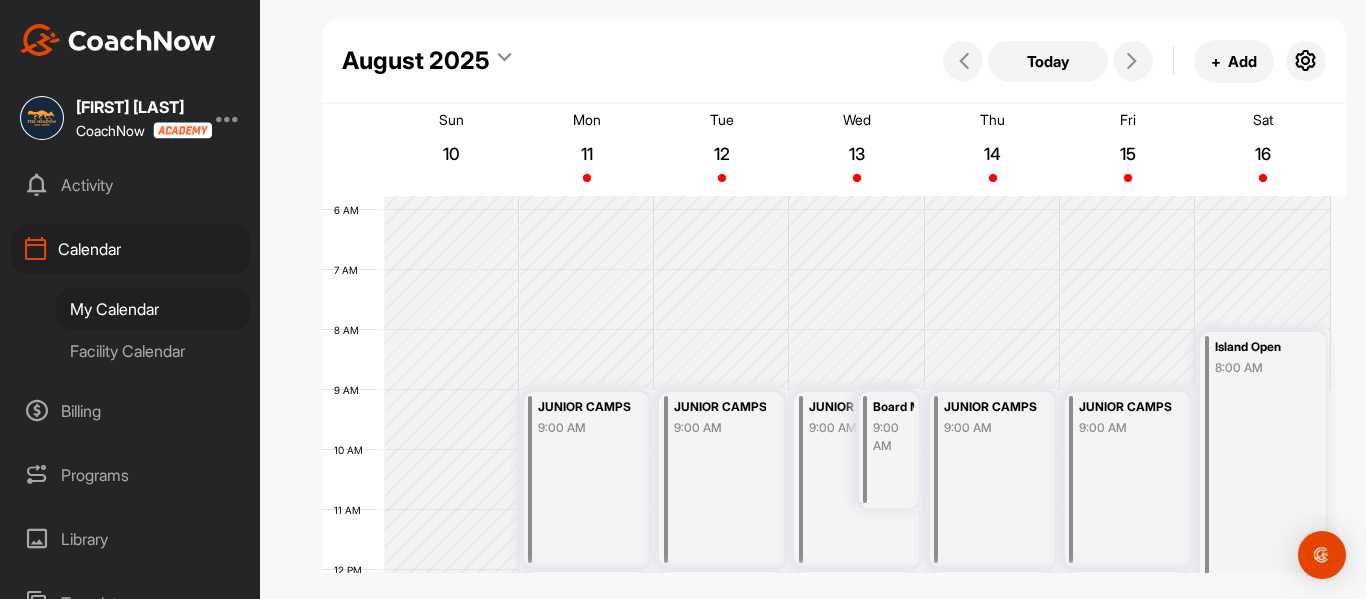 click on "Facility Calendar" at bounding box center [153, 351] 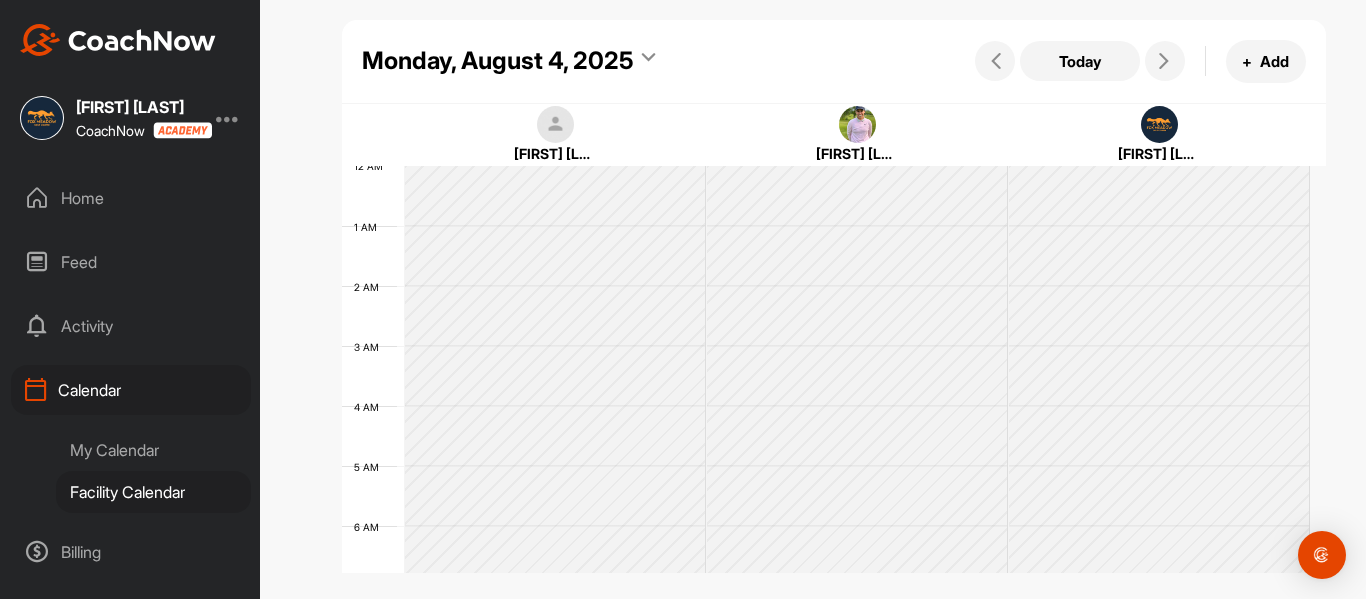 scroll, scrollTop: 346, scrollLeft: 0, axis: vertical 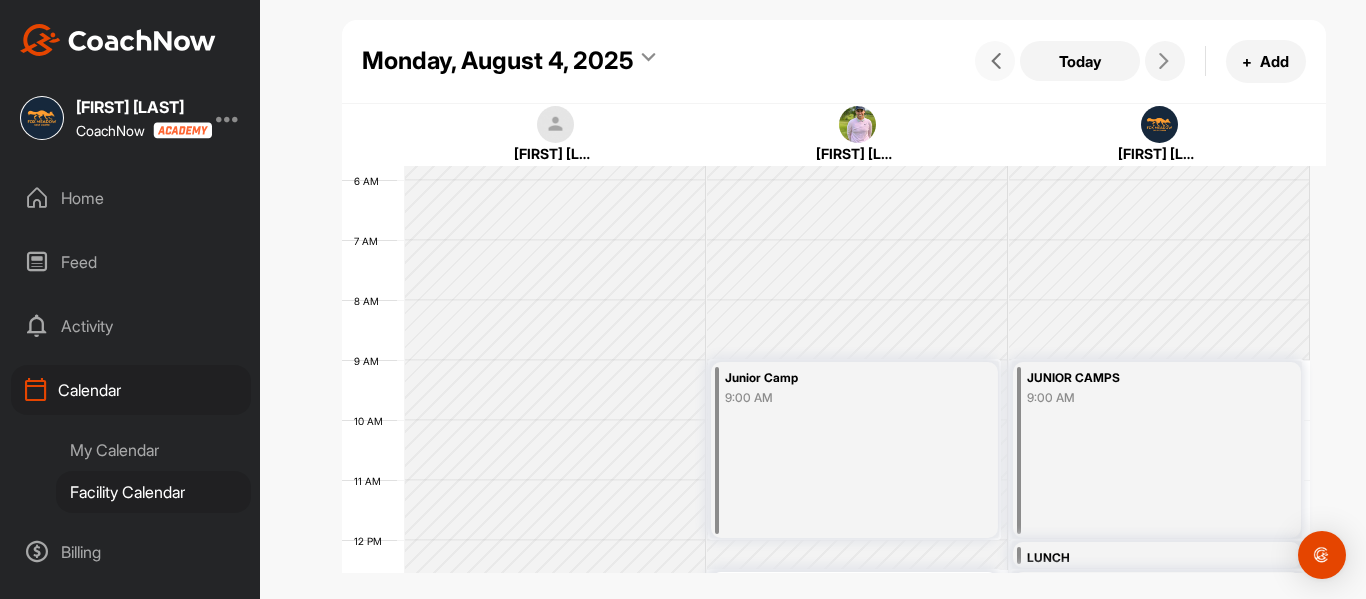 click at bounding box center [996, 61] 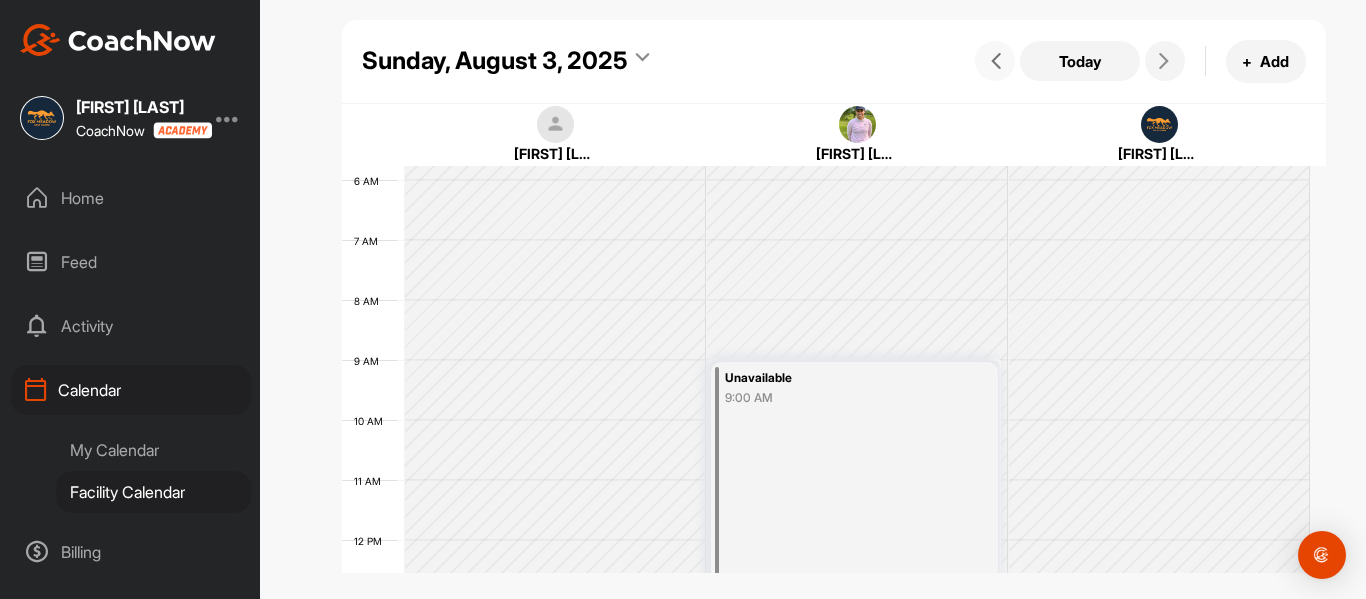 click at bounding box center (996, 61) 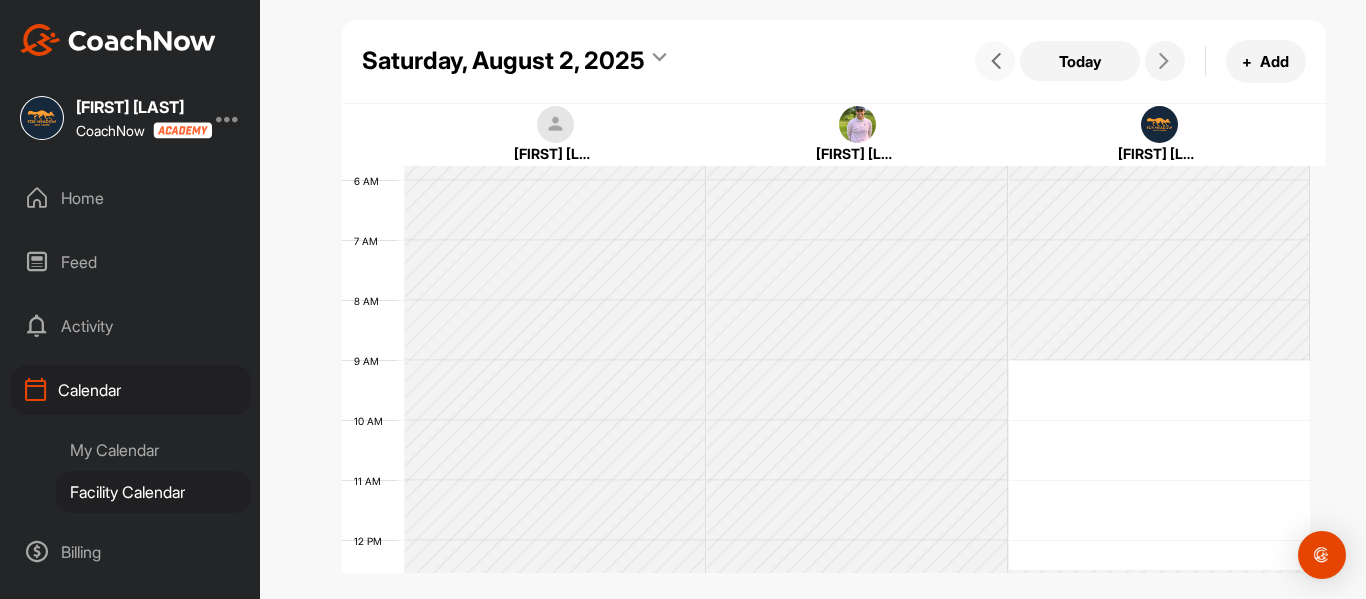 click at bounding box center (996, 61) 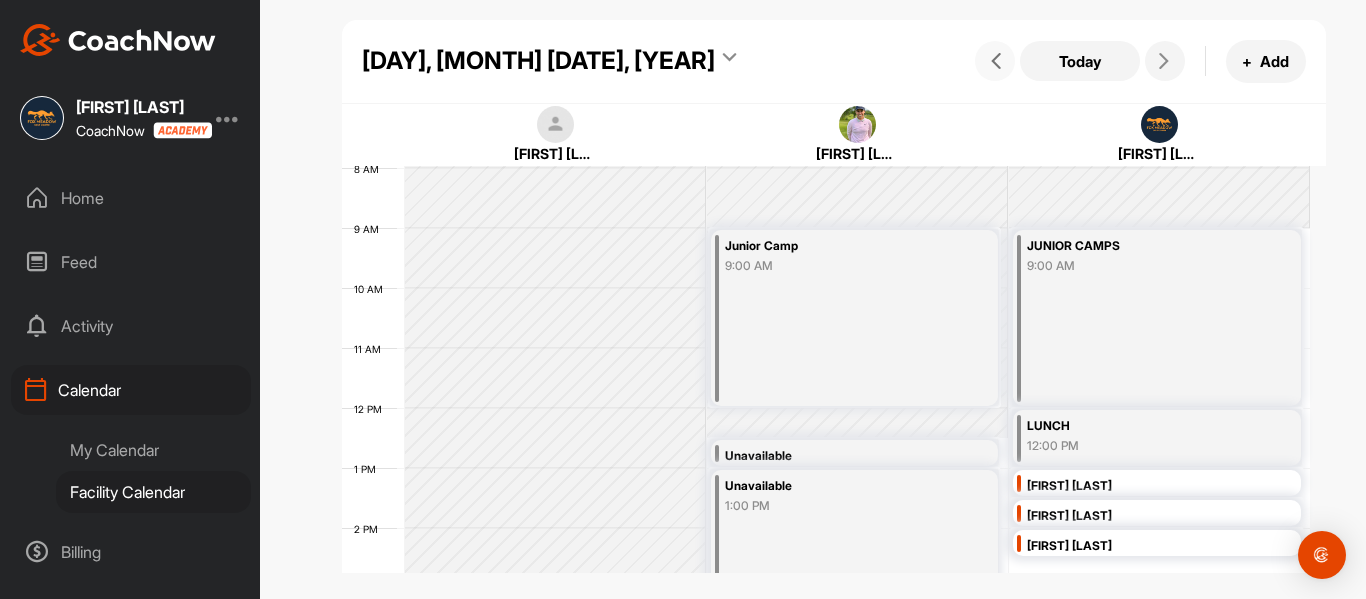 scroll, scrollTop: 646, scrollLeft: 0, axis: vertical 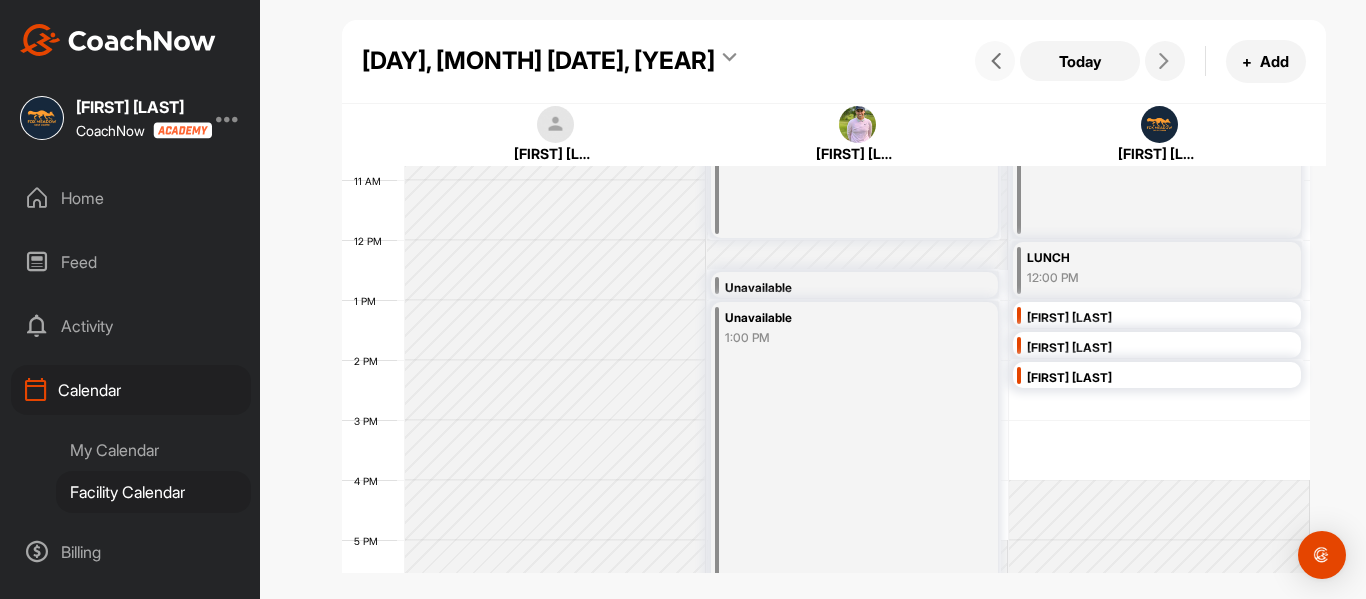click at bounding box center (995, 61) 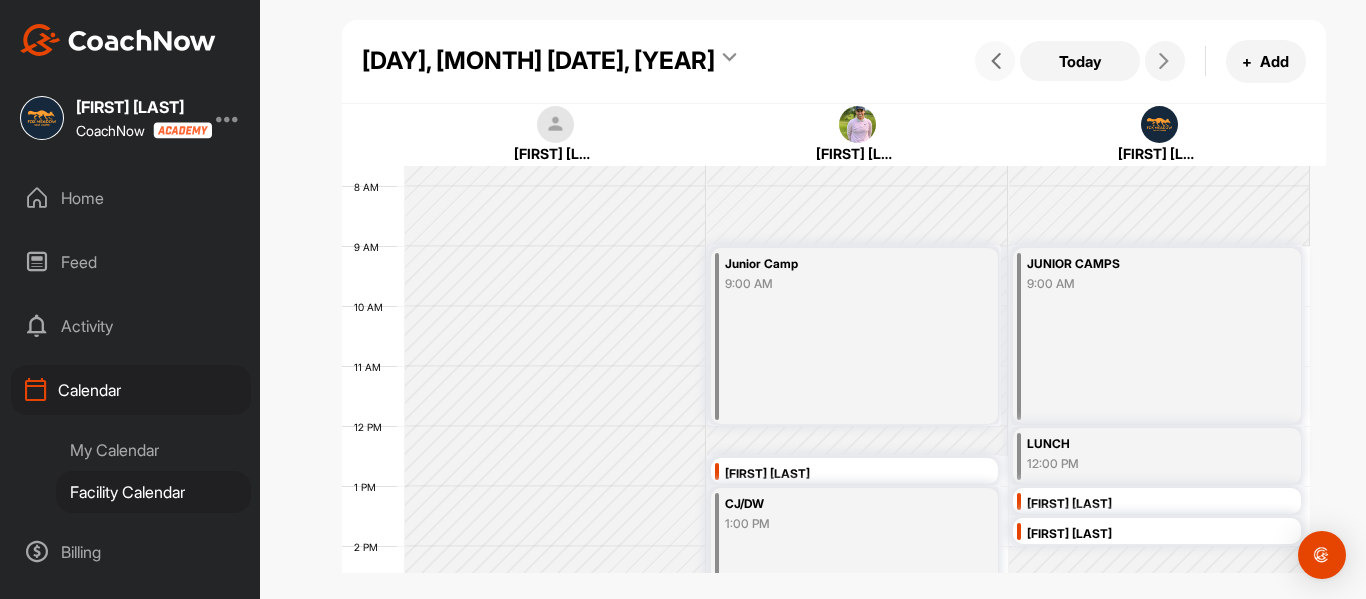 scroll, scrollTop: 646, scrollLeft: 0, axis: vertical 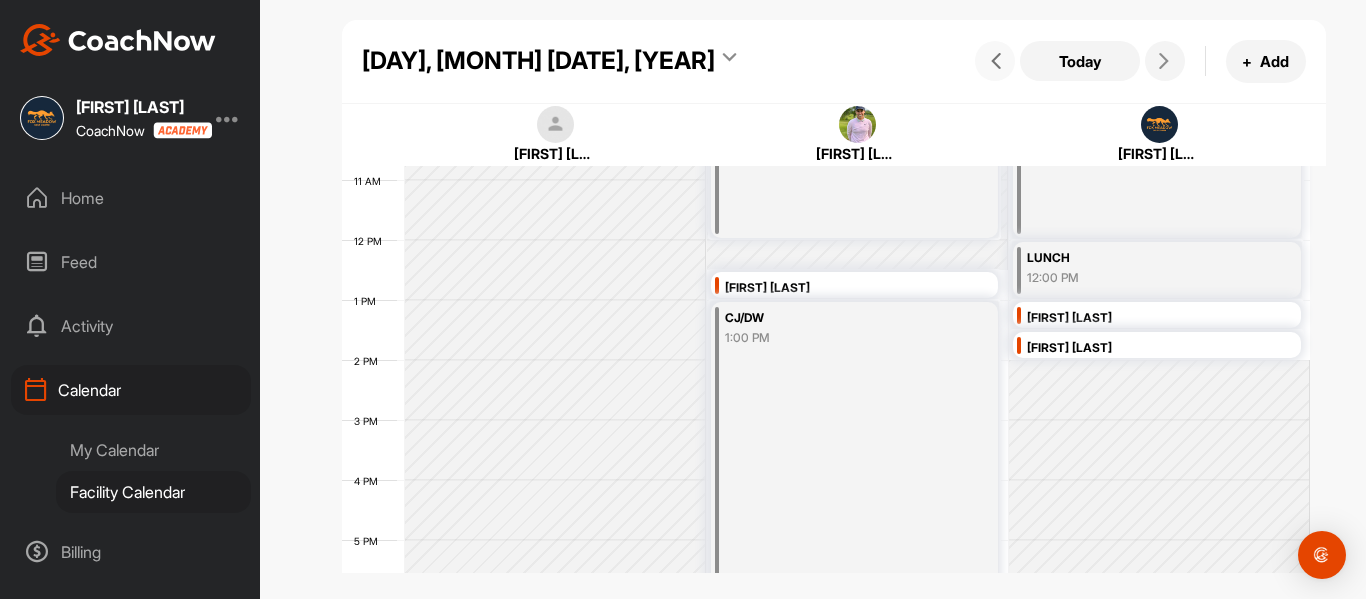 click at bounding box center [996, 61] 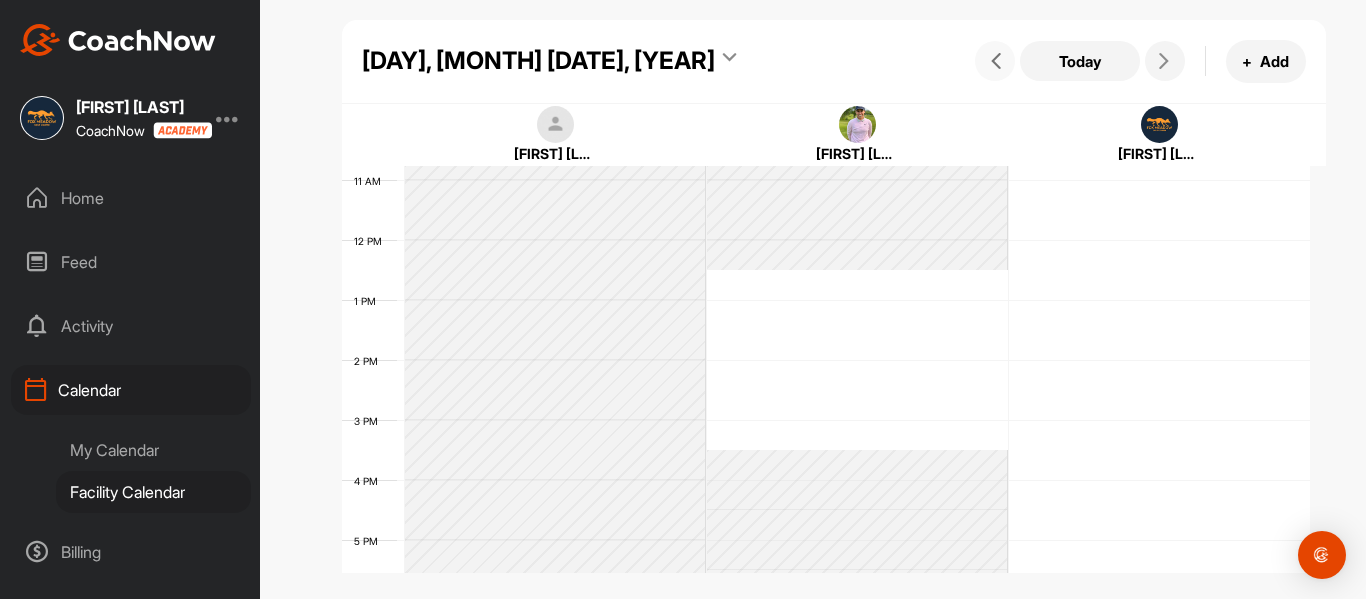 scroll, scrollTop: 346, scrollLeft: 0, axis: vertical 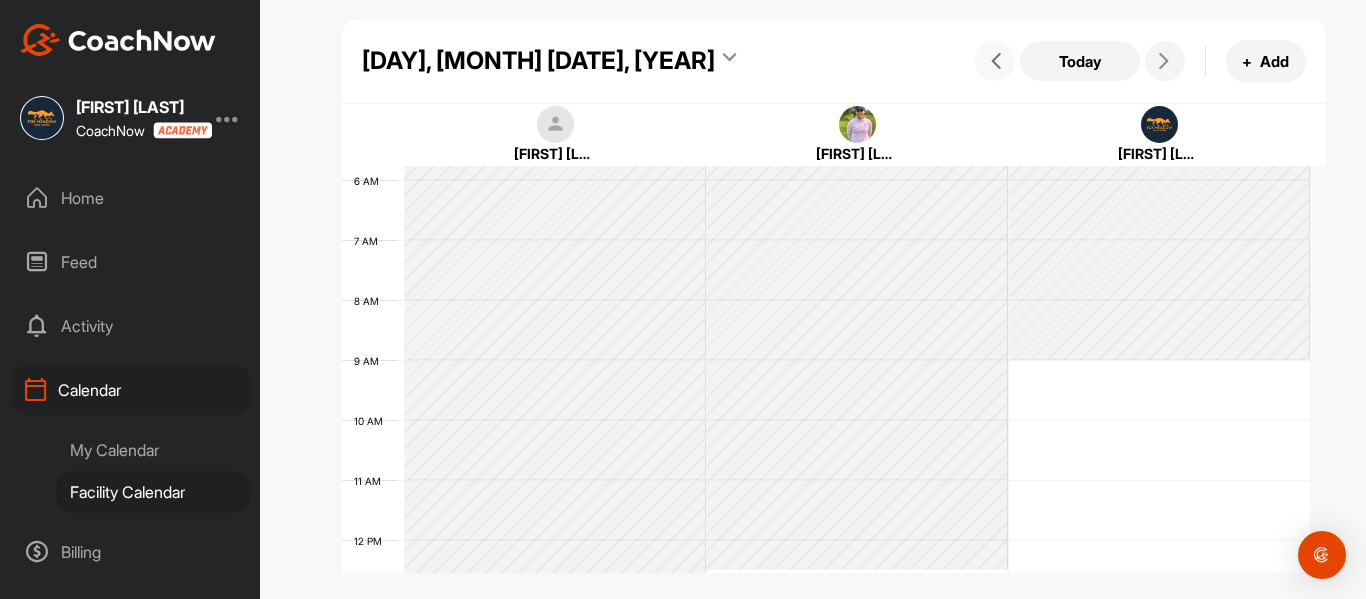 click at bounding box center (996, 61) 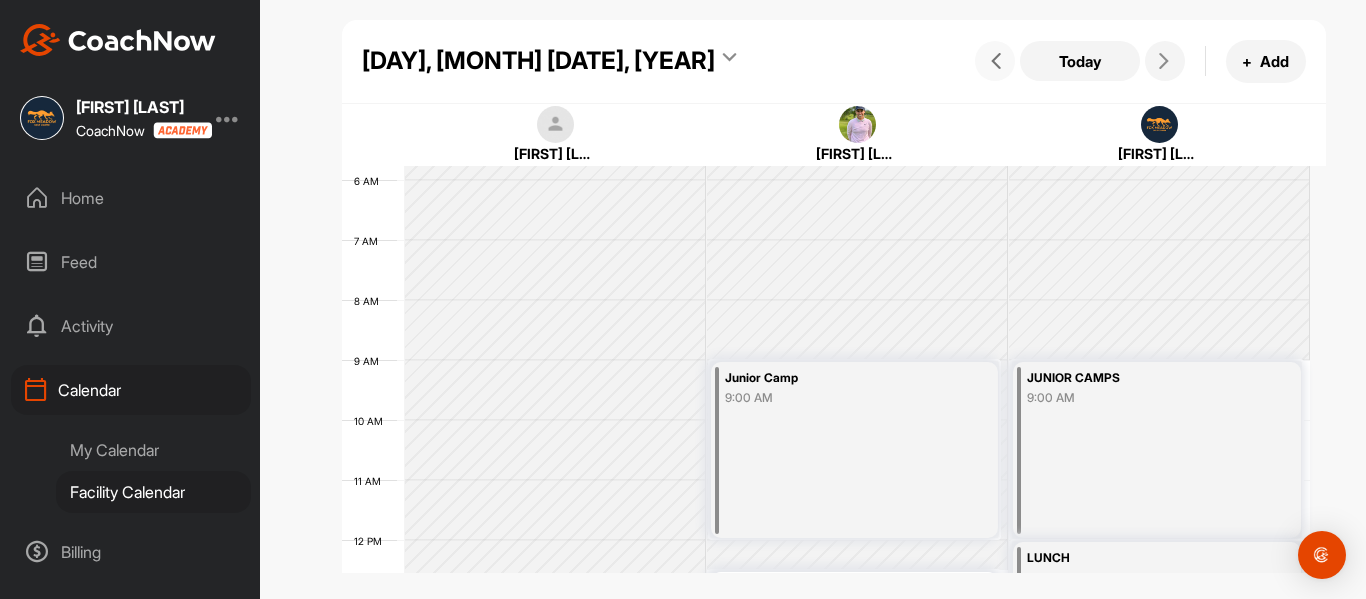 click at bounding box center (996, 61) 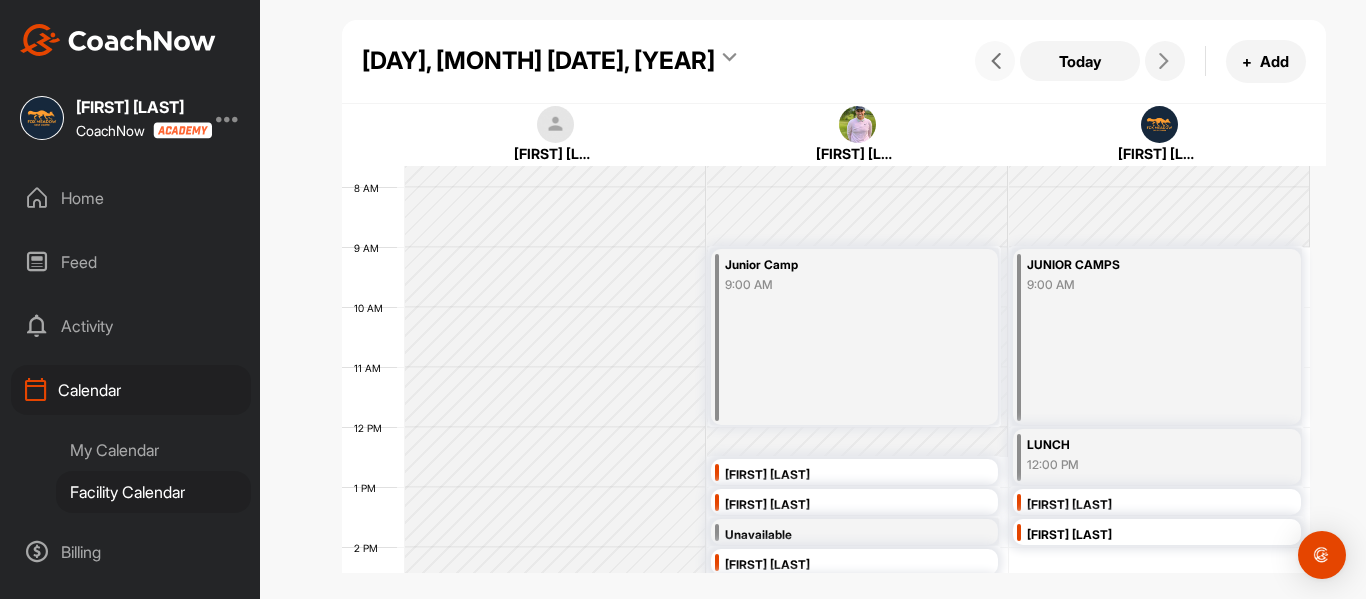 scroll, scrollTop: 646, scrollLeft: 0, axis: vertical 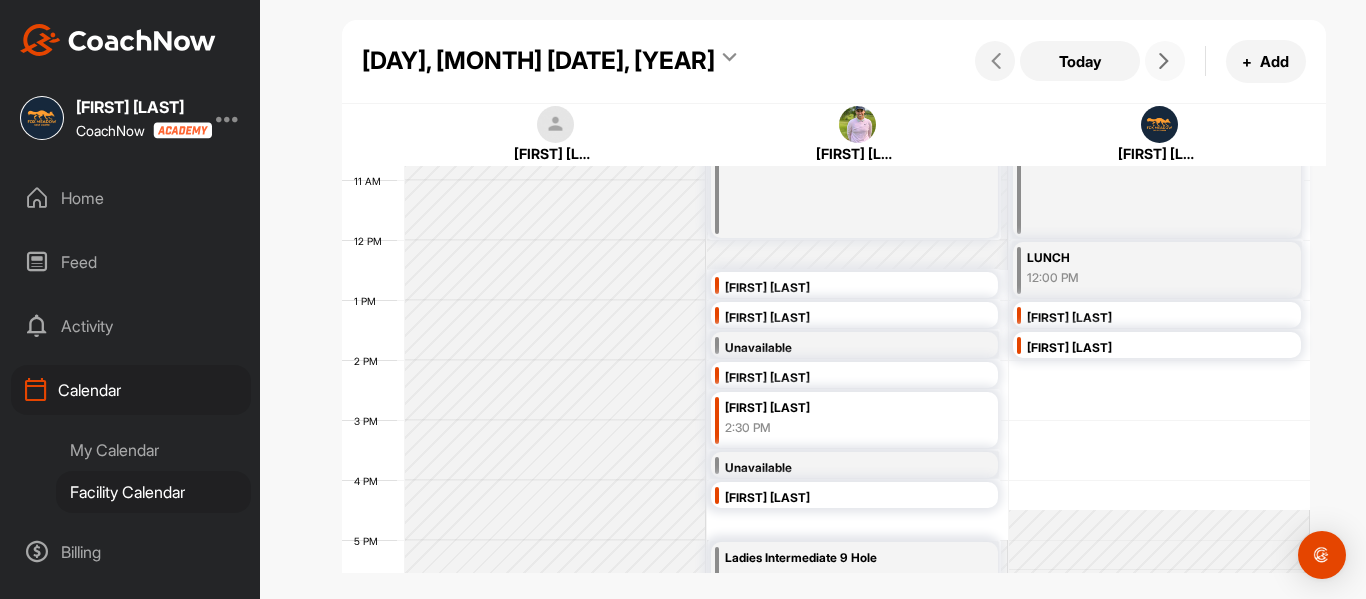 click at bounding box center [1164, 61] 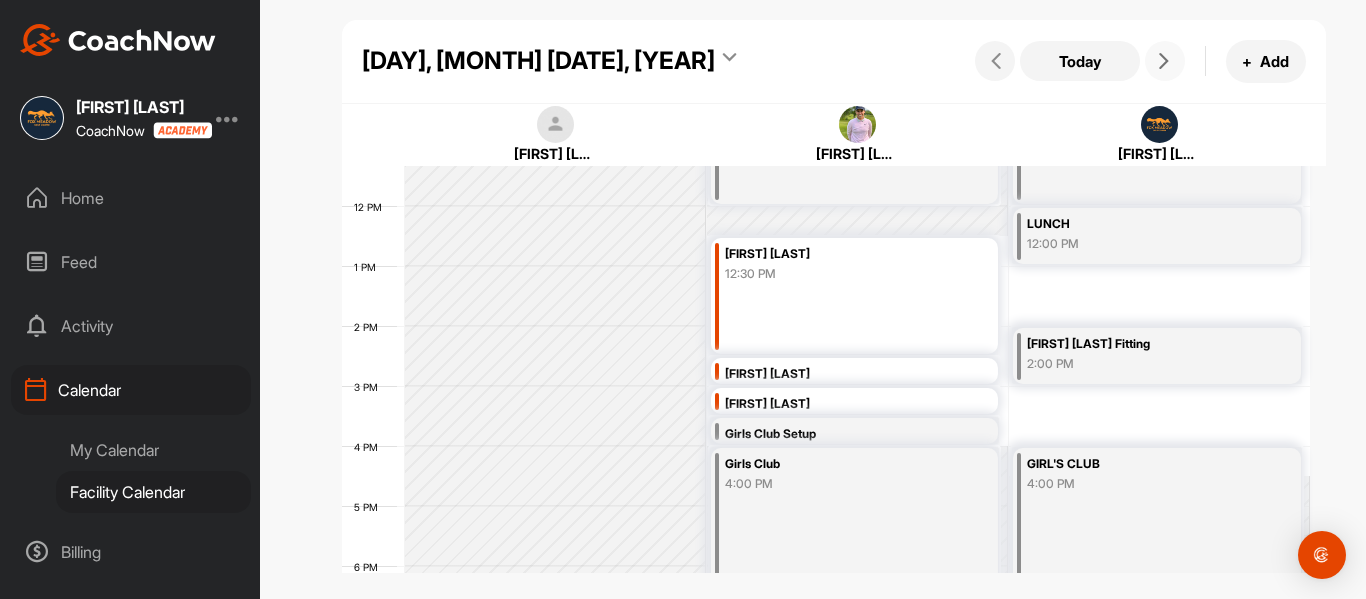 scroll, scrollTop: 646, scrollLeft: 0, axis: vertical 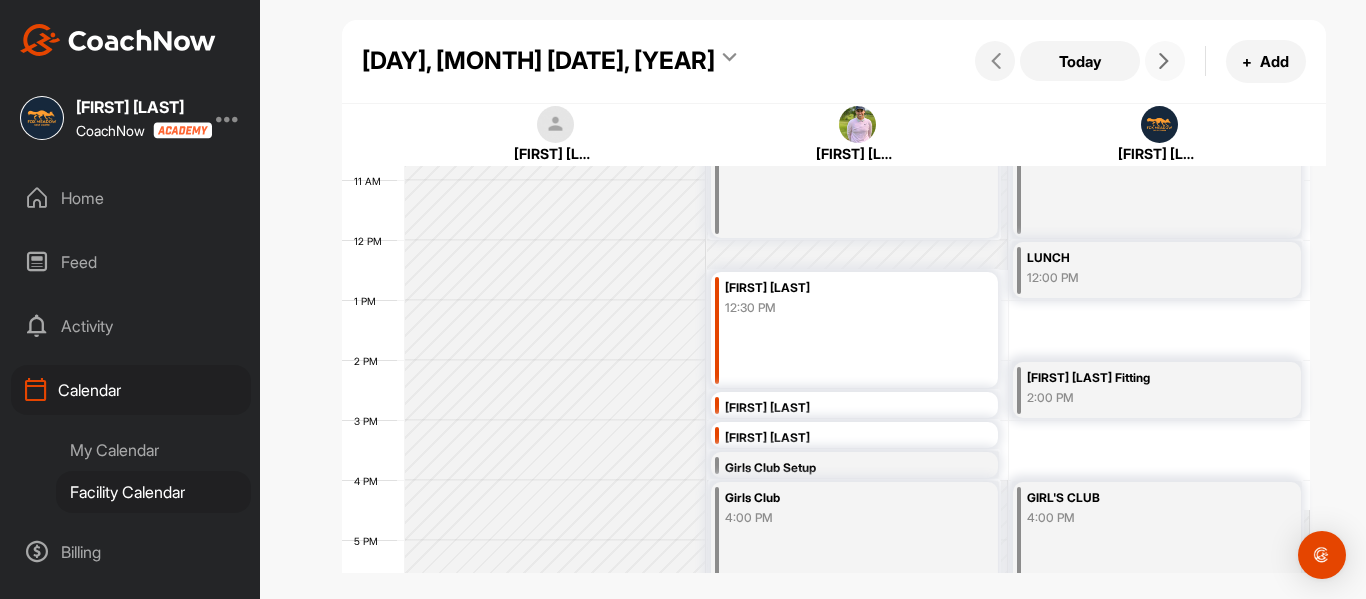 click at bounding box center [1164, 61] 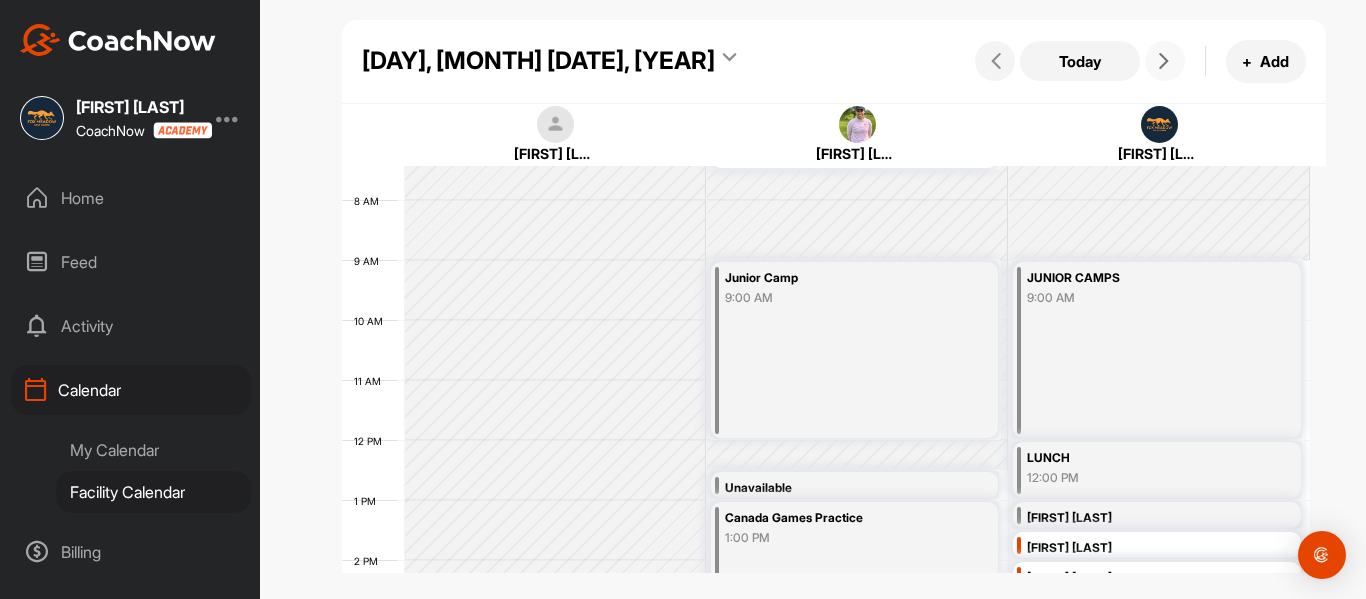 click at bounding box center [1164, 61] 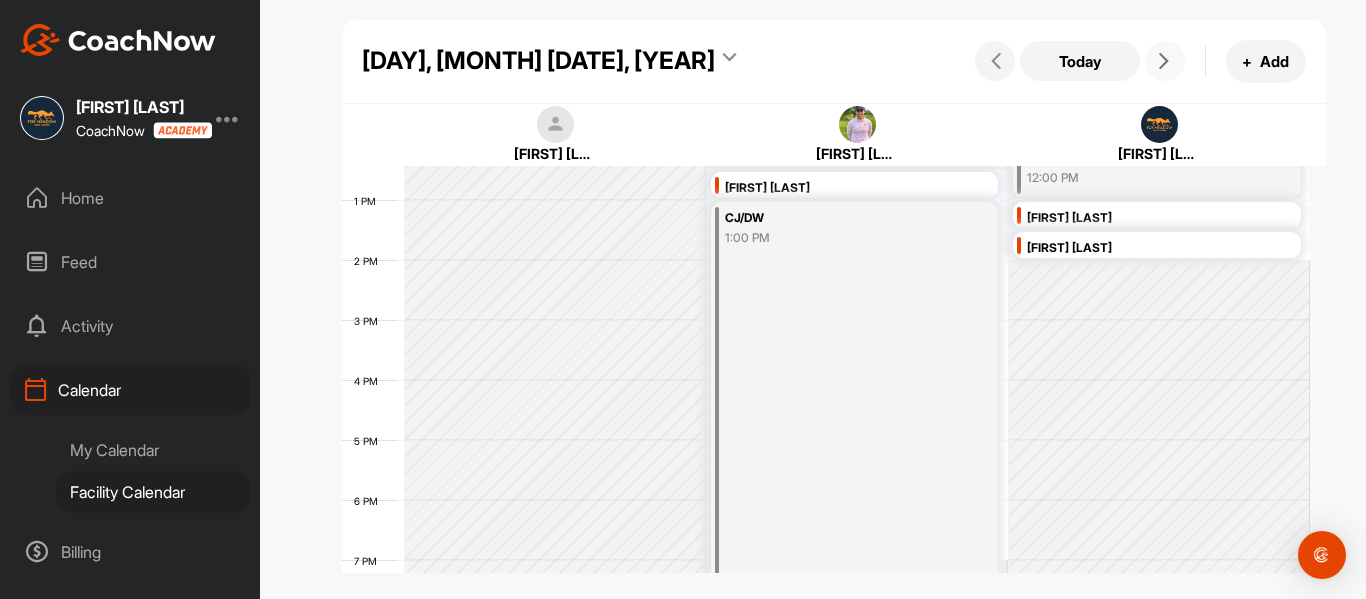 scroll, scrollTop: 646, scrollLeft: 0, axis: vertical 